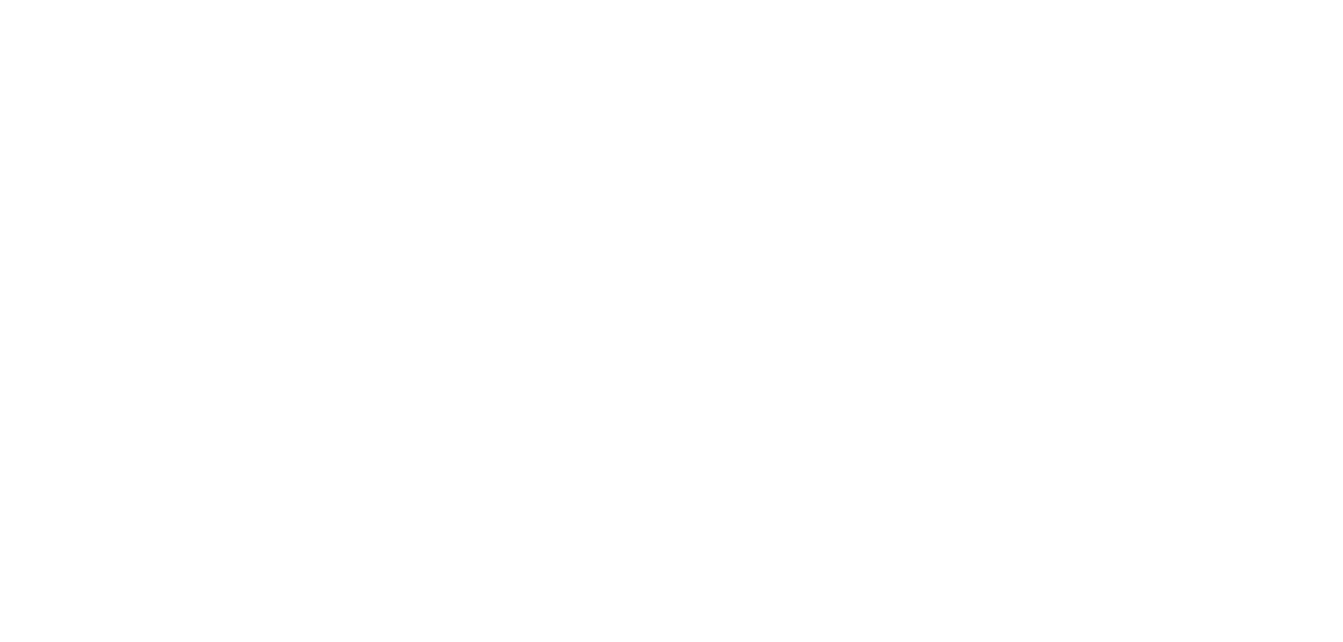 scroll, scrollTop: 0, scrollLeft: 0, axis: both 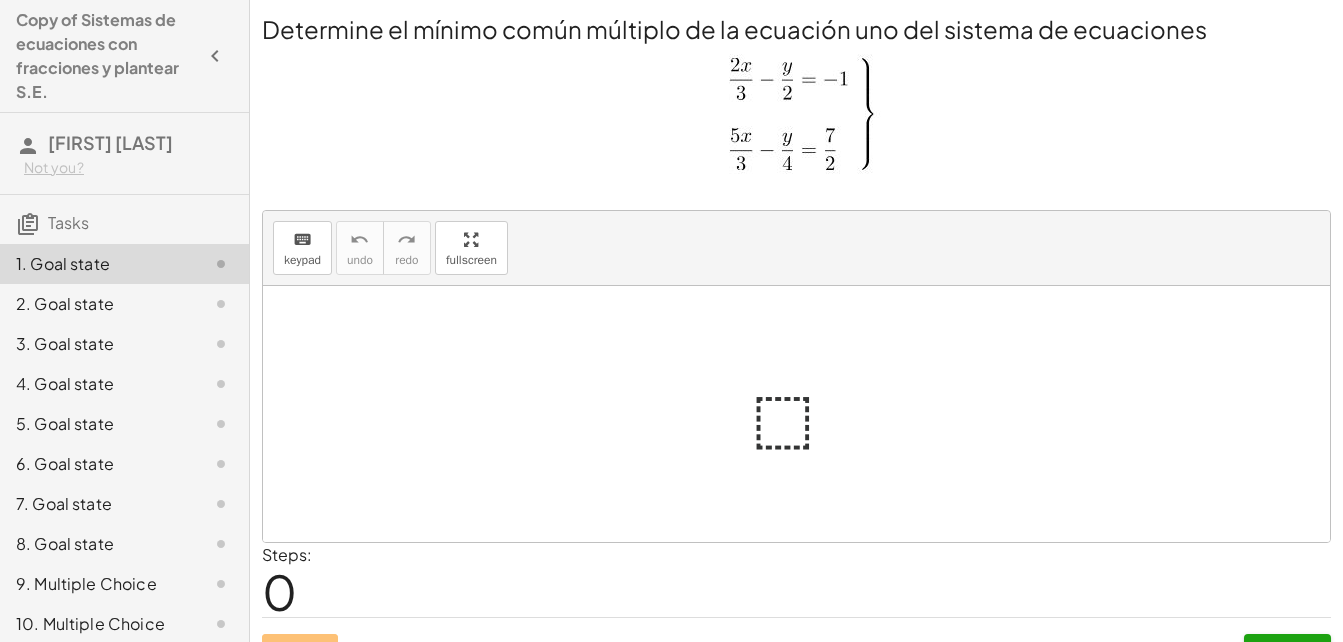 click at bounding box center [804, 414] 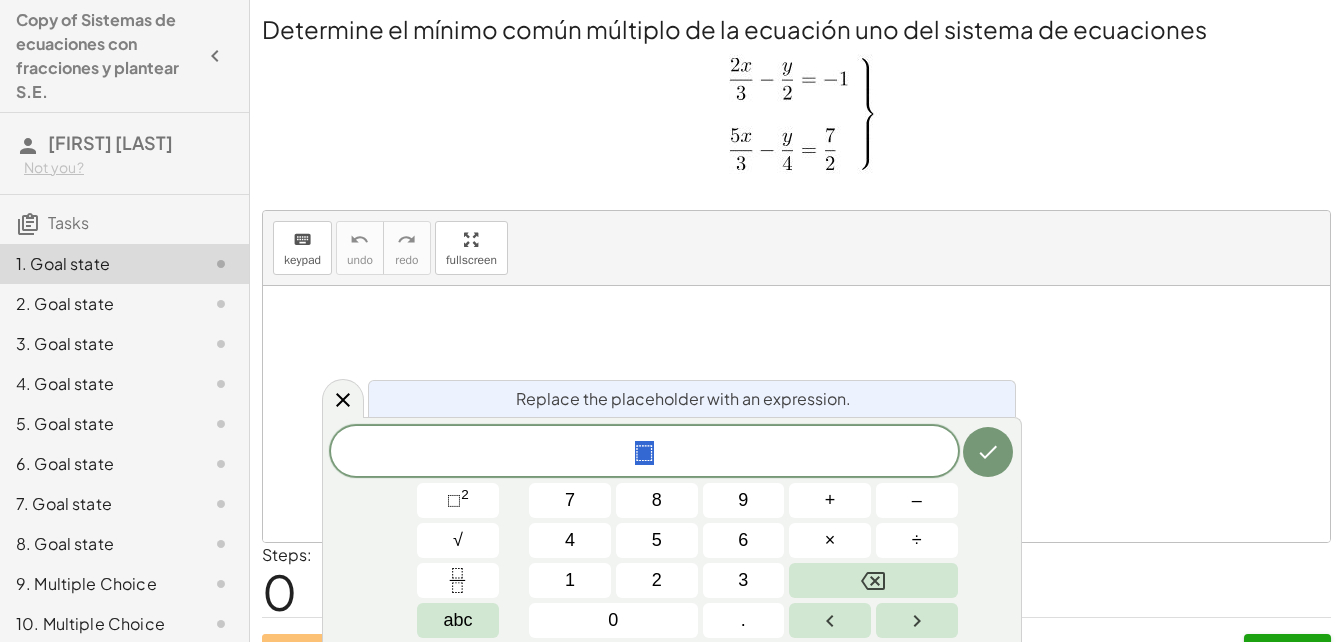 click on "Replace the placeholder with an expression." at bounding box center [692, 398] 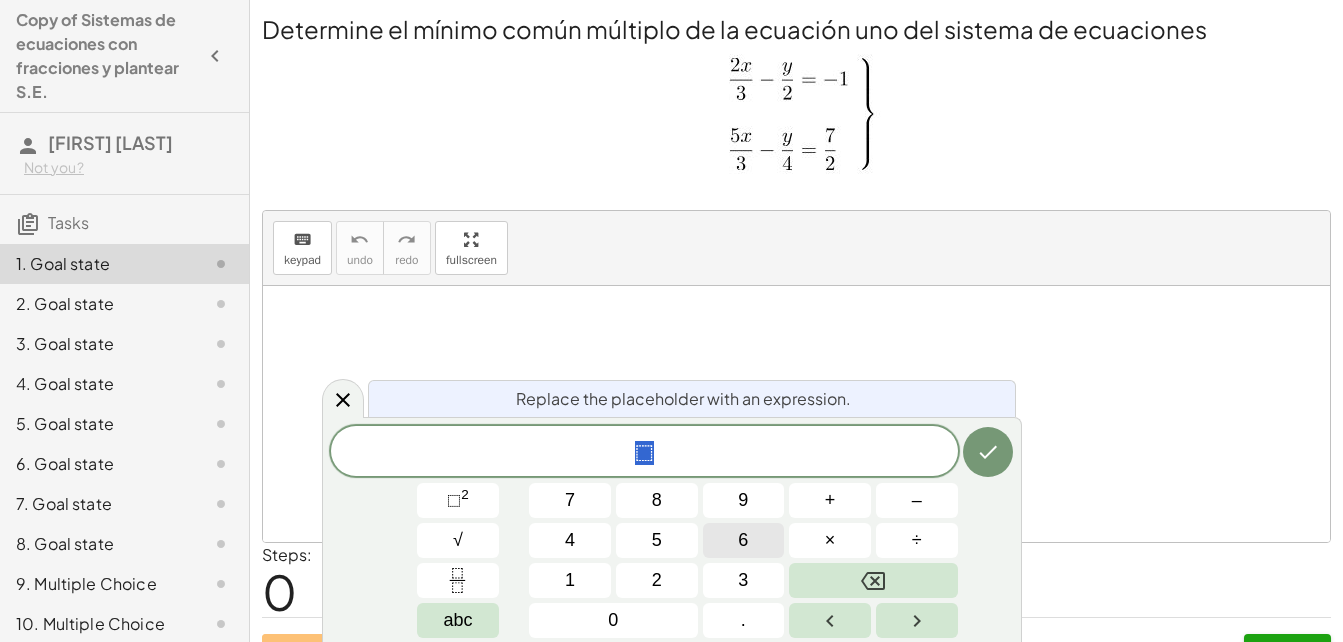 click on "6" at bounding box center [743, 540] 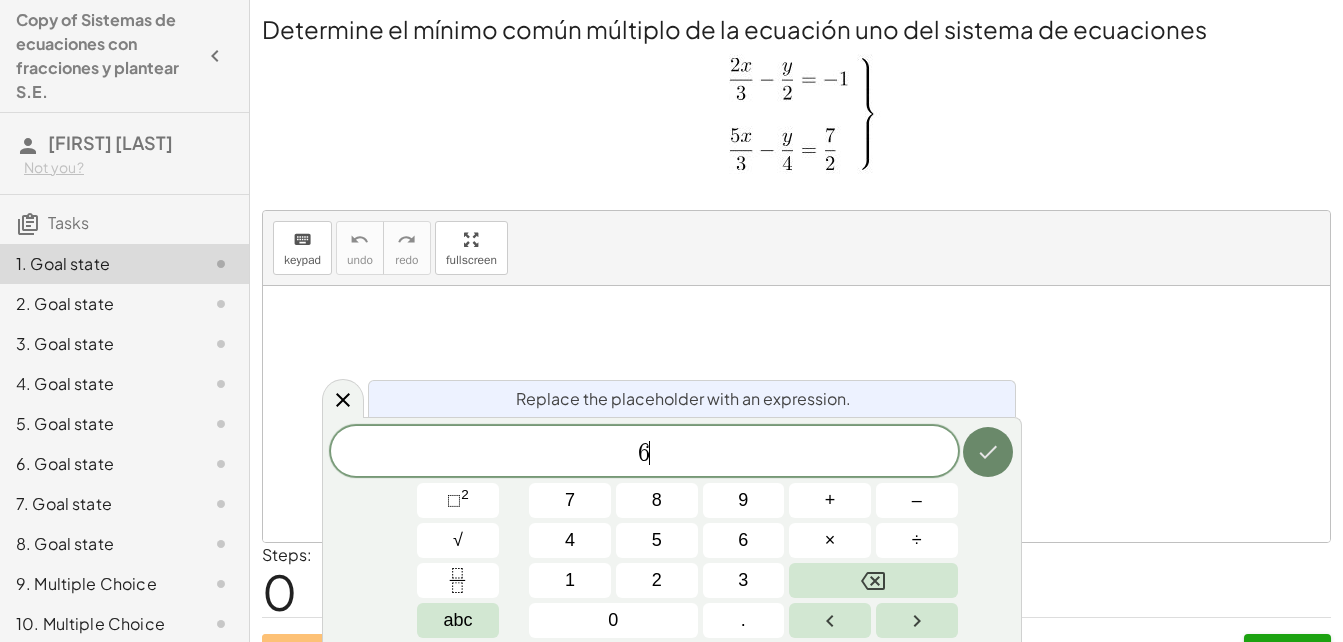 click at bounding box center [988, 452] 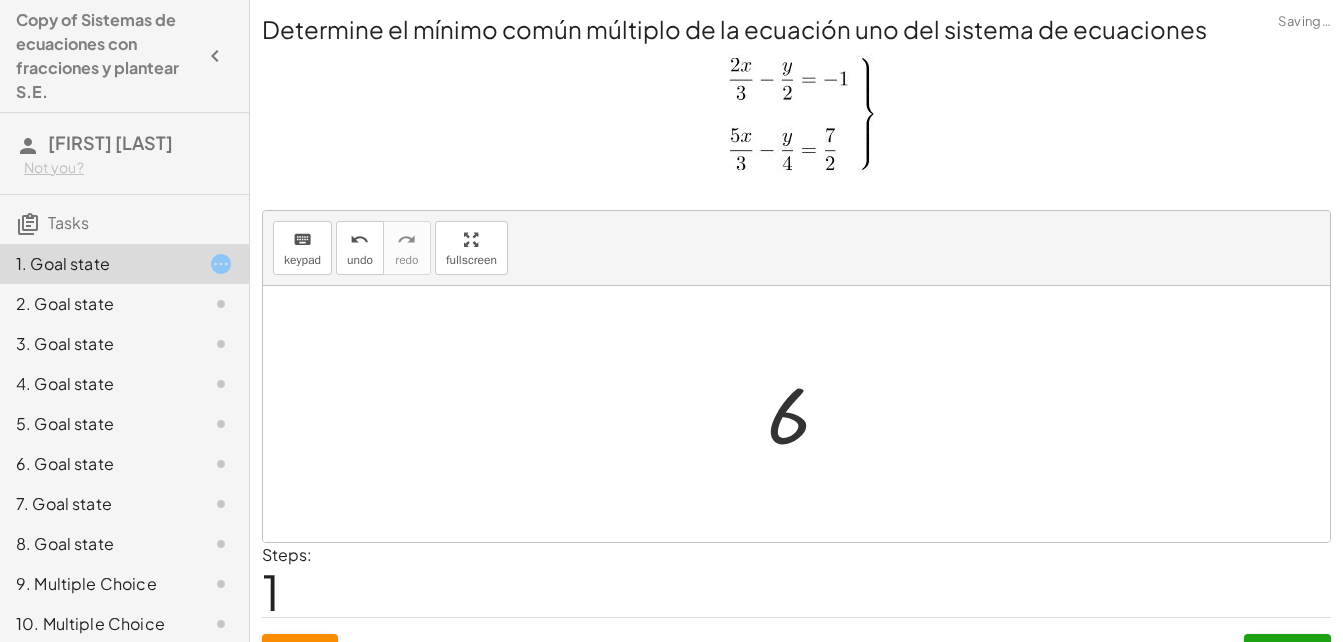 click at bounding box center [804, 414] 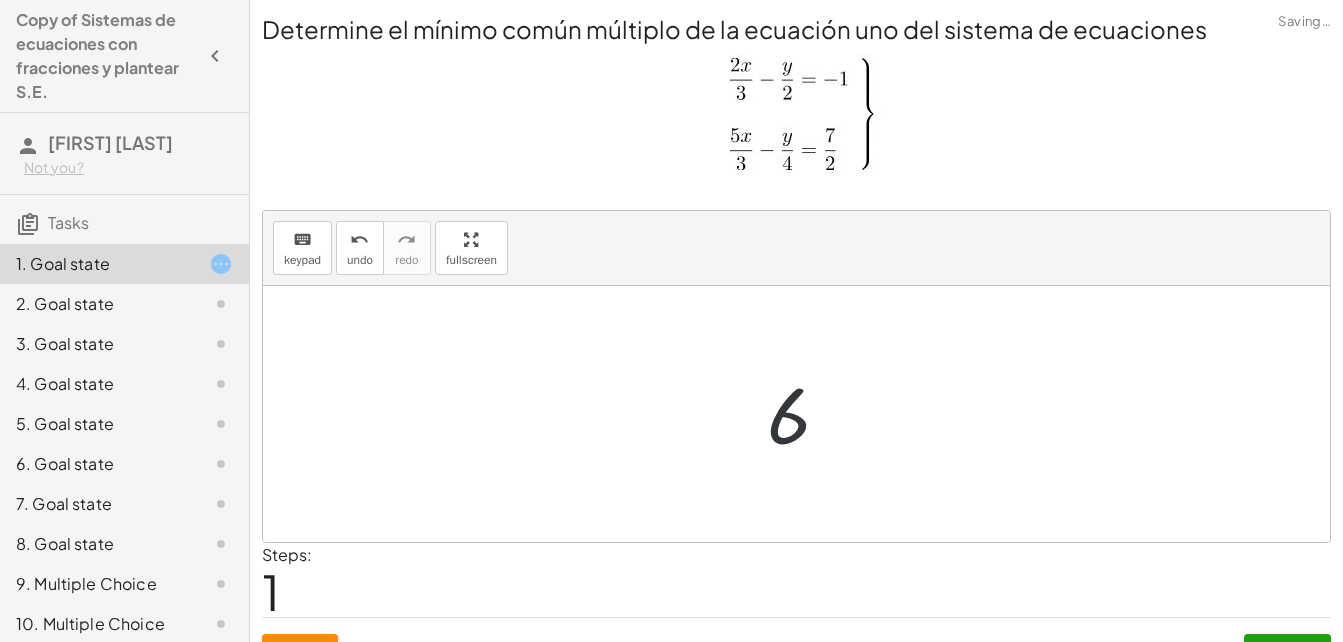 click at bounding box center [804, 414] 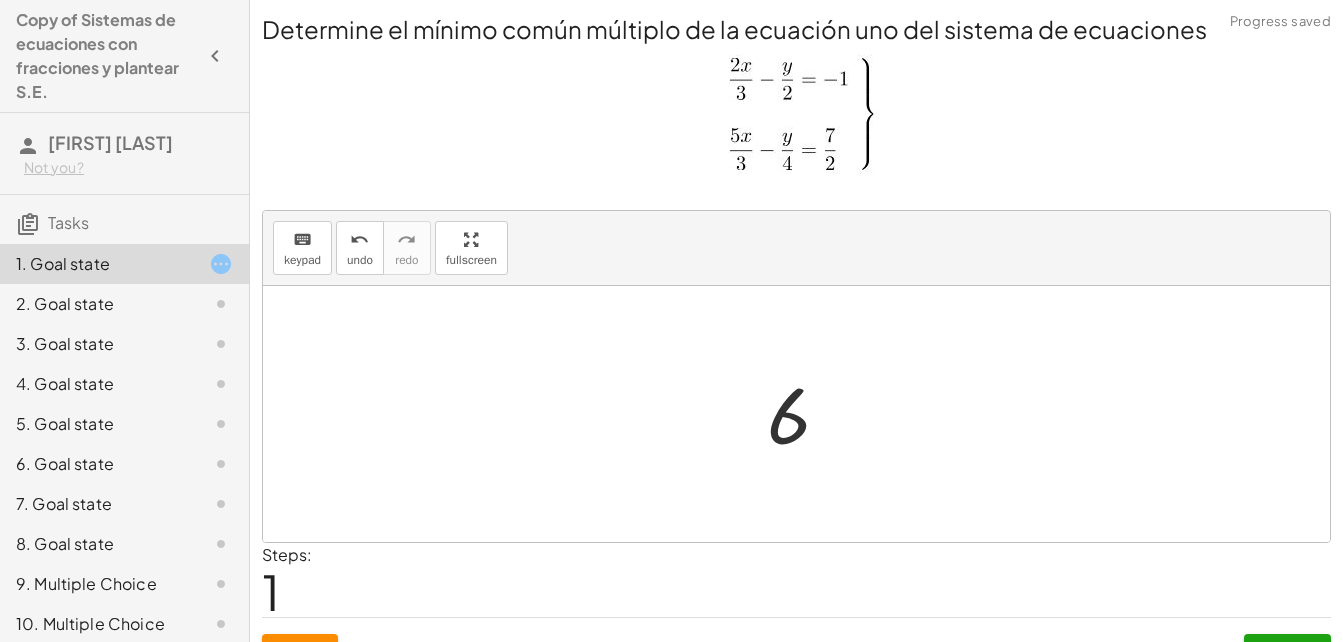 click at bounding box center (804, 414) 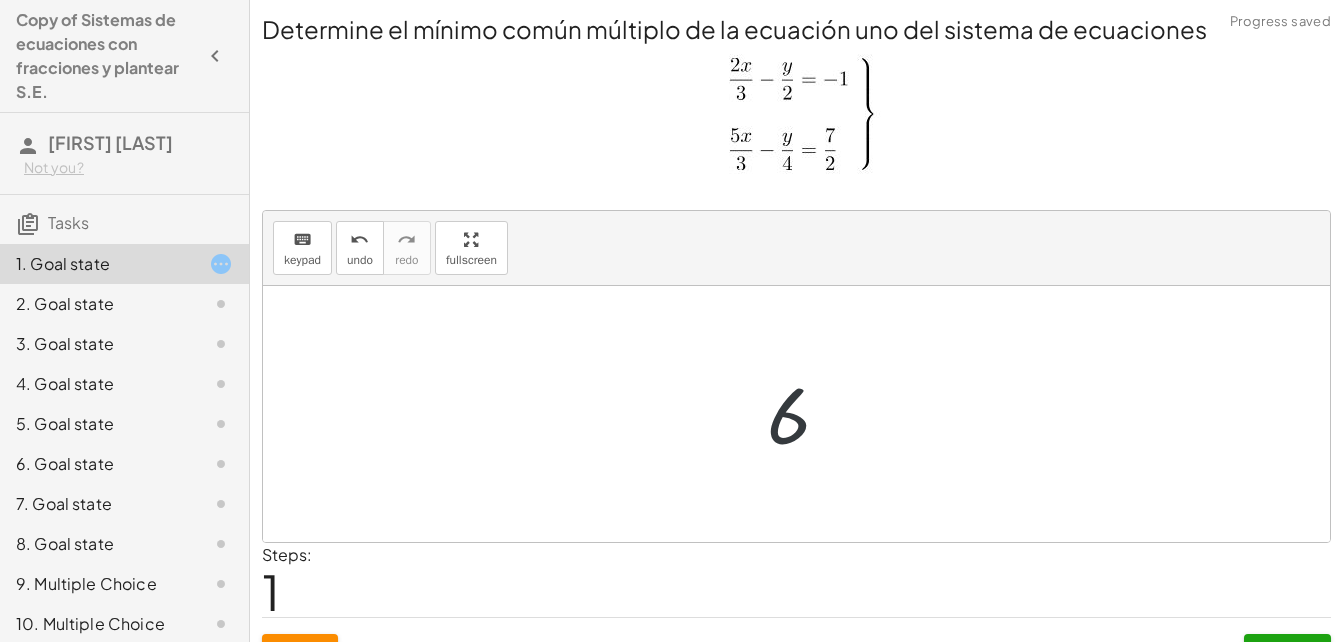click at bounding box center (804, 414) 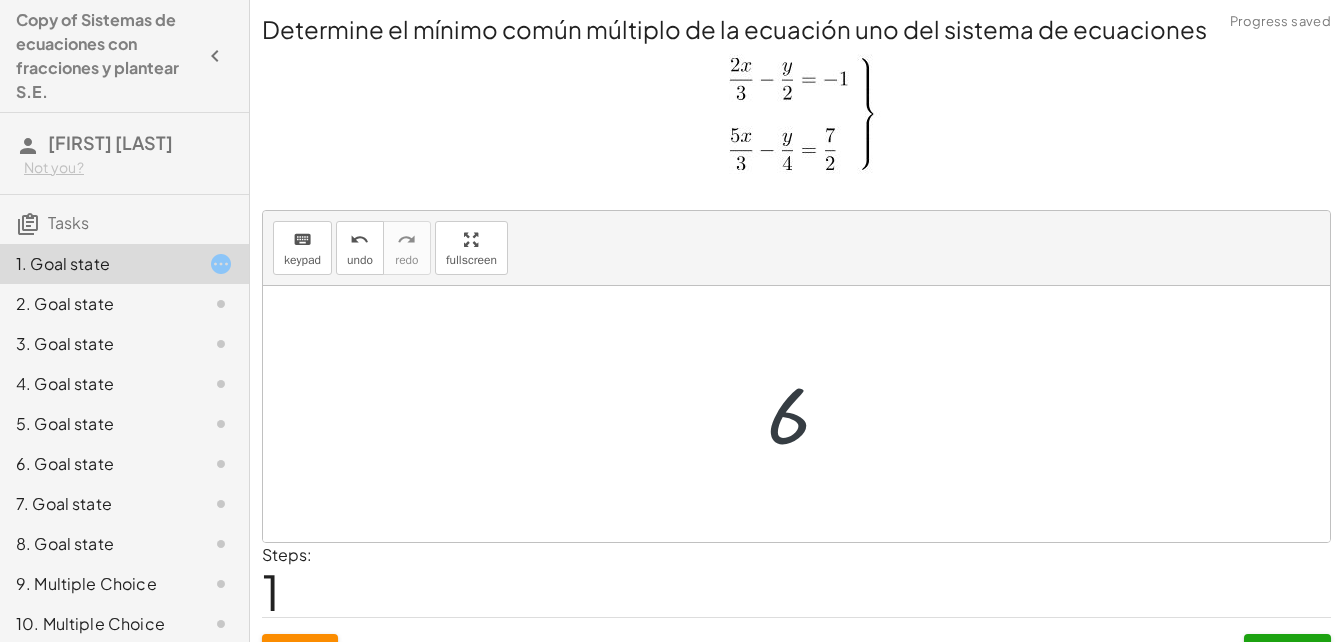 click at bounding box center [804, 414] 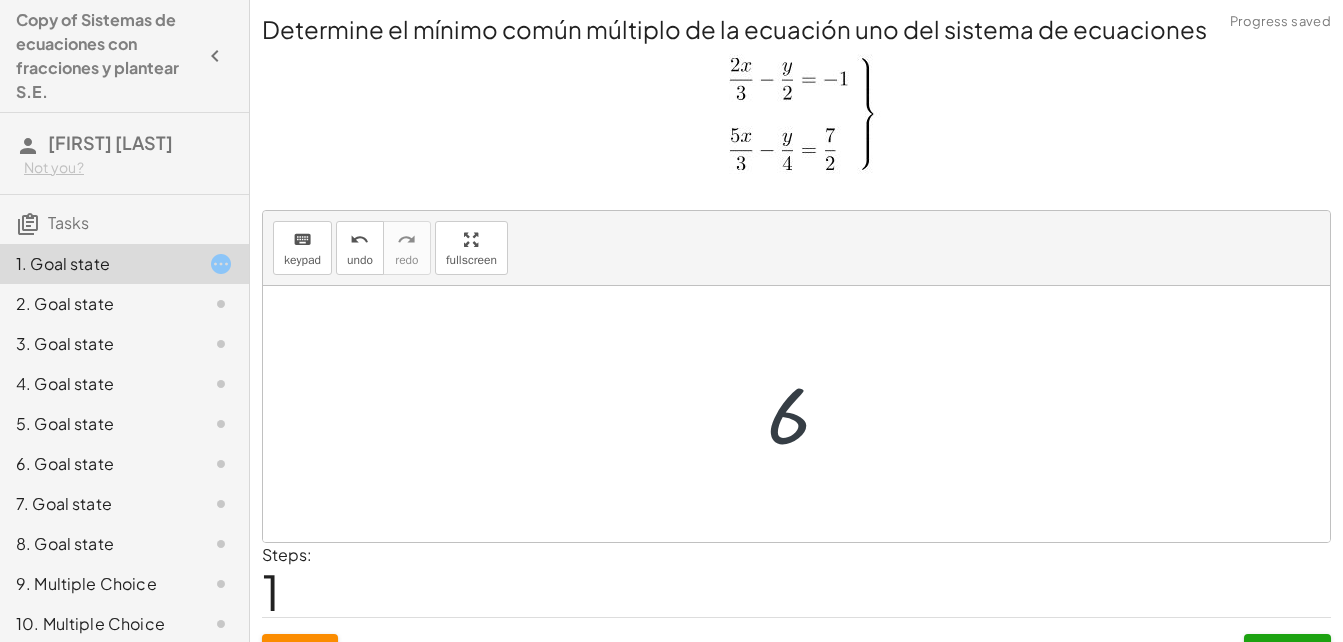 click at bounding box center [804, 414] 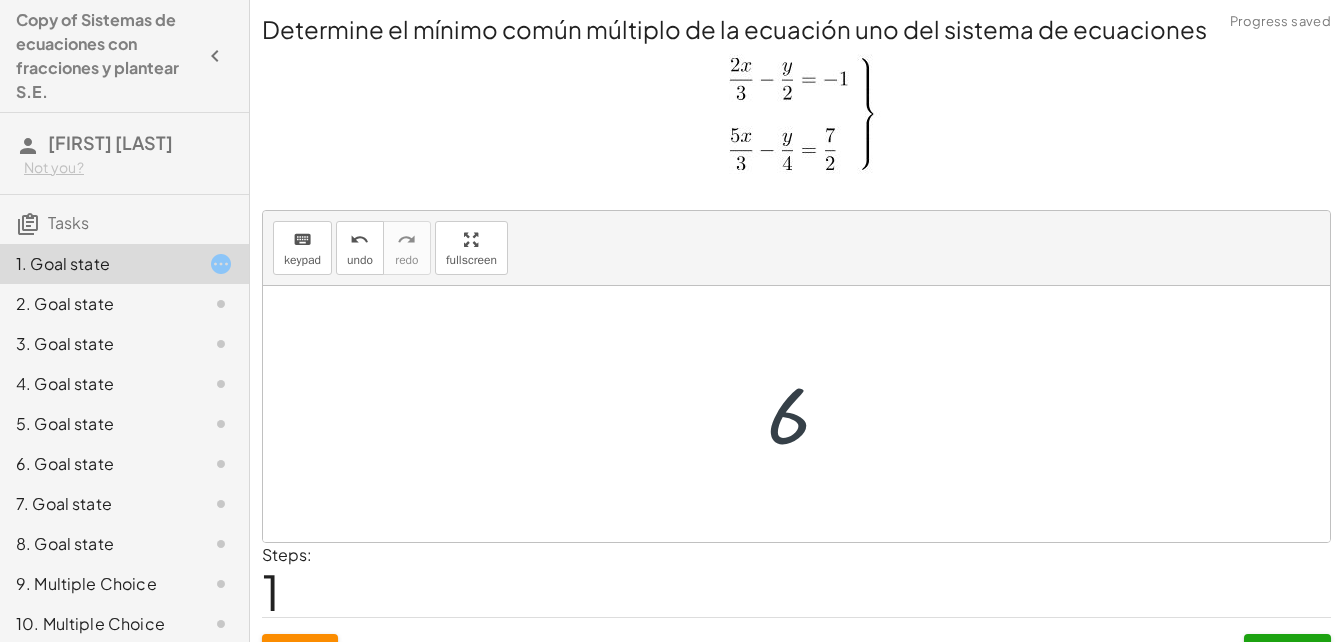 click at bounding box center (804, 414) 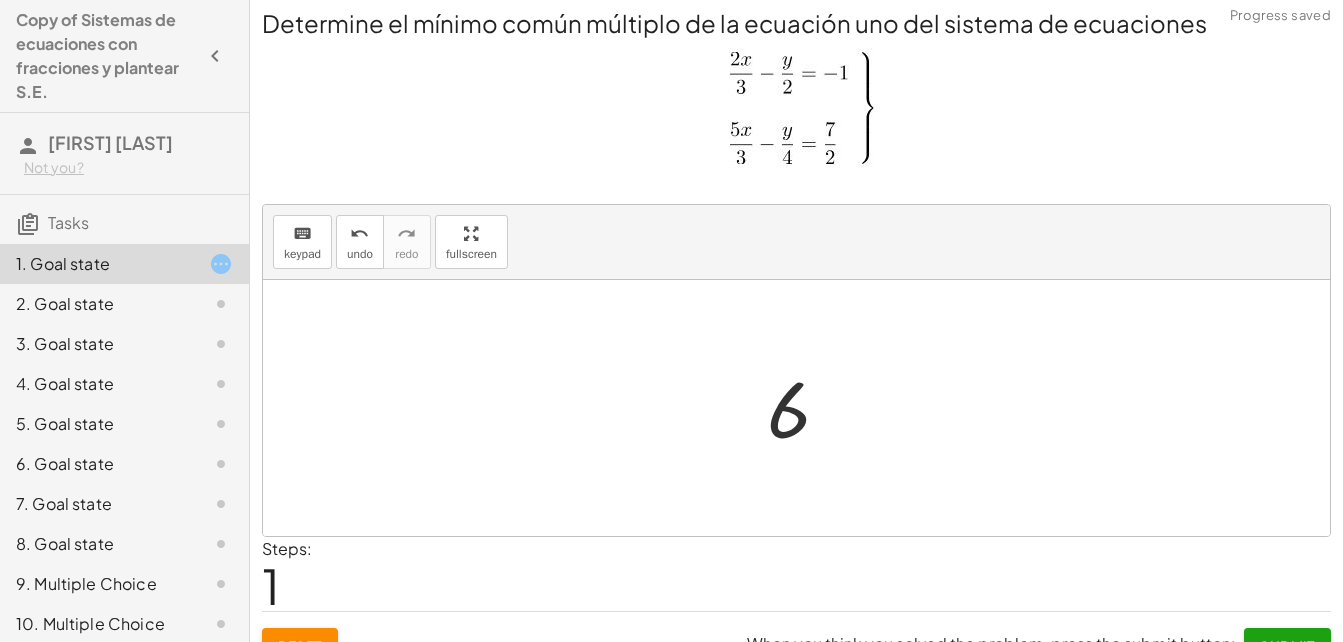 scroll, scrollTop: 7, scrollLeft: 0, axis: vertical 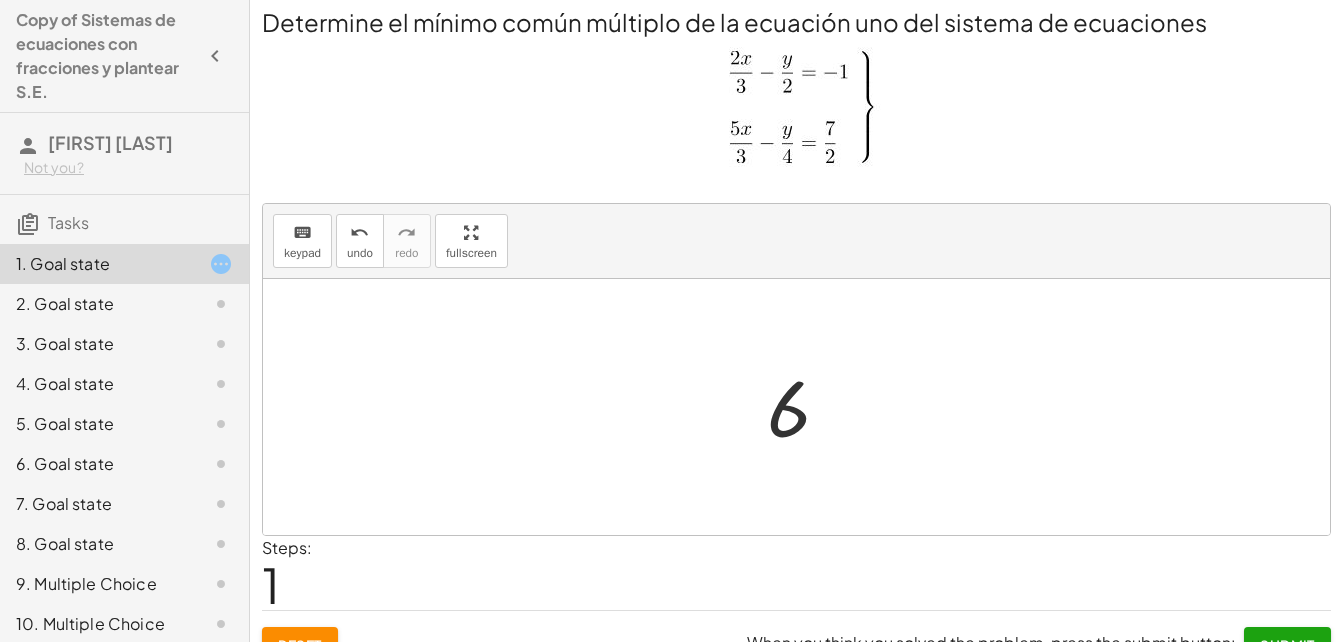 click at bounding box center (804, 407) 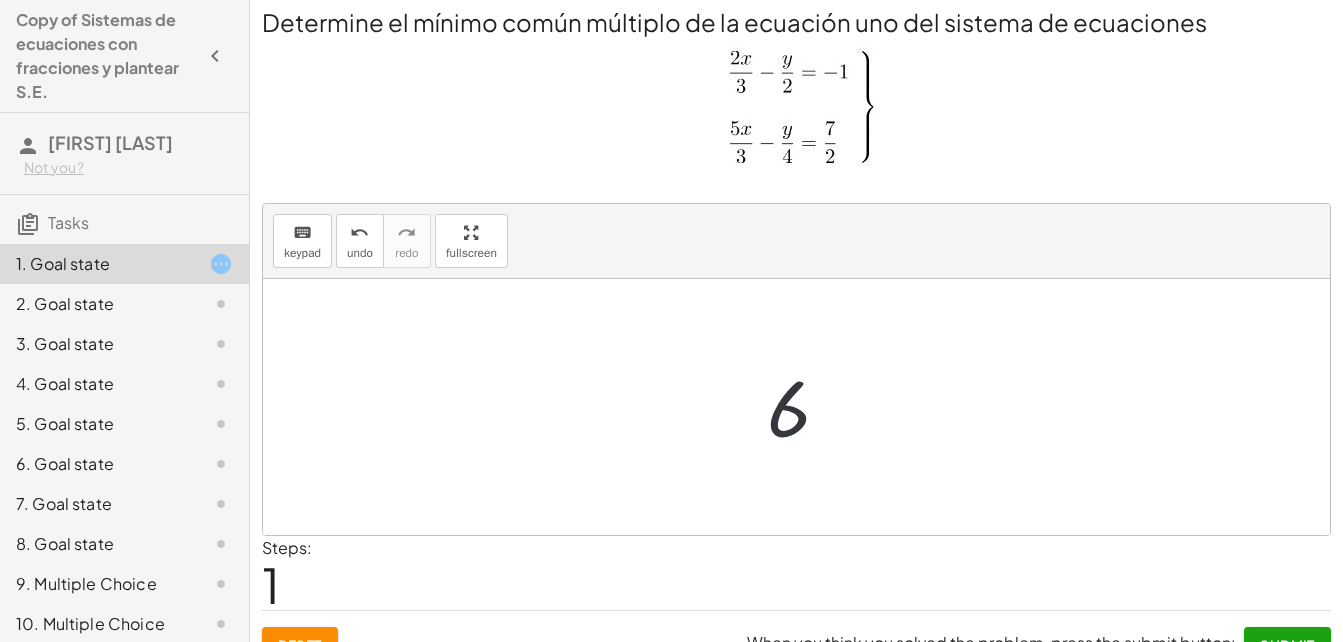 click at bounding box center (804, 407) 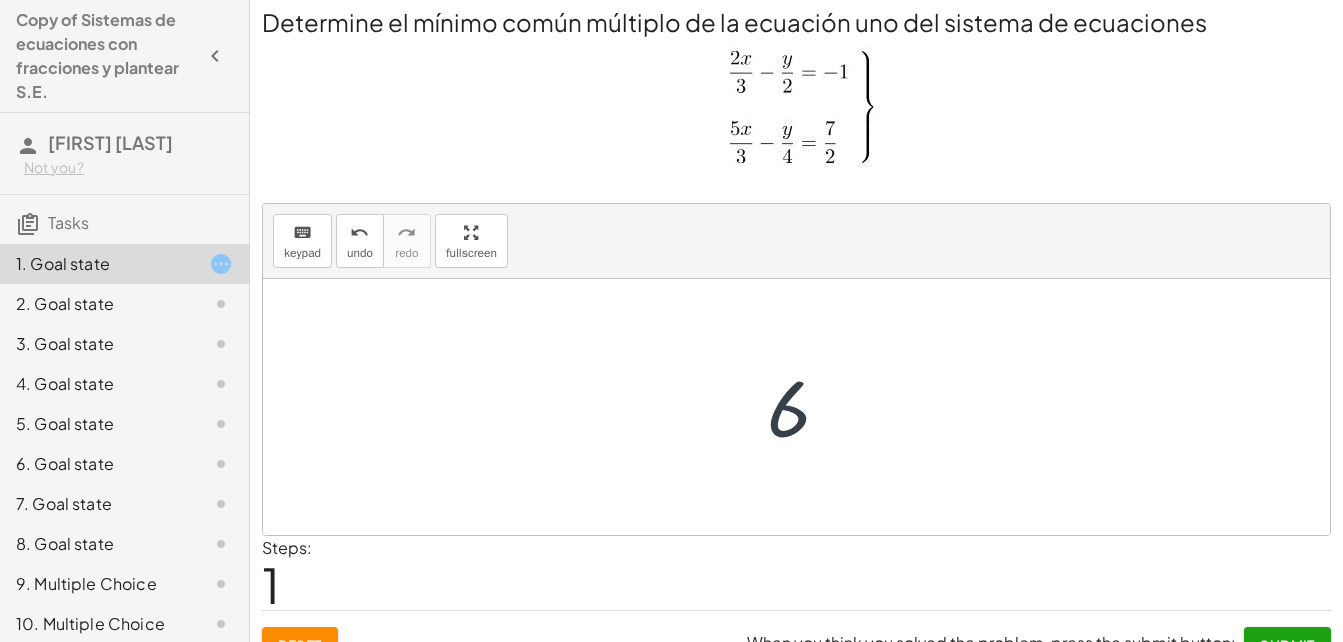 click at bounding box center (804, 407) 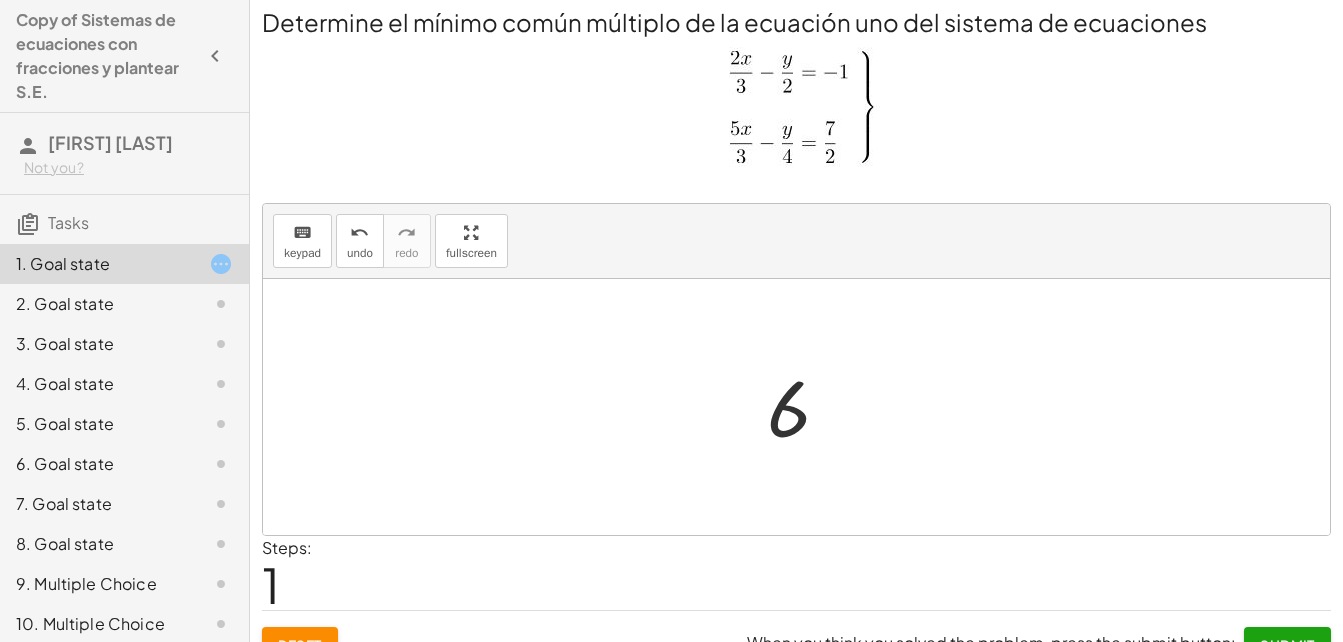 scroll, scrollTop: 40, scrollLeft: 0, axis: vertical 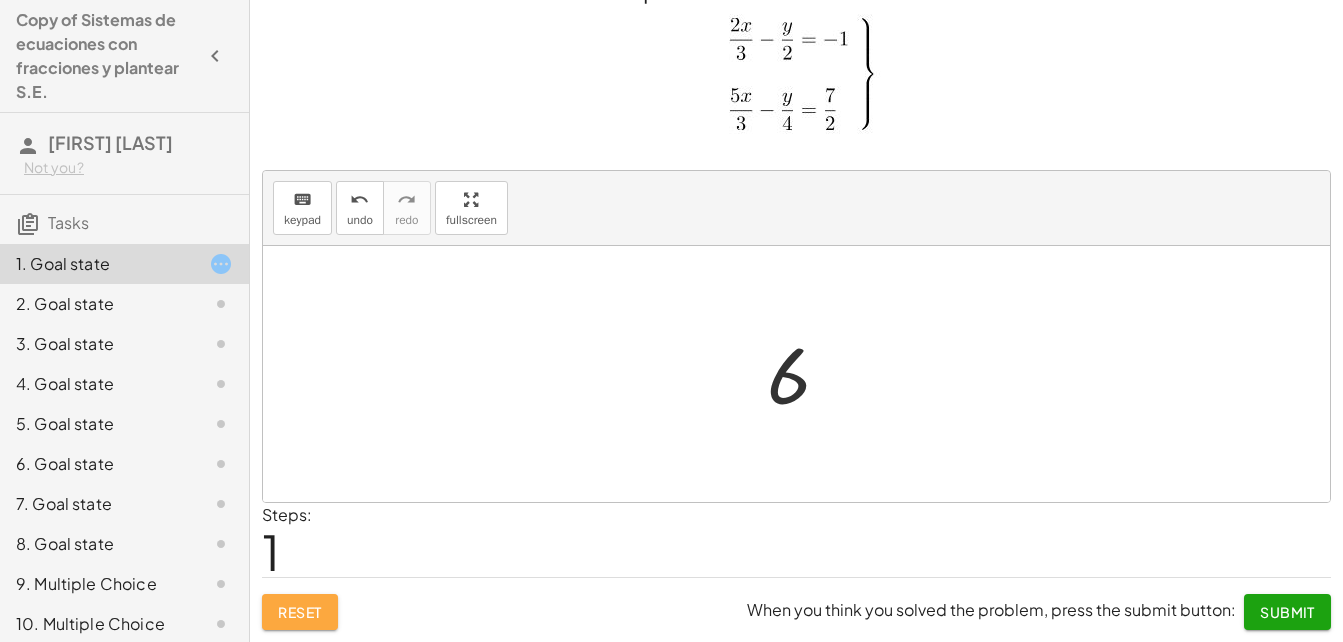 click on "Reset" at bounding box center [300, 612] 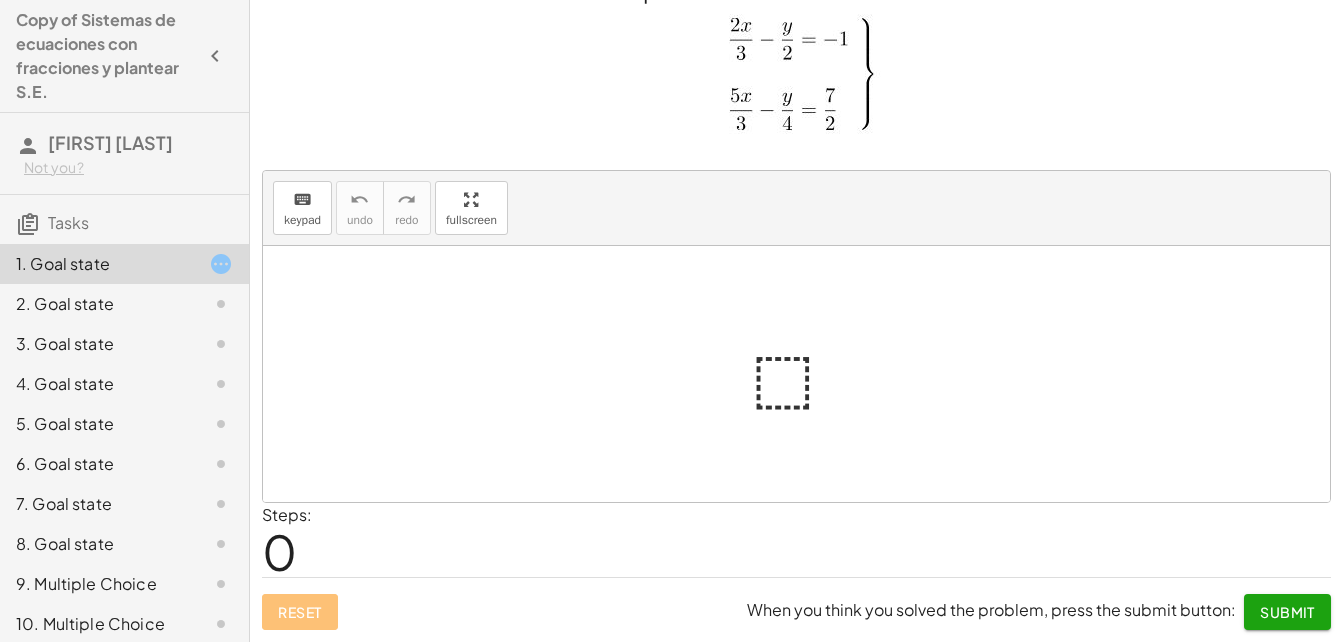 scroll, scrollTop: 0, scrollLeft: 0, axis: both 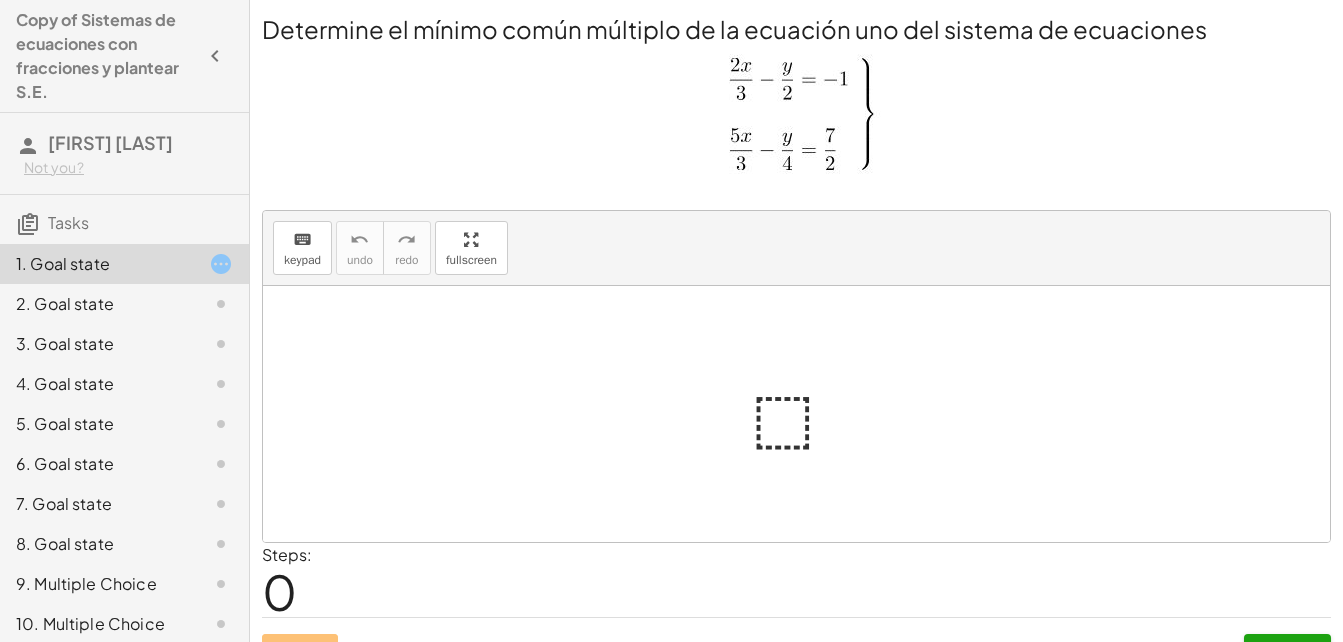 click at bounding box center [804, 414] 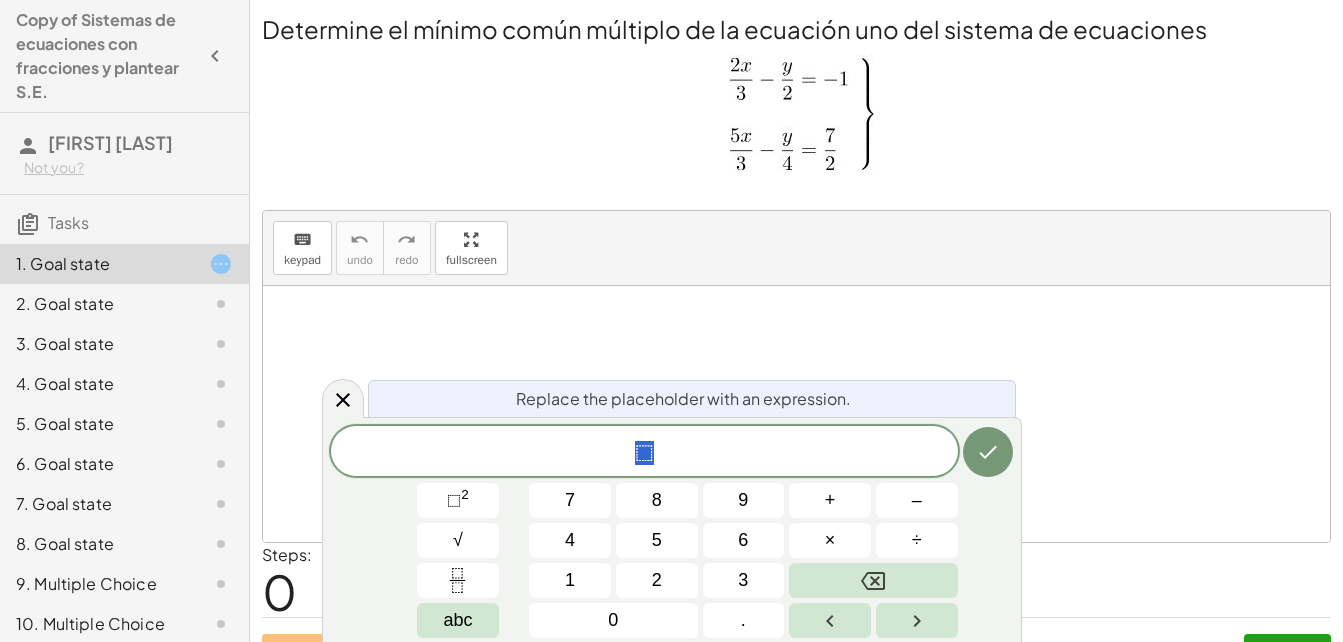 click on "Replace the placeholder with an expression." at bounding box center [692, 398] 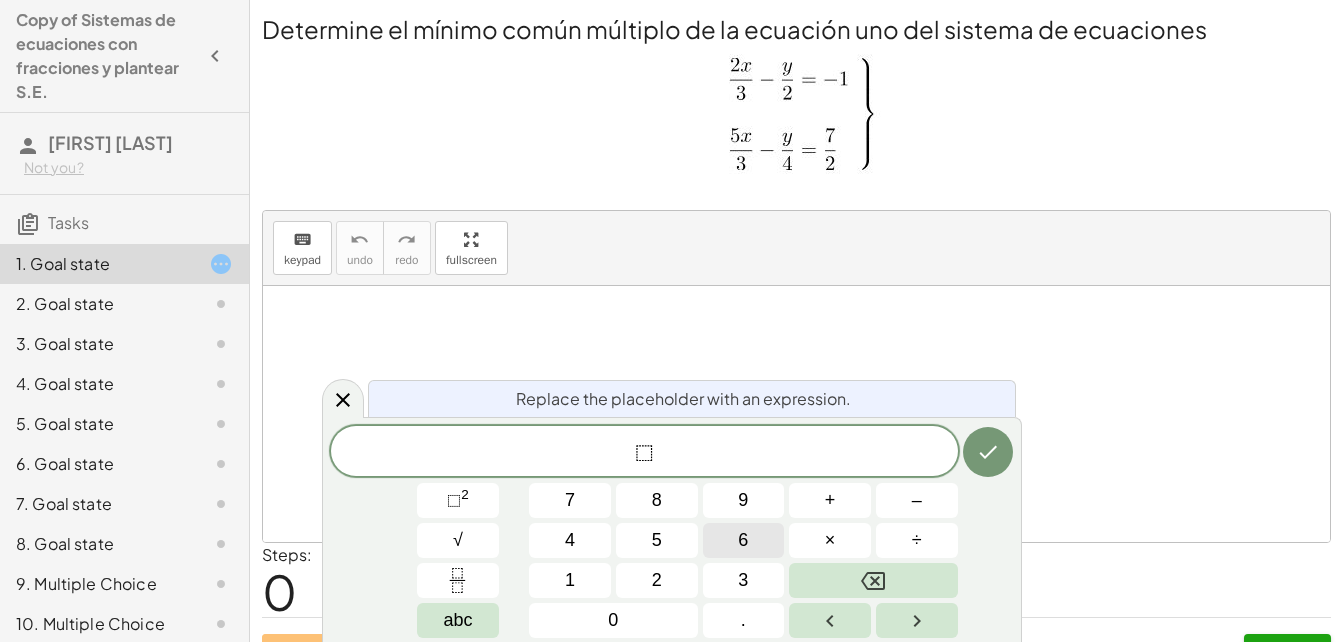 click on "6" at bounding box center [744, 540] 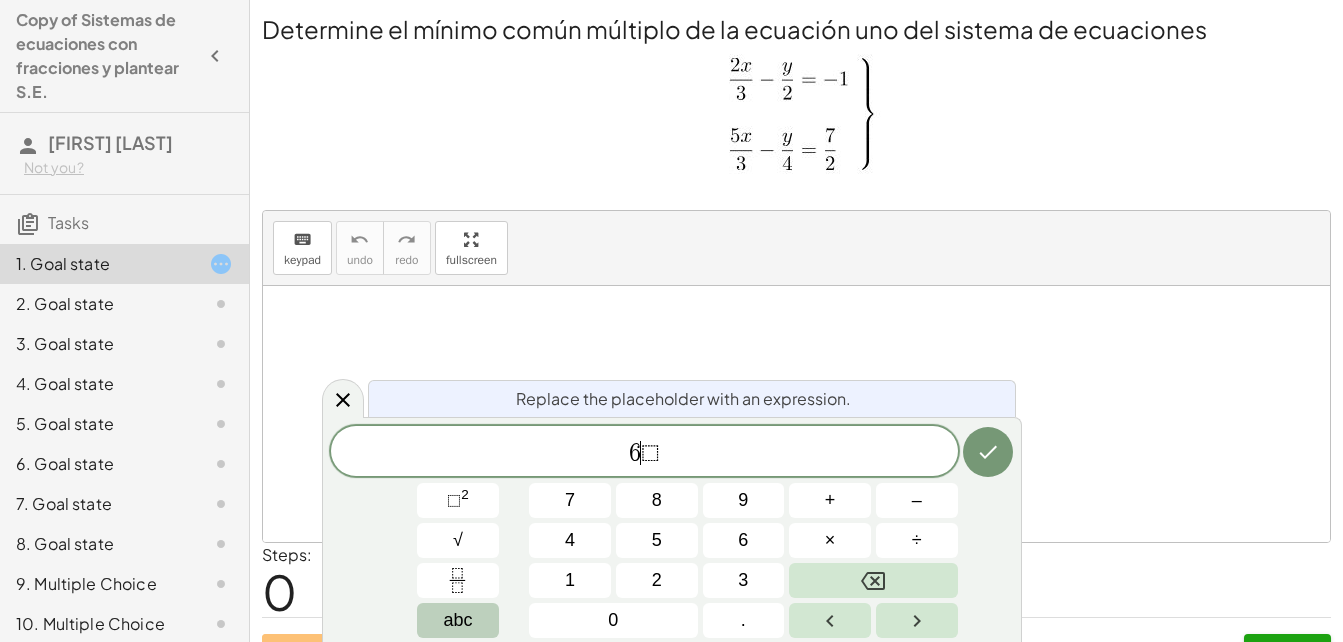 click on "abc" at bounding box center [457, 620] 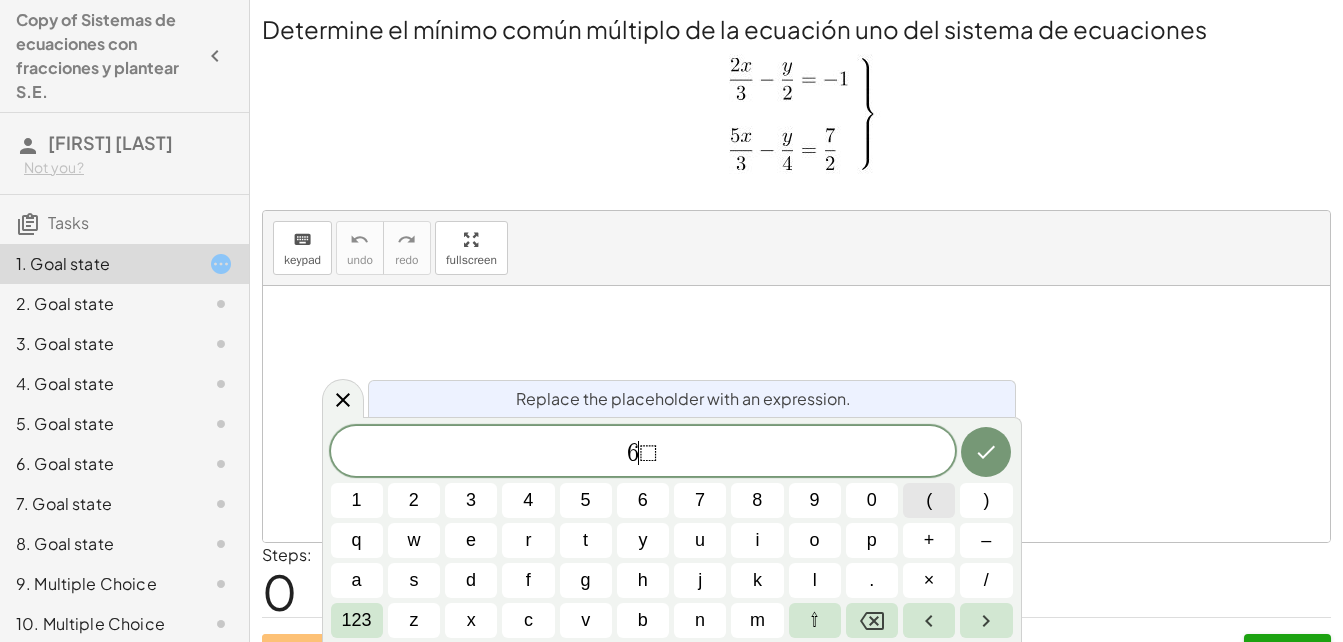 click on "(" at bounding box center (929, 500) 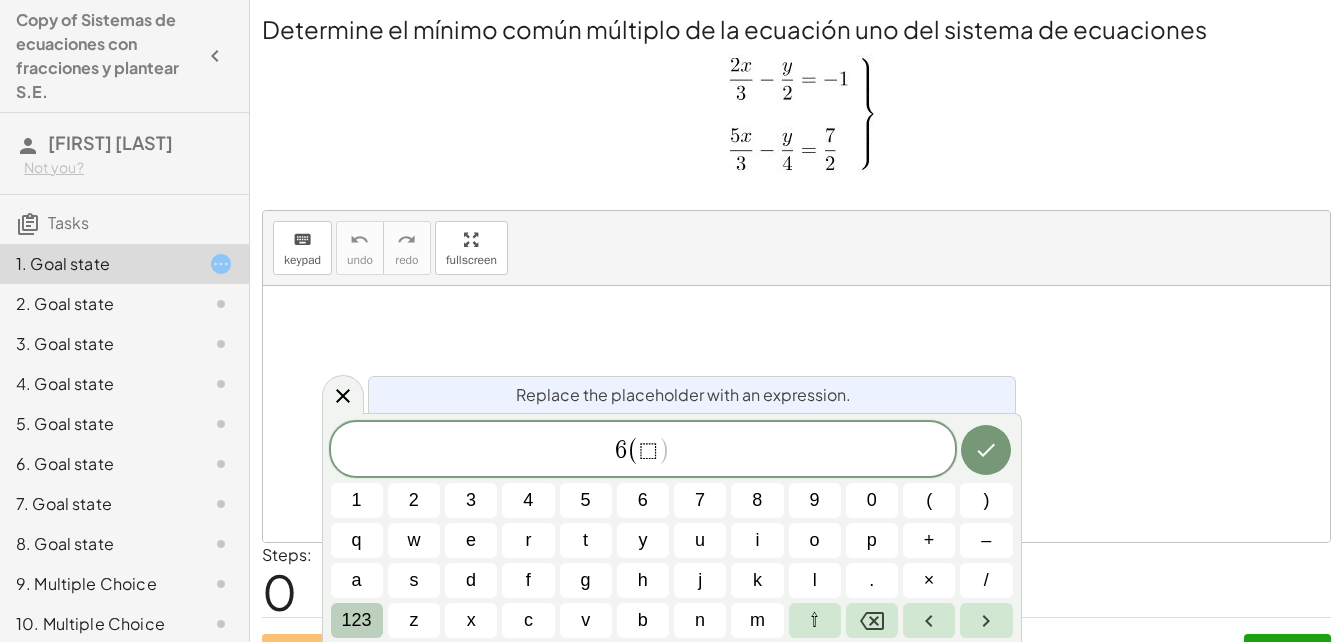 click on "123" at bounding box center (357, 620) 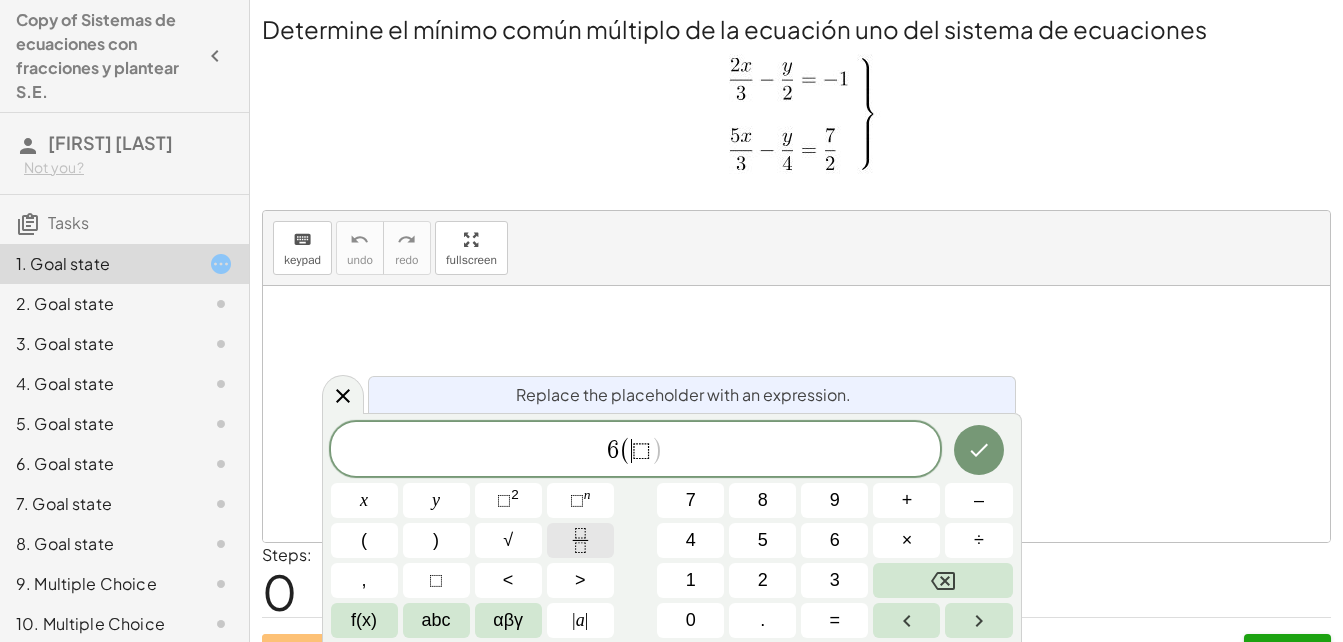 click 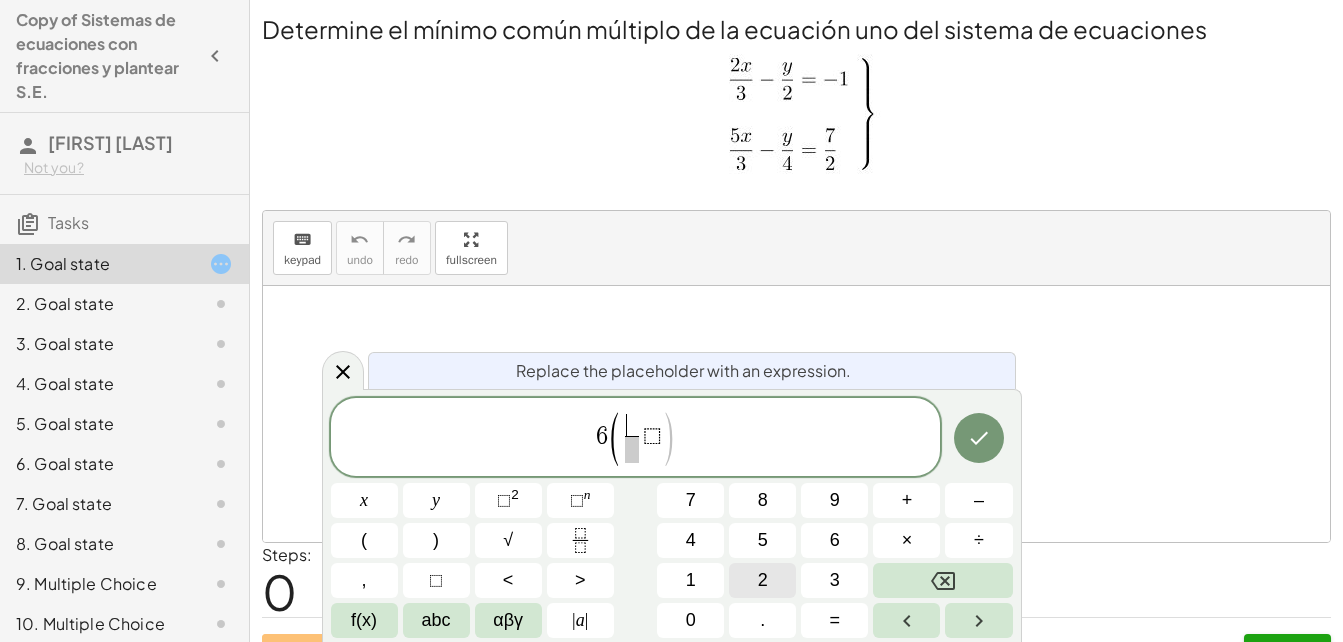 click on "2" at bounding box center [762, 580] 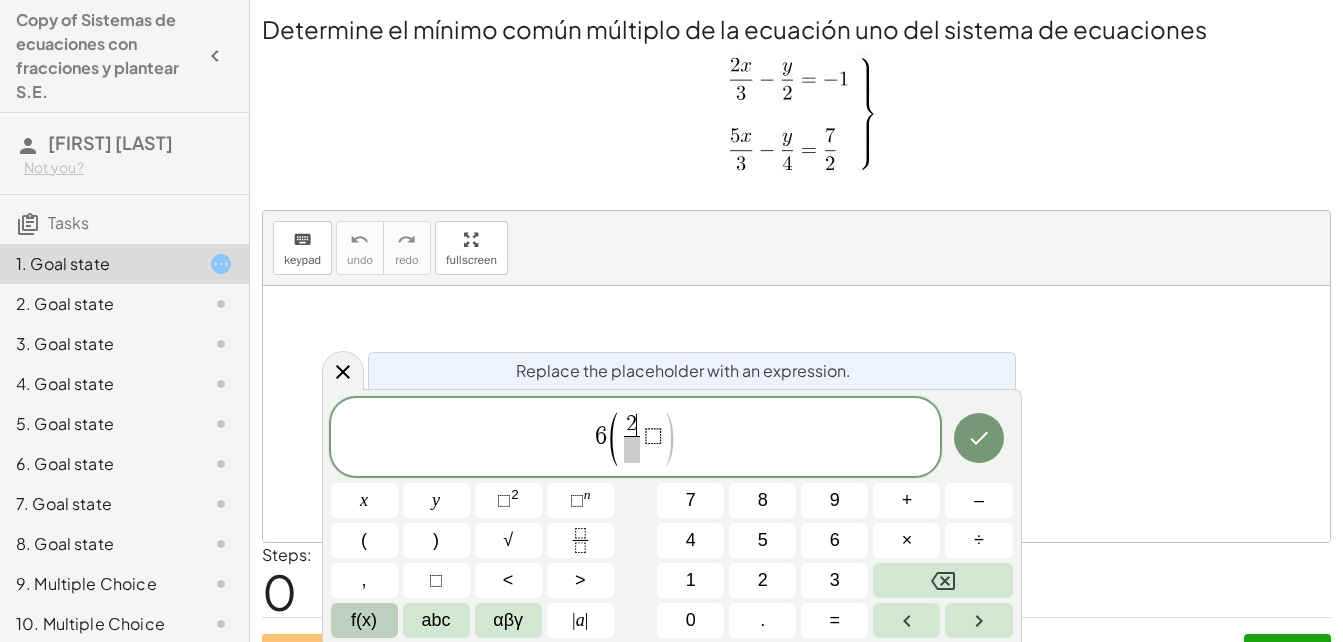 click on "f(x)" at bounding box center [364, 620] 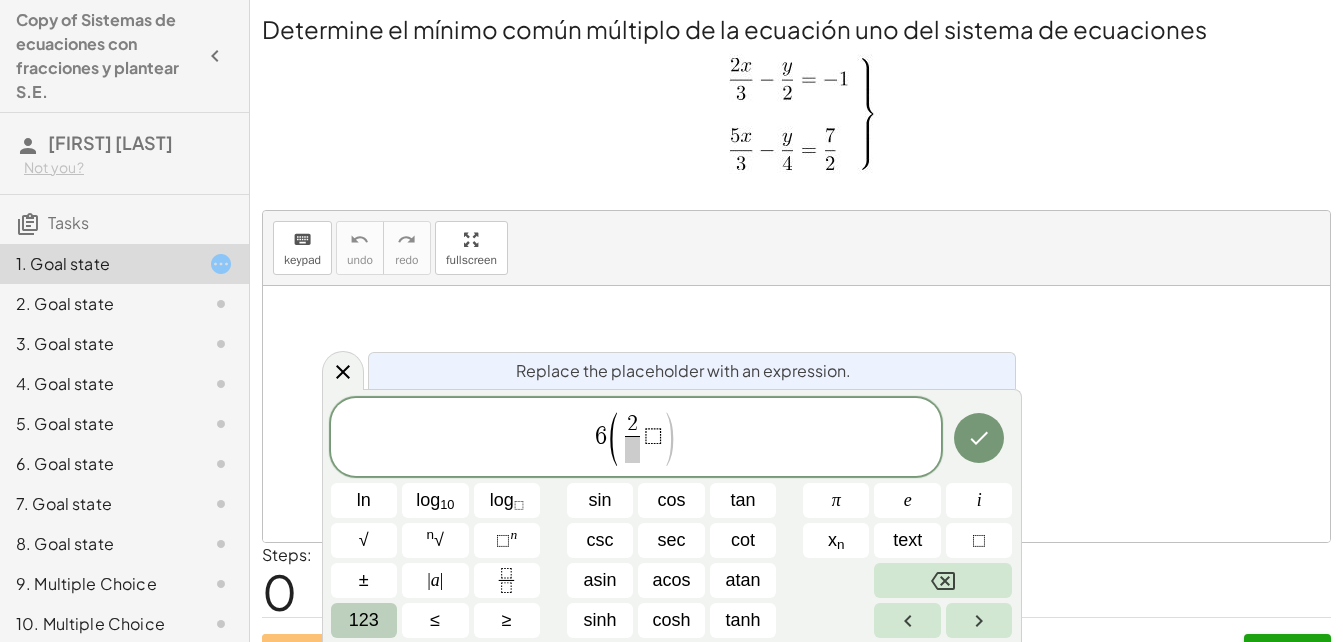 click on "123" at bounding box center [364, 620] 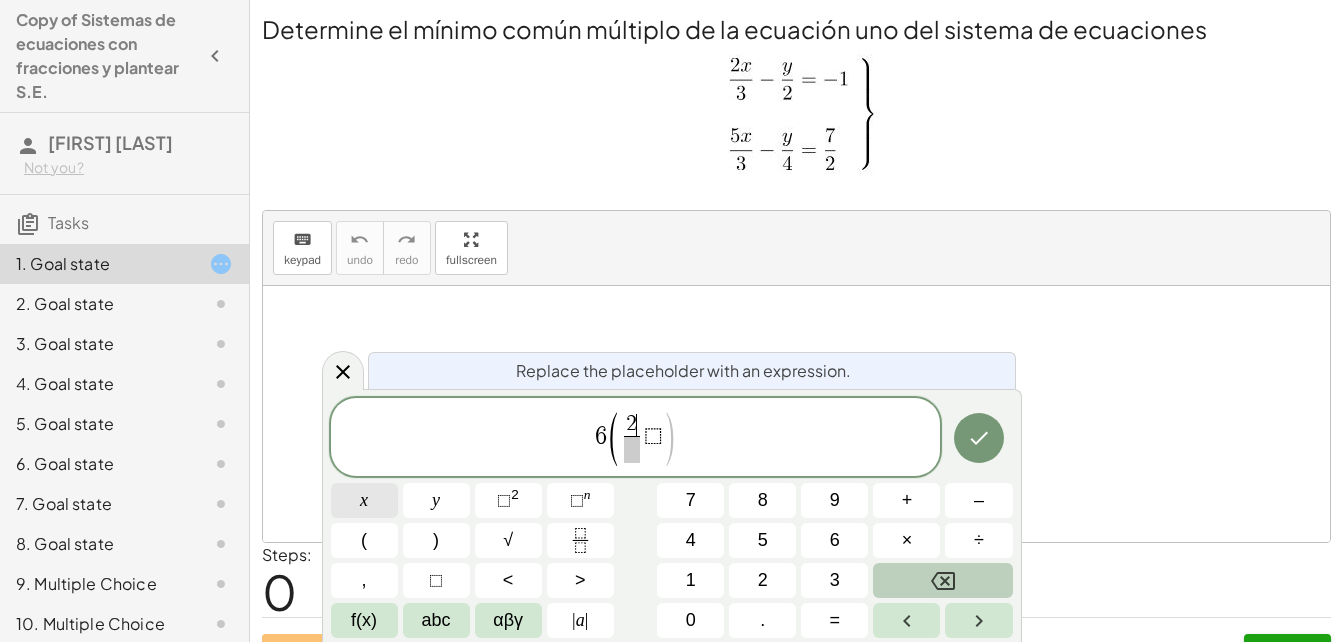 click on "x" at bounding box center [364, 500] 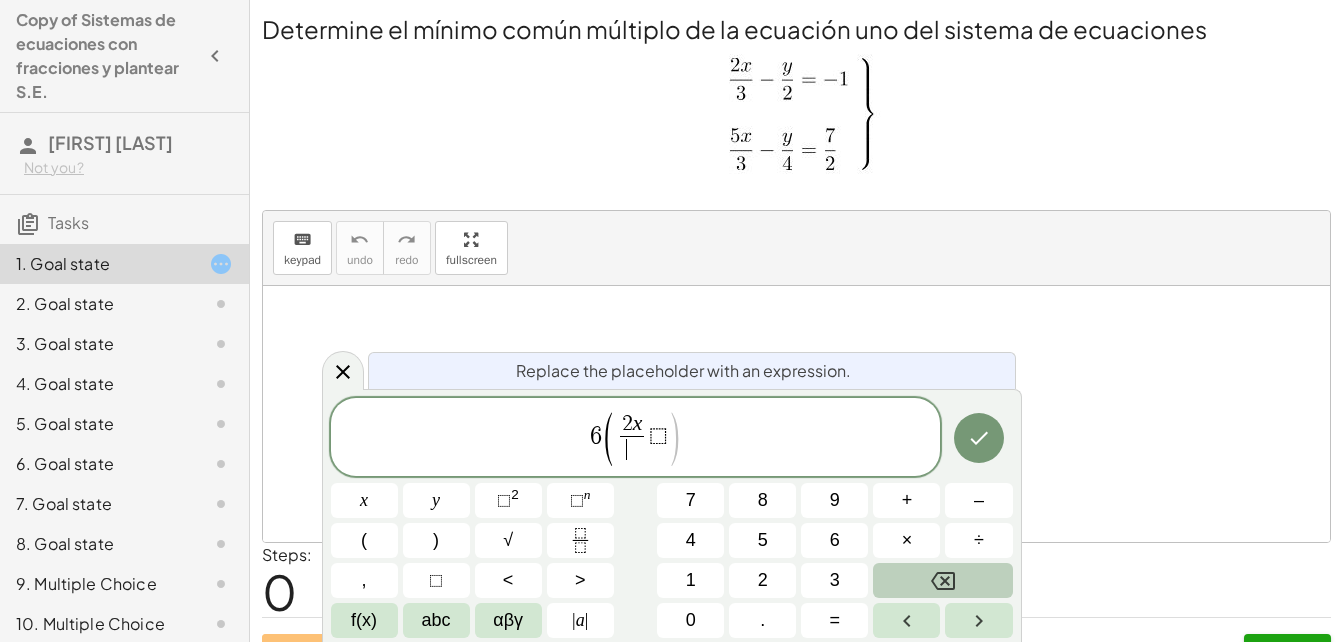 click on "​" at bounding box center [632, 449] 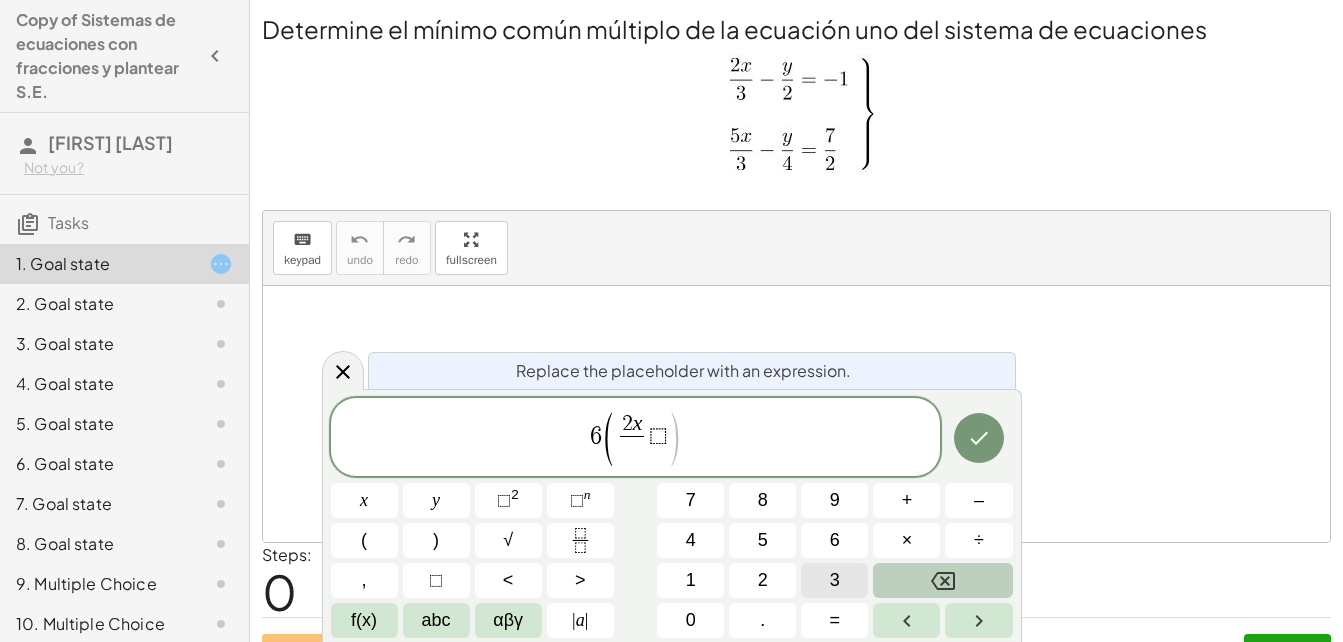 click on "3" at bounding box center [834, 580] 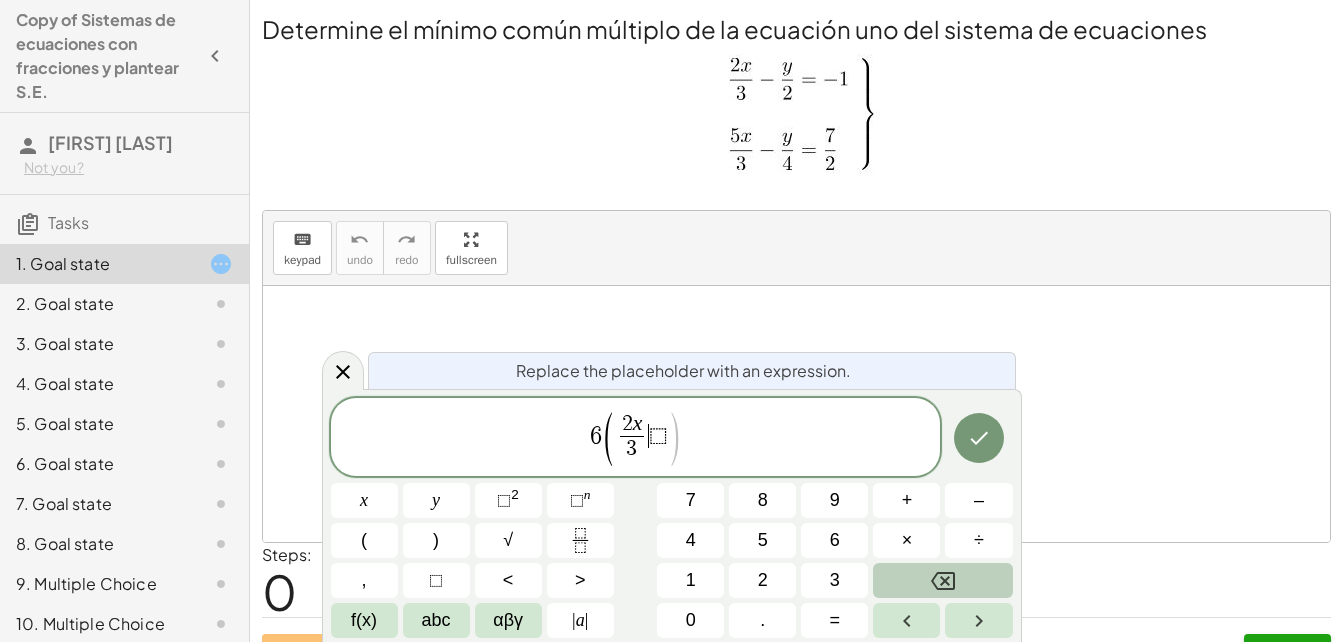 click on "⬚" at bounding box center (658, 436) 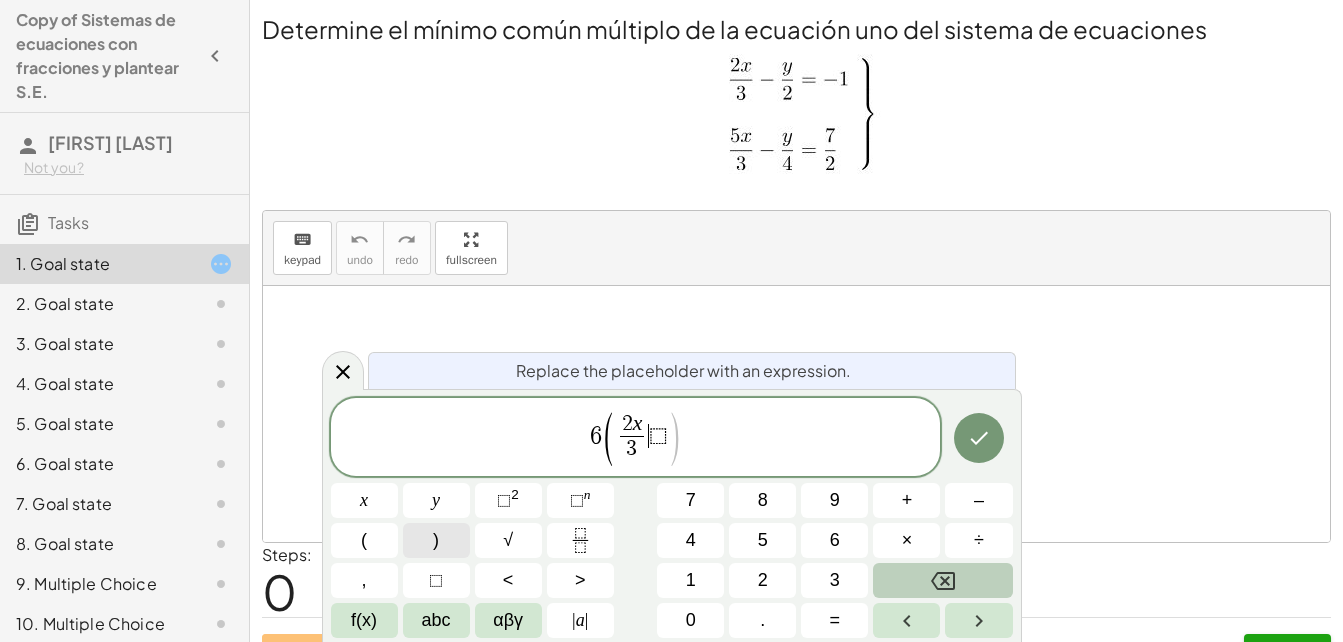 click on ")" at bounding box center (436, 540) 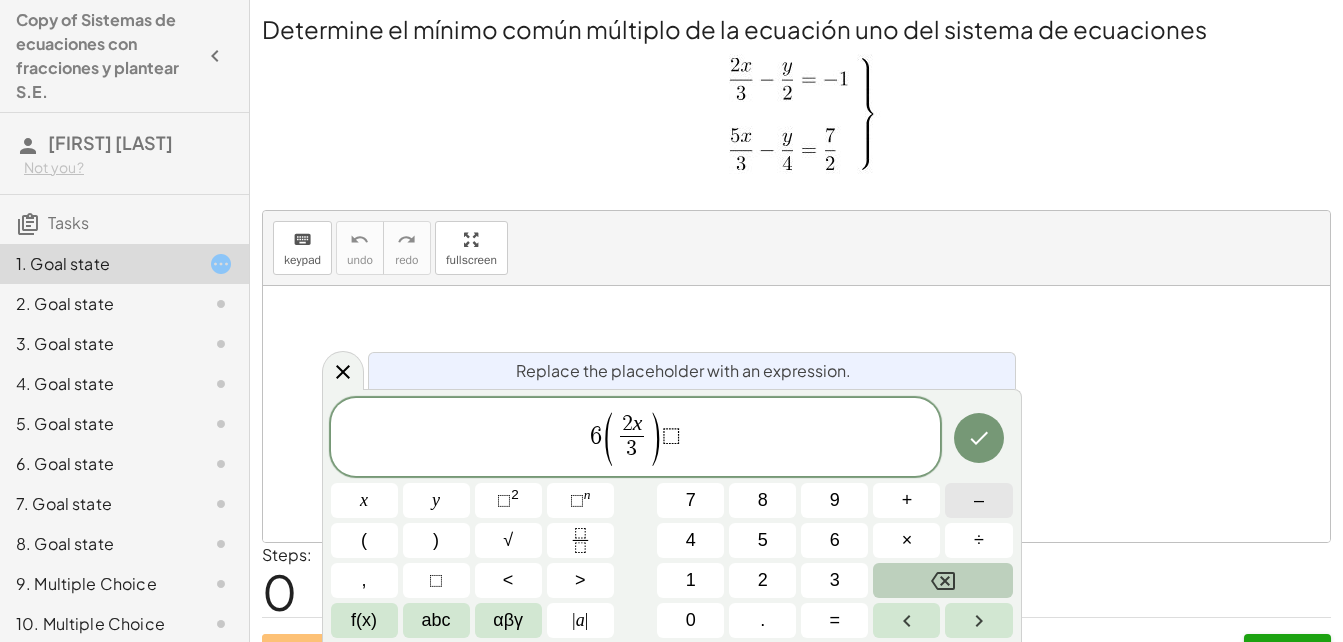 click on "–" at bounding box center (978, 500) 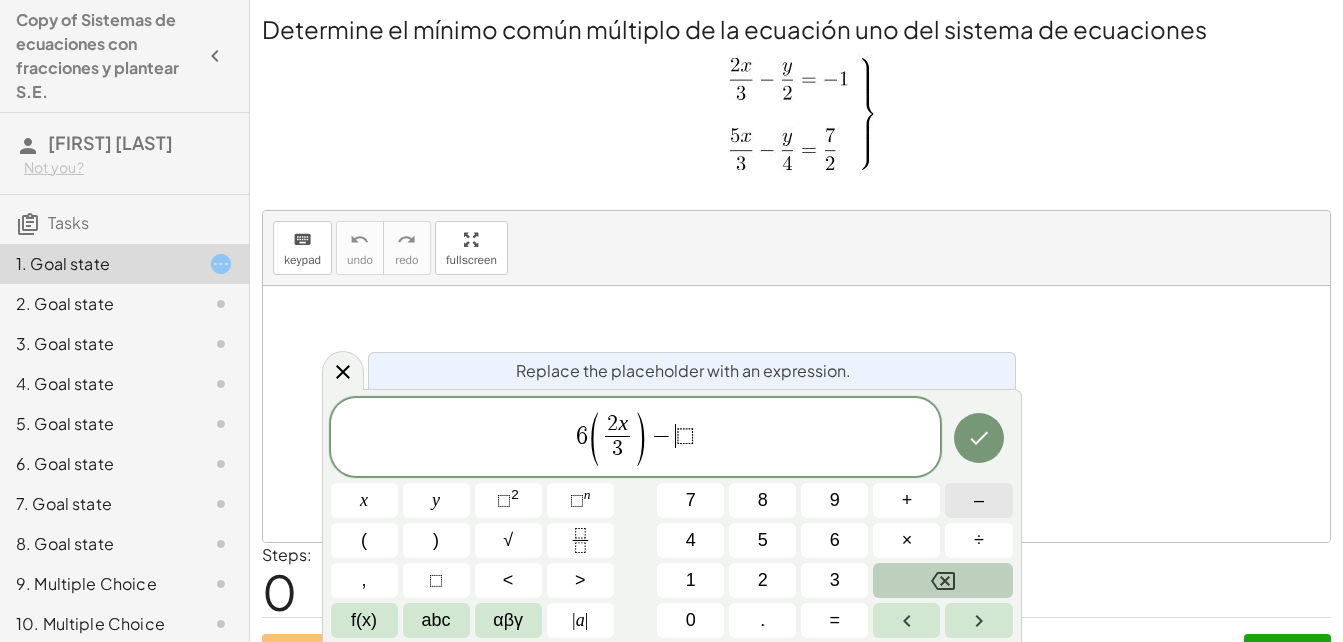 click on "–" at bounding box center [978, 500] 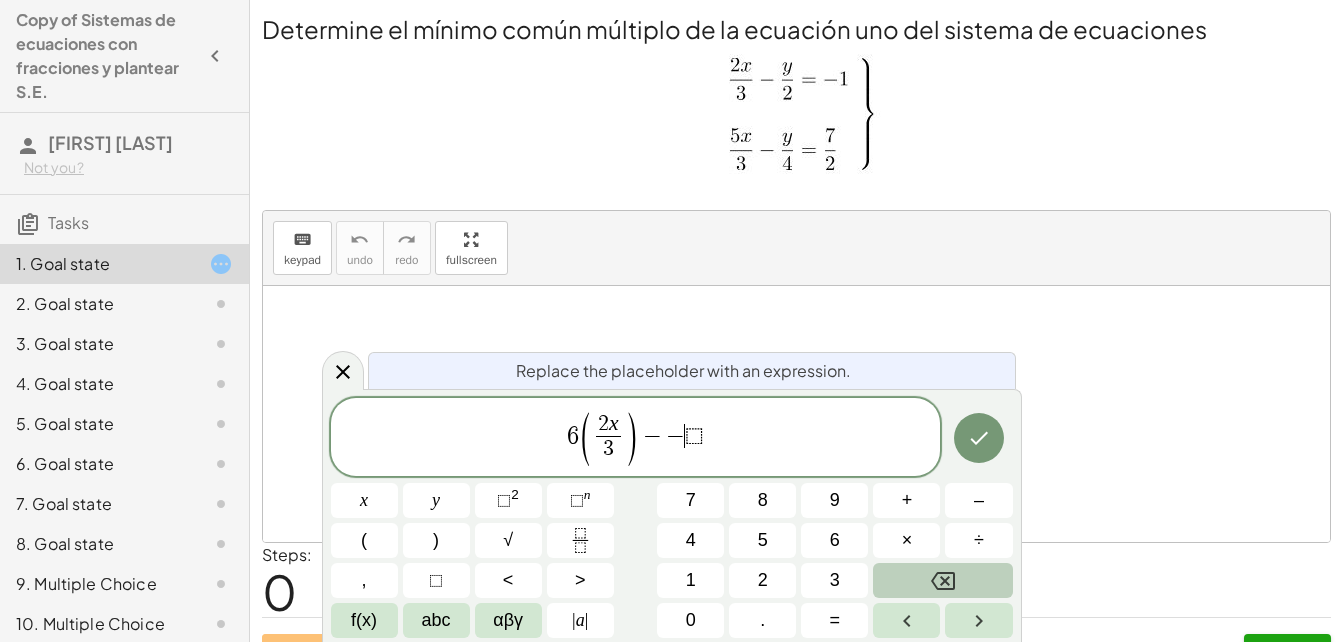 click 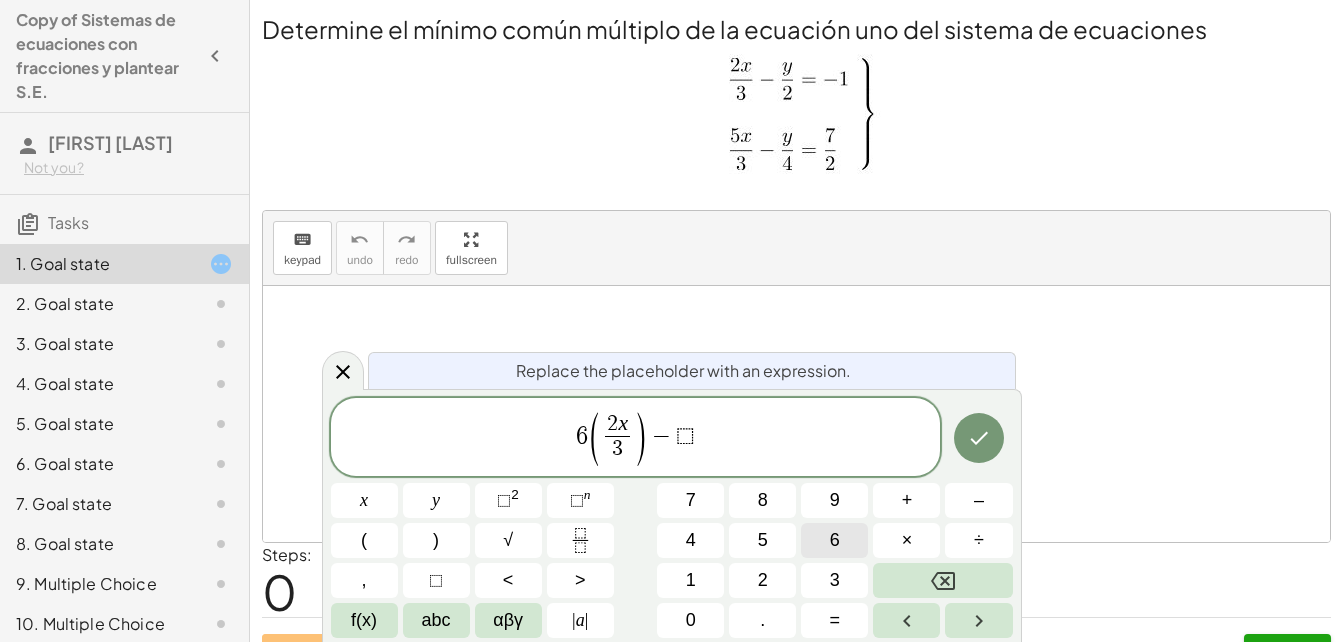 click on "6" at bounding box center (834, 540) 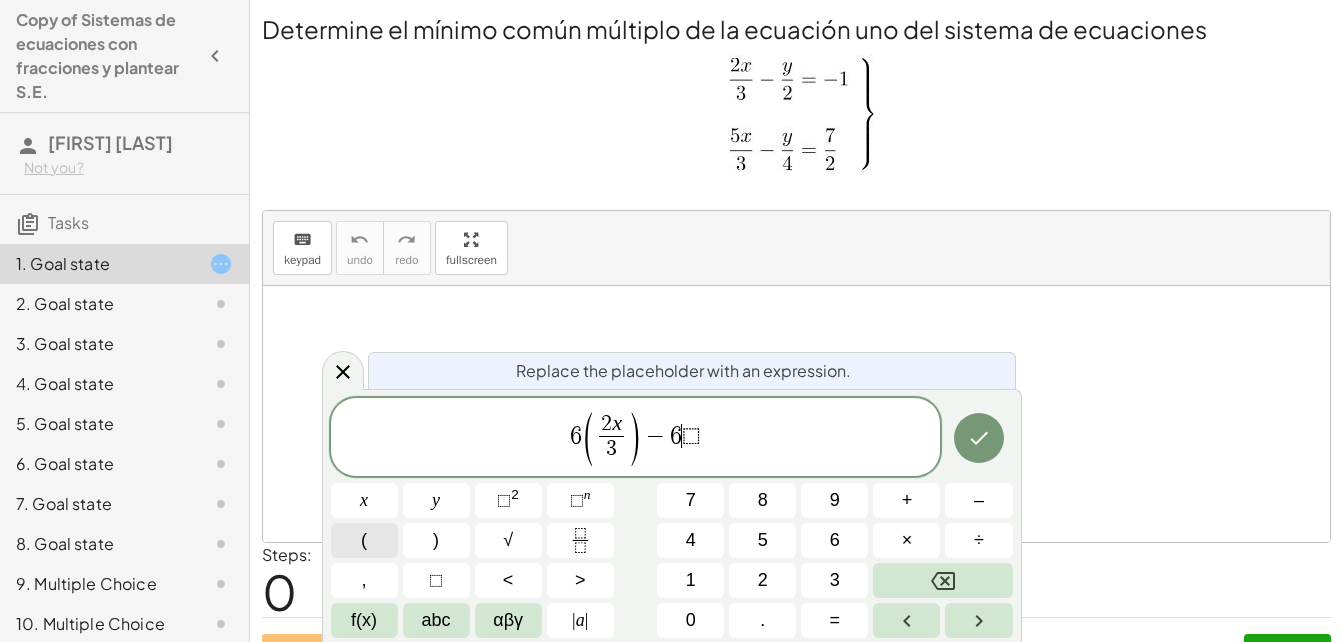 click on "(" at bounding box center [364, 540] 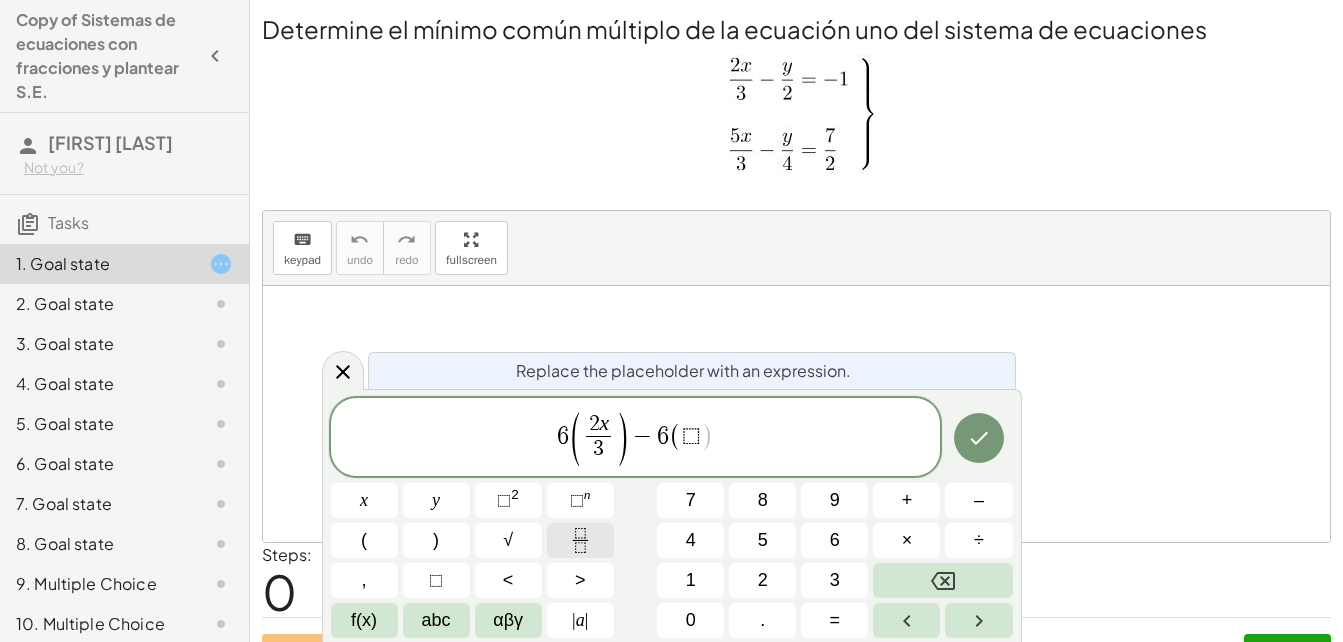 click 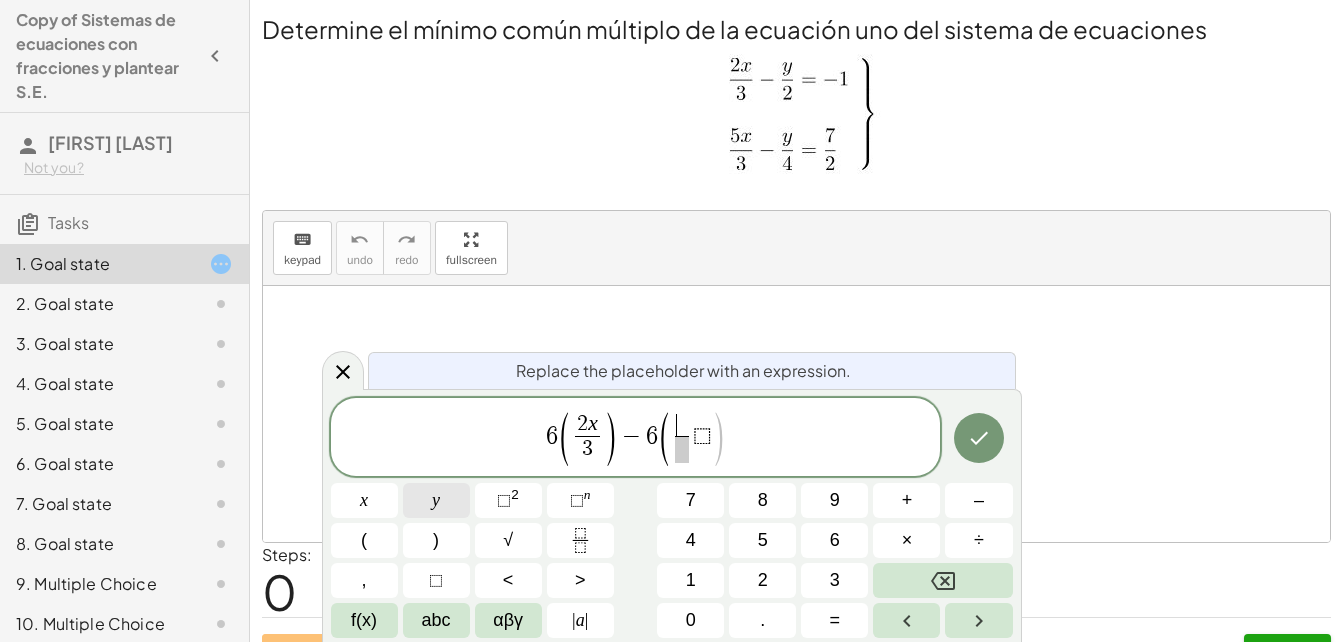 click on "y" at bounding box center [436, 500] 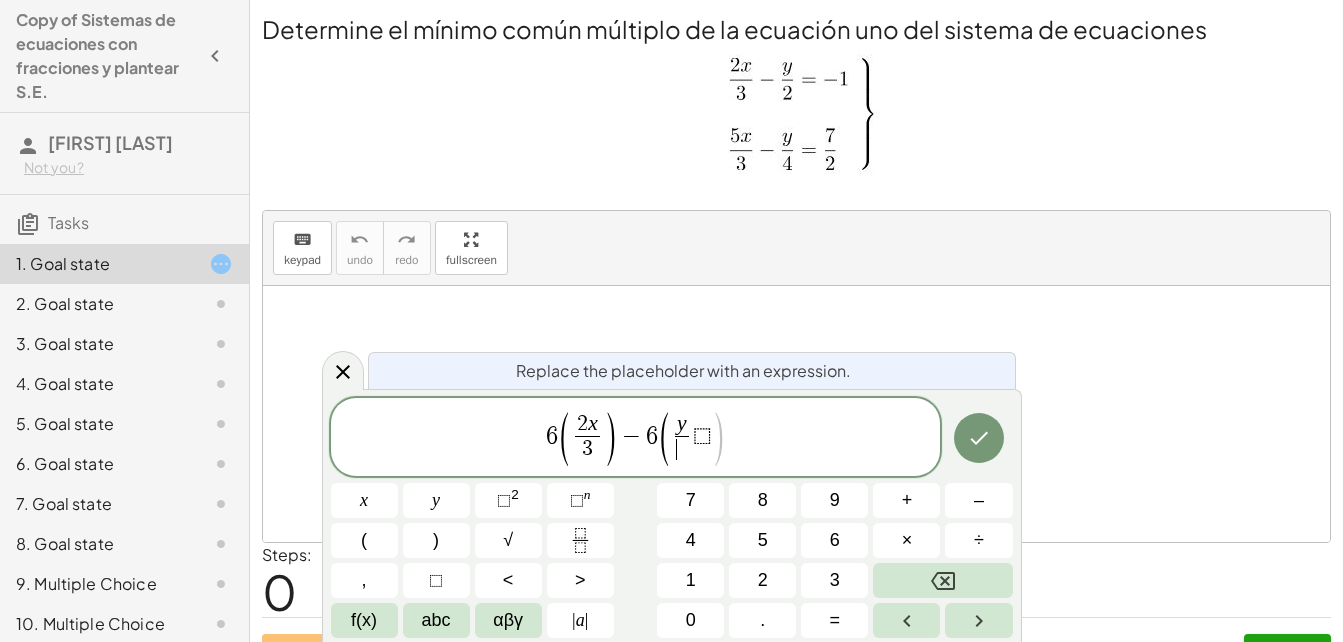 click on "​" at bounding box center (682, 449) 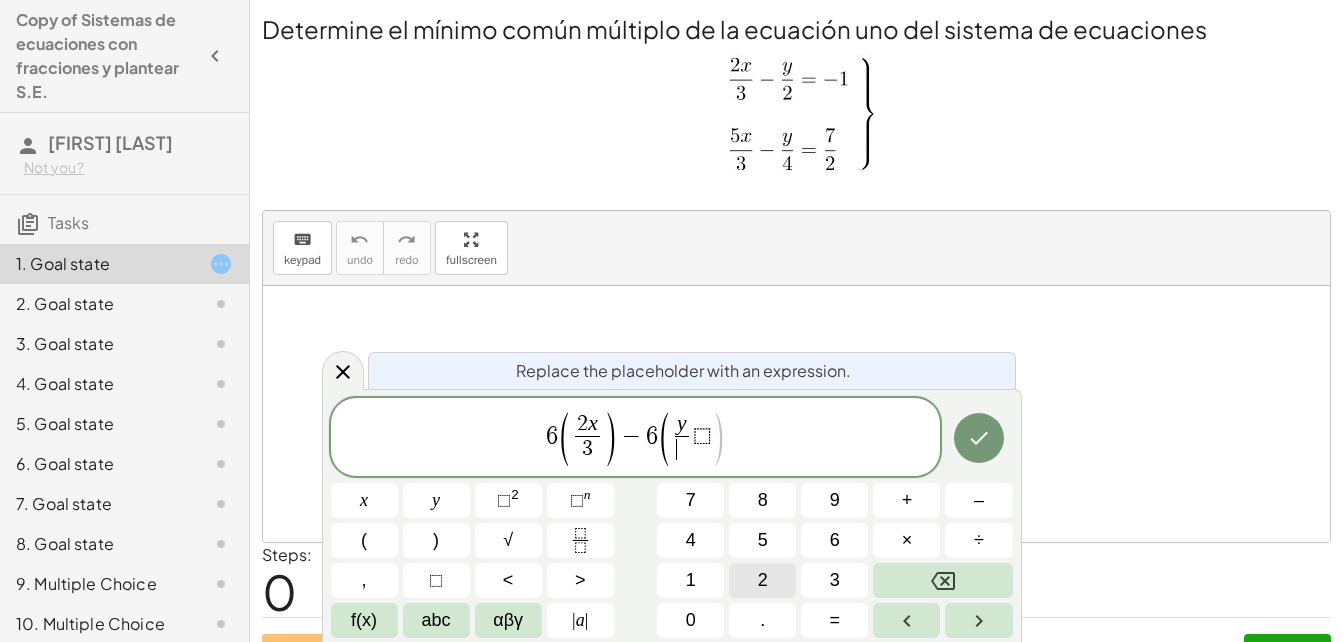 click on "2" at bounding box center [763, 580] 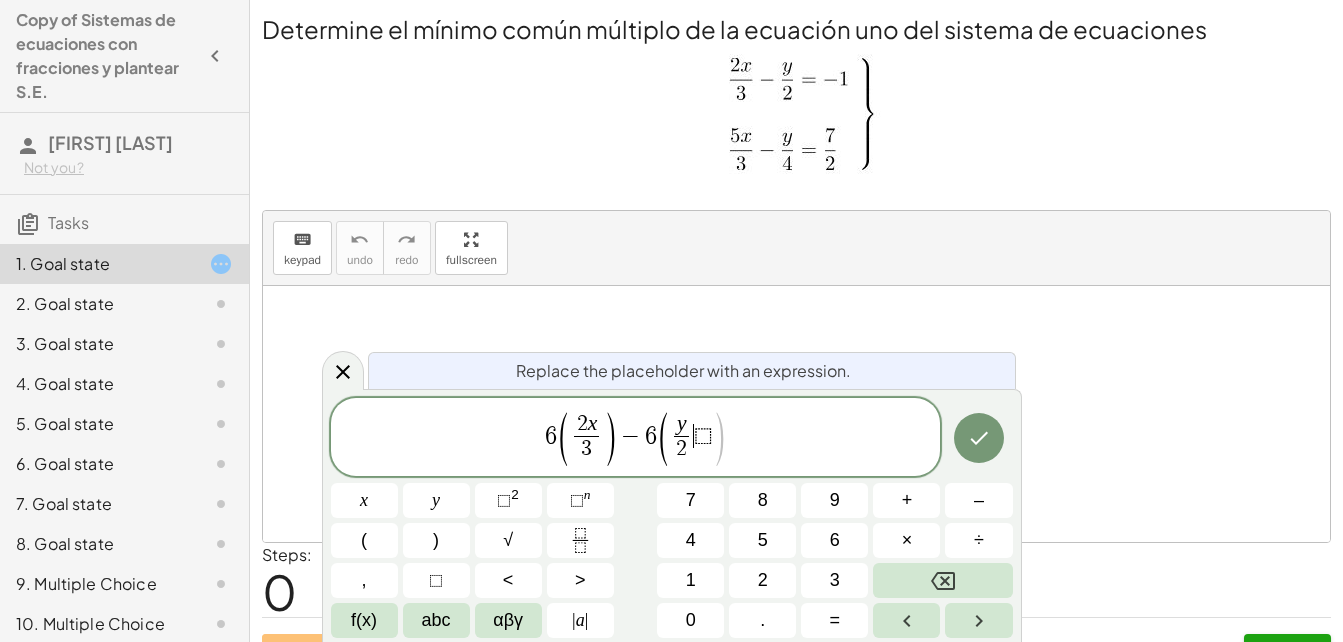 click on "⬚" at bounding box center (703, 436) 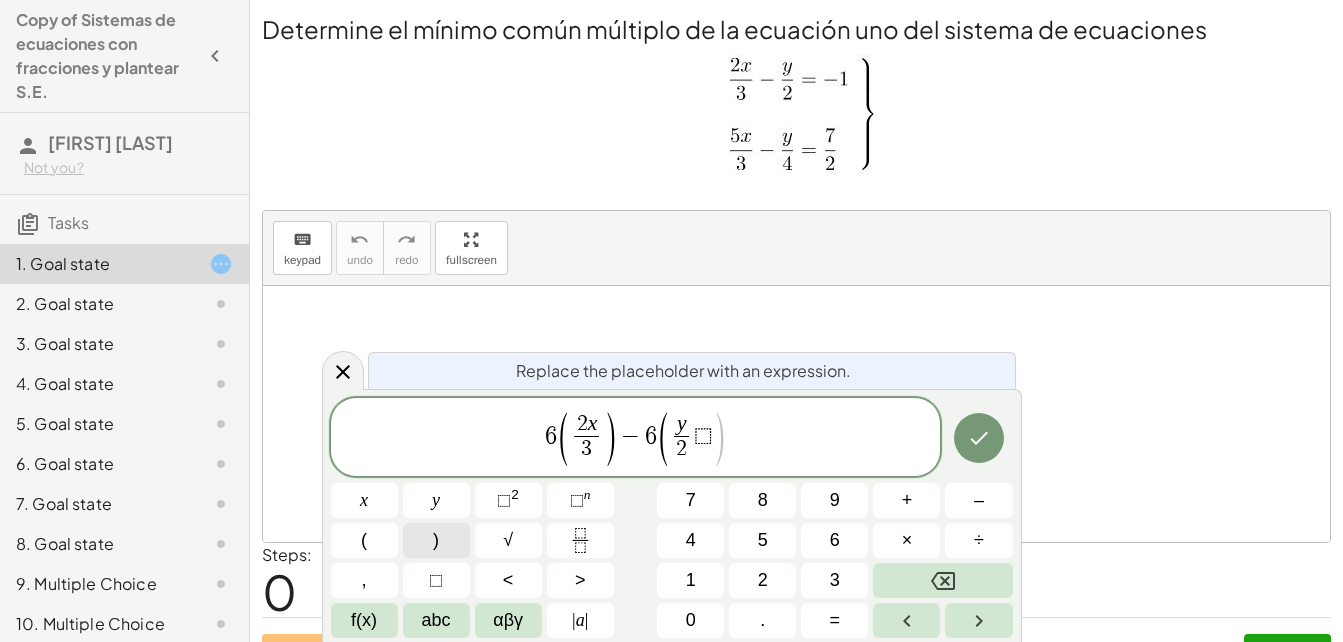 click on ")" at bounding box center (436, 540) 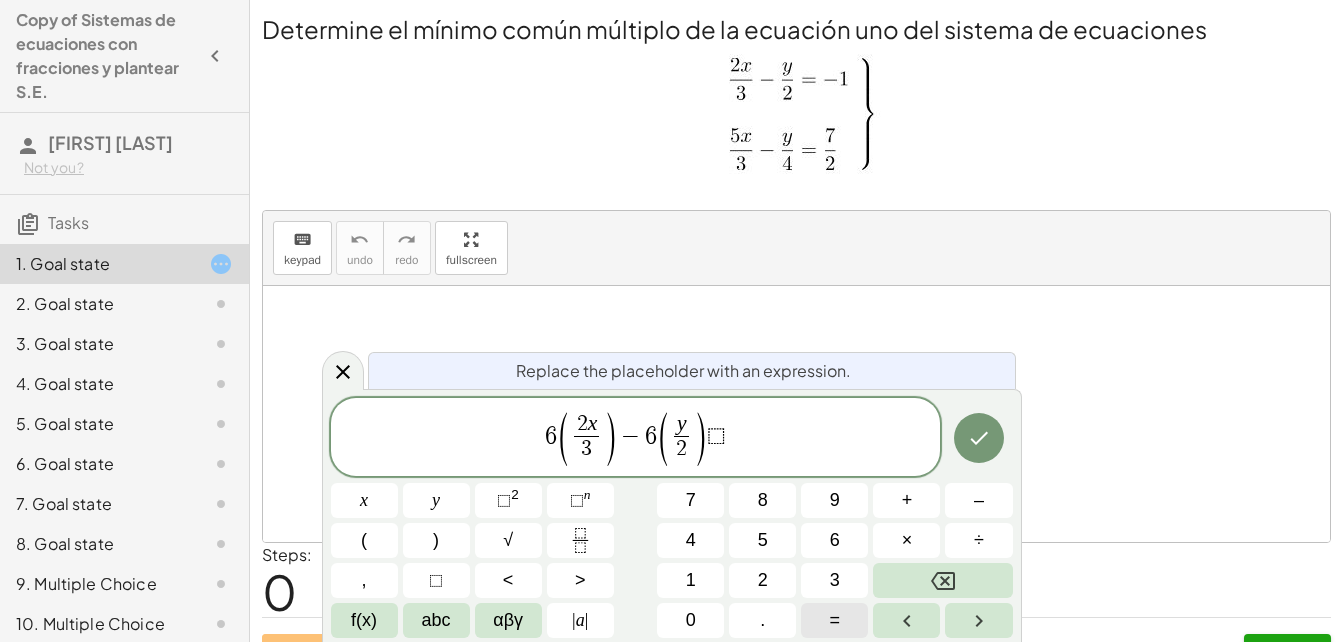 click on "=" at bounding box center (834, 620) 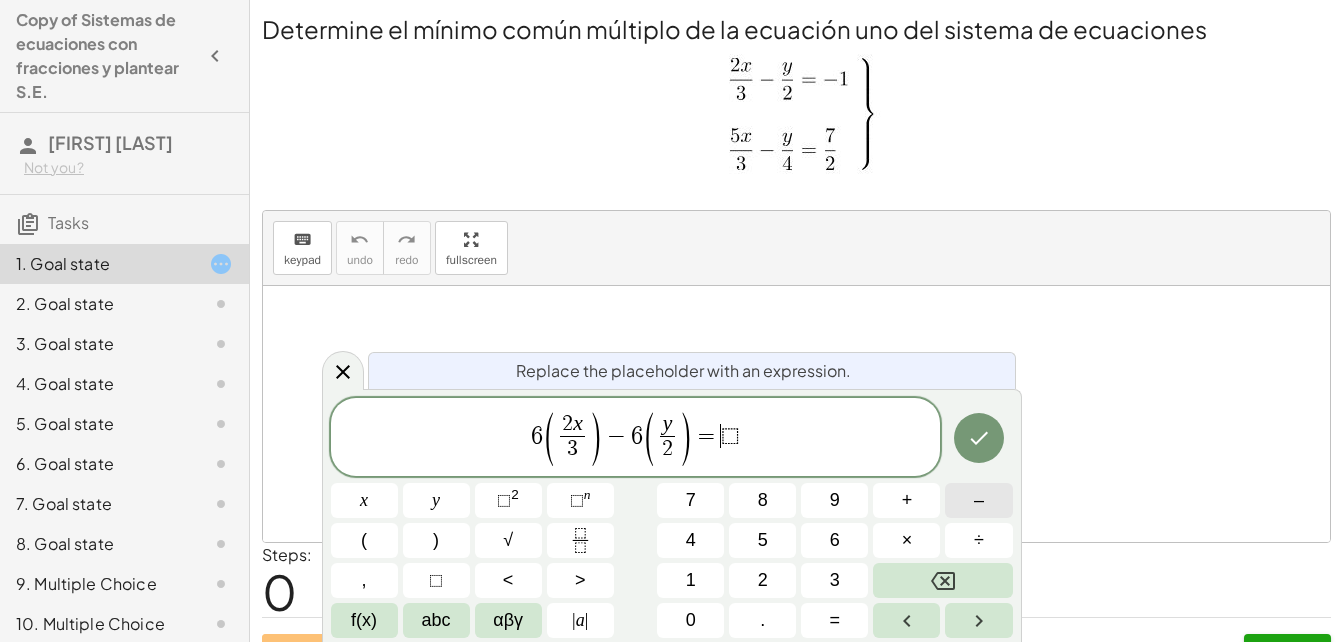 click on "–" at bounding box center [978, 500] 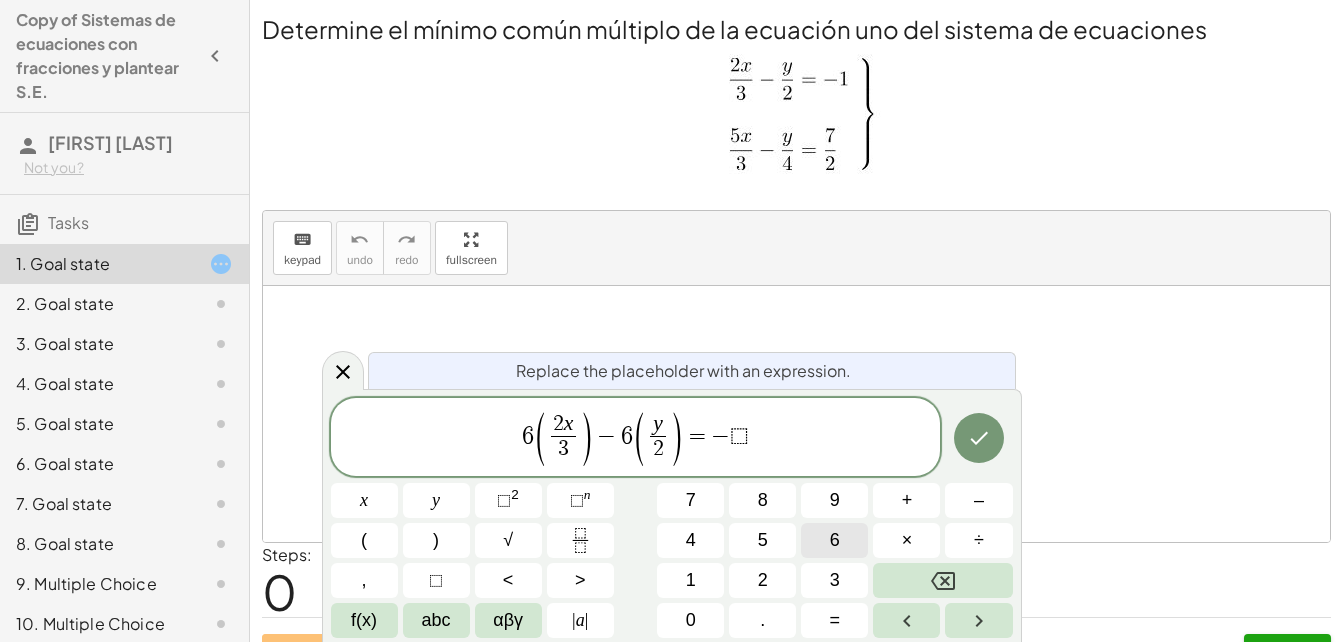 click on "6" at bounding box center [835, 540] 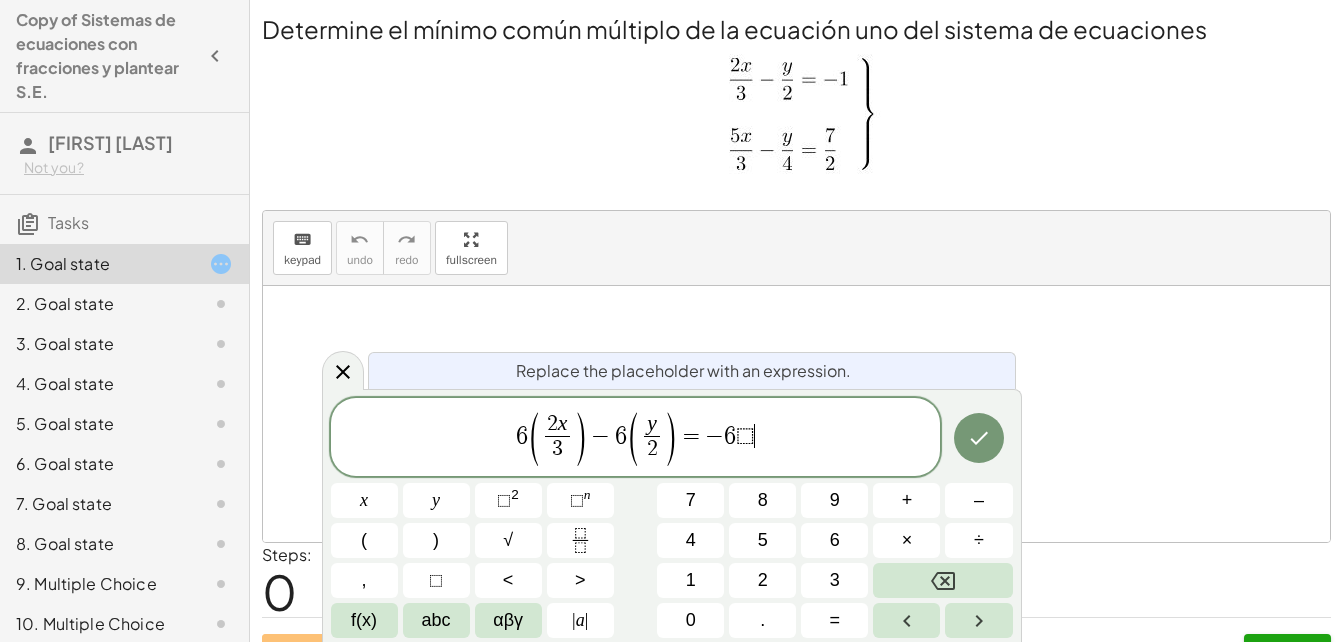 click on "6 ( 2 x 3 ​ ) − 6 ( y 2 ​ ) = − 6 ⬚ ​" at bounding box center (636, 438) 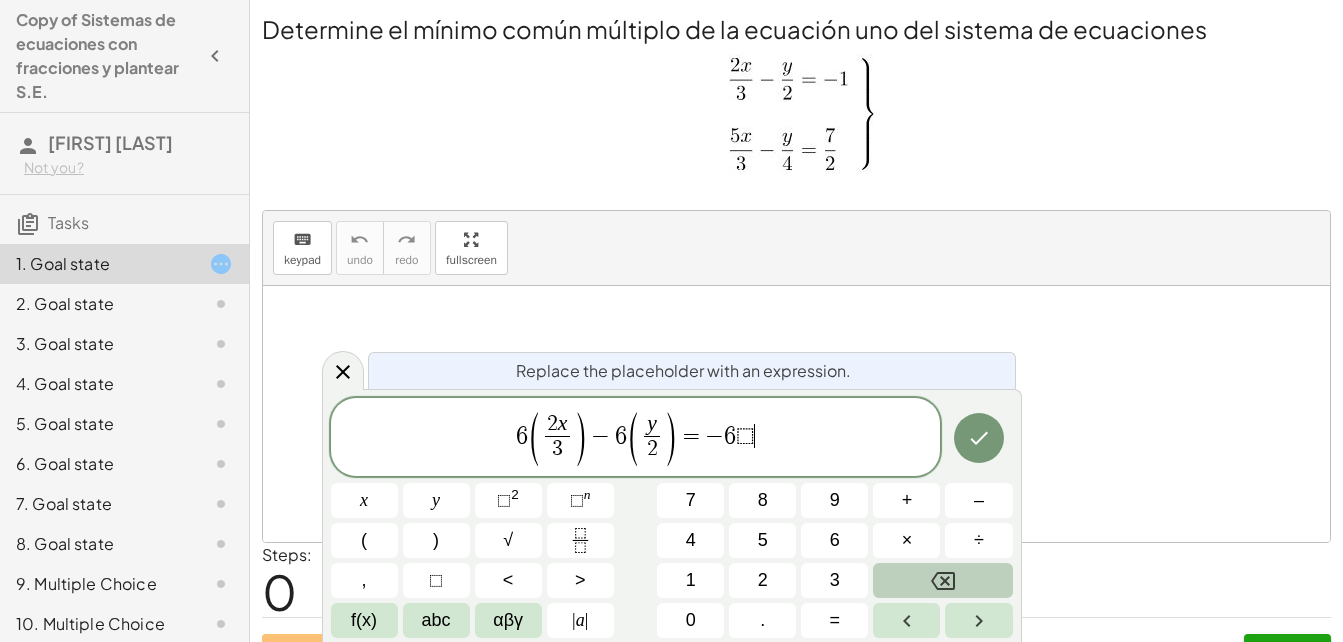 click 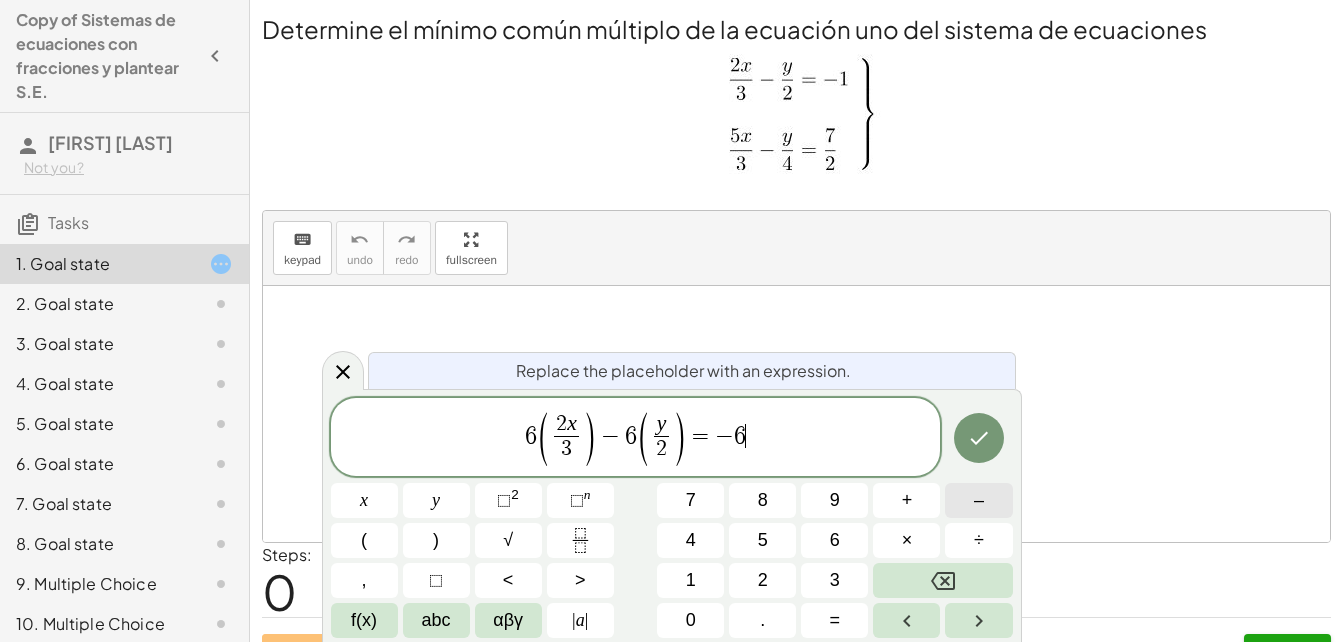 click on "–" at bounding box center (978, 500) 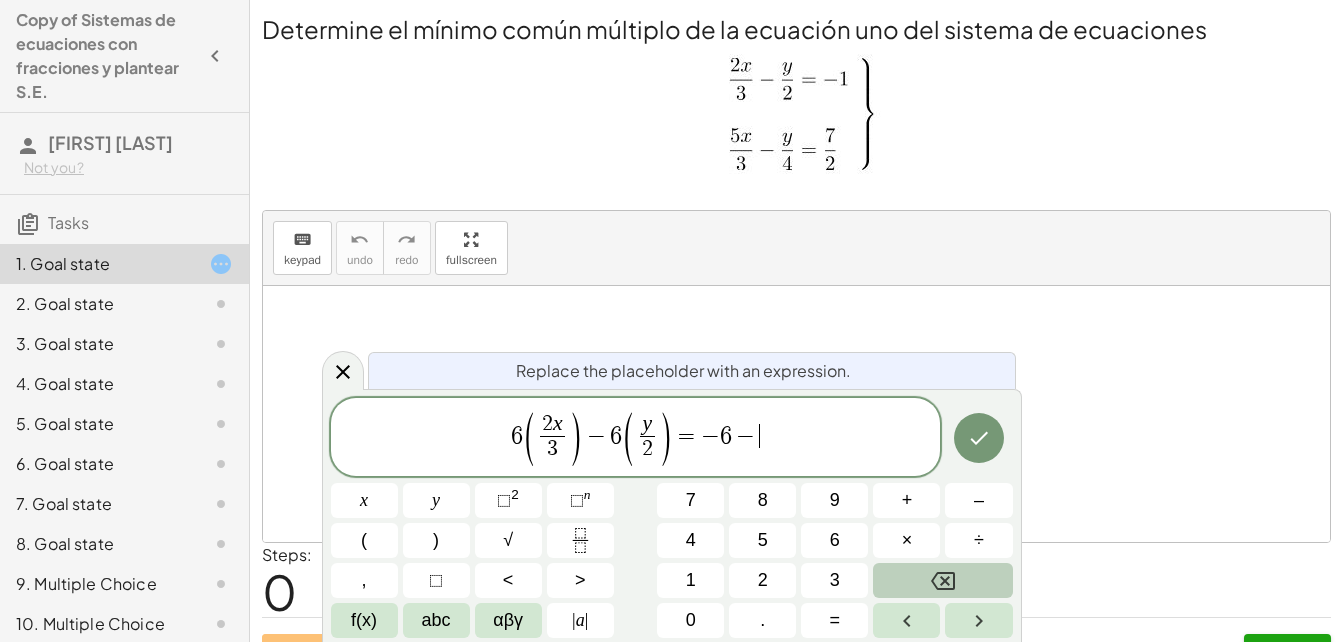 click at bounding box center [942, 580] 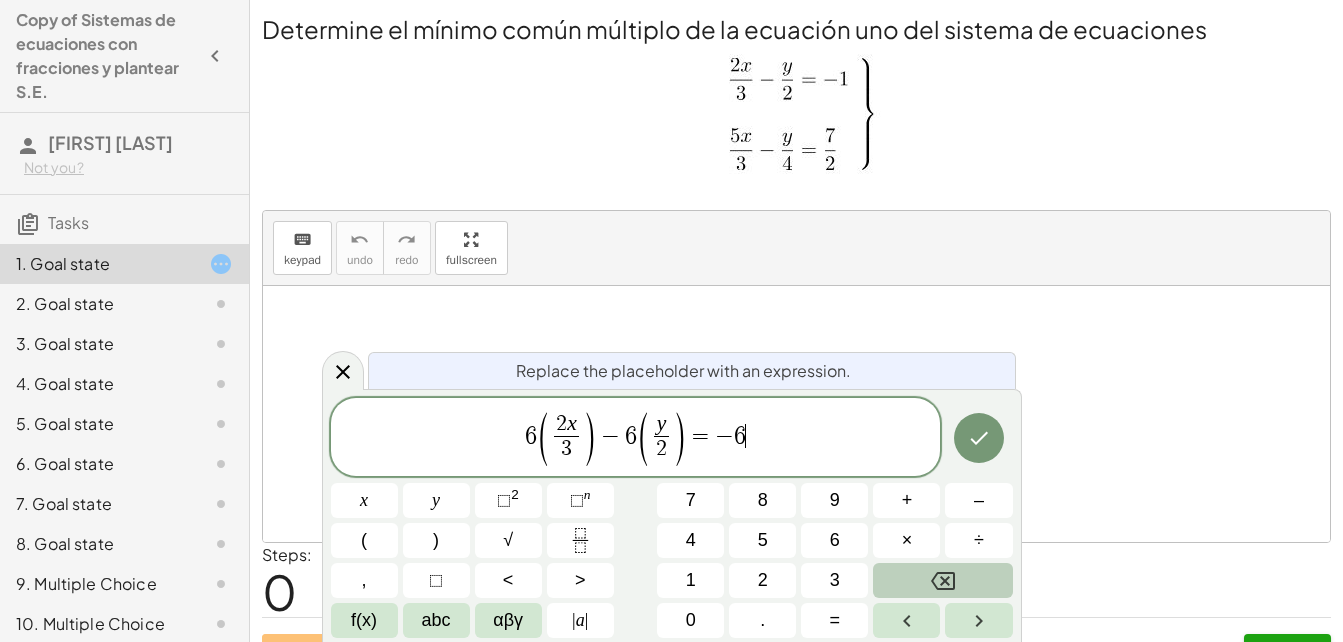 click at bounding box center (942, 580) 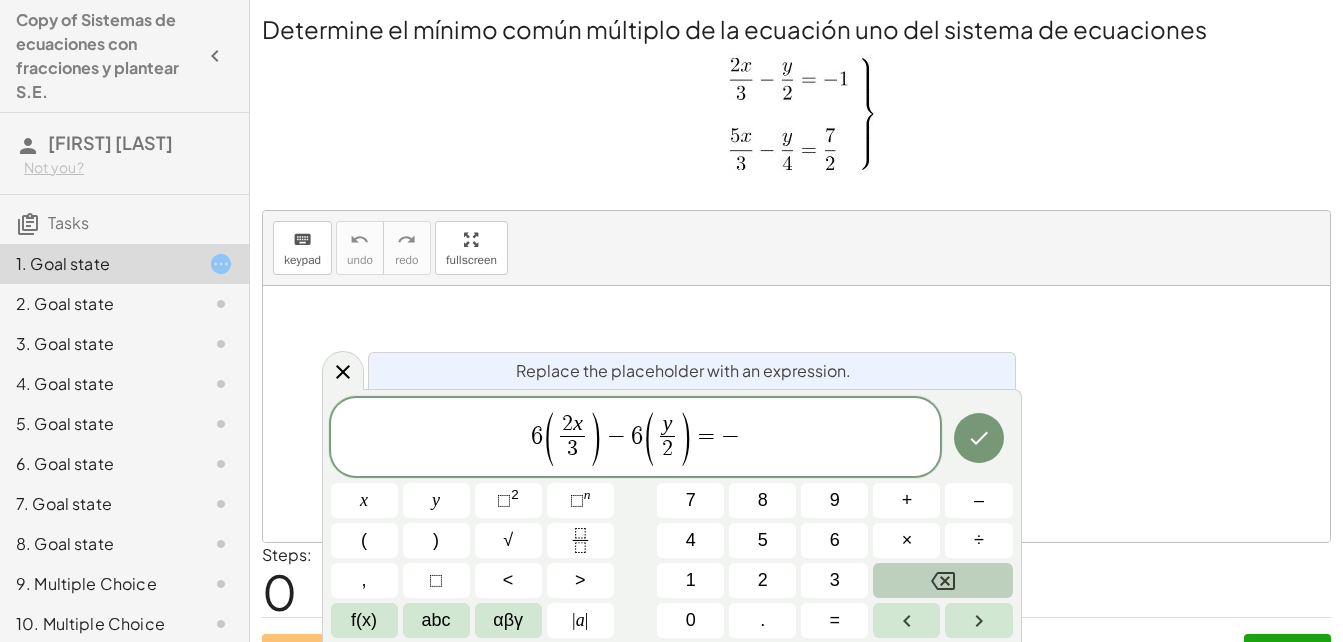click at bounding box center [942, 580] 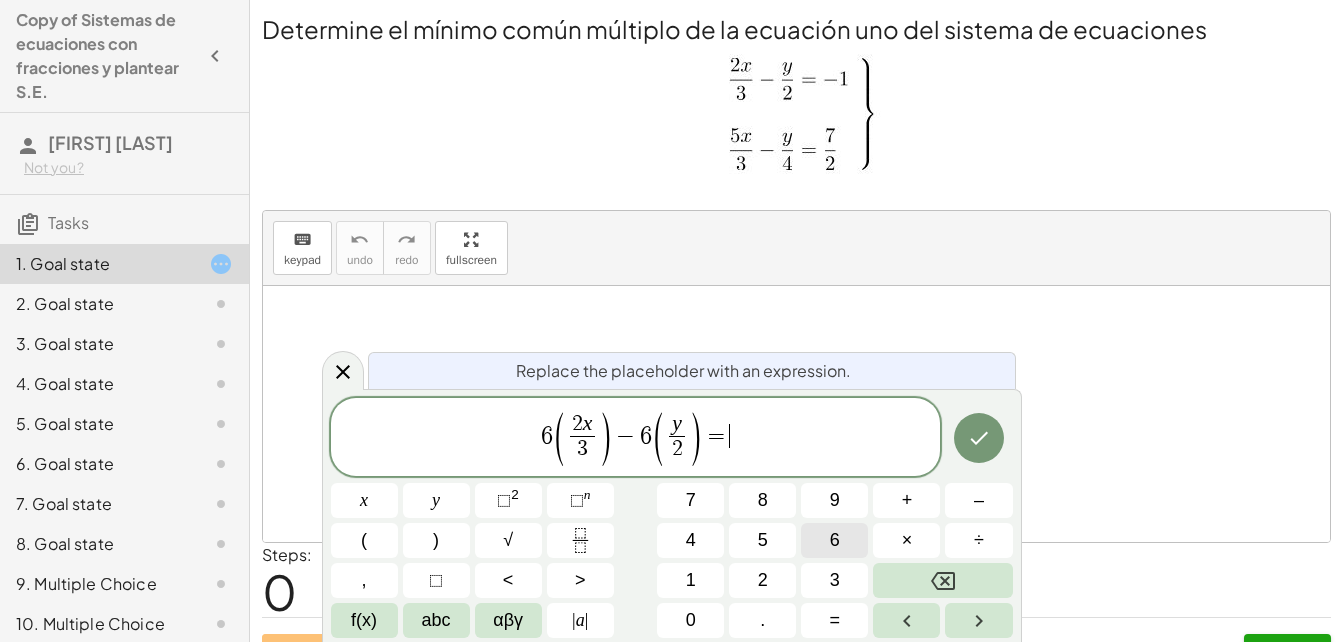 click on "6" at bounding box center (835, 540) 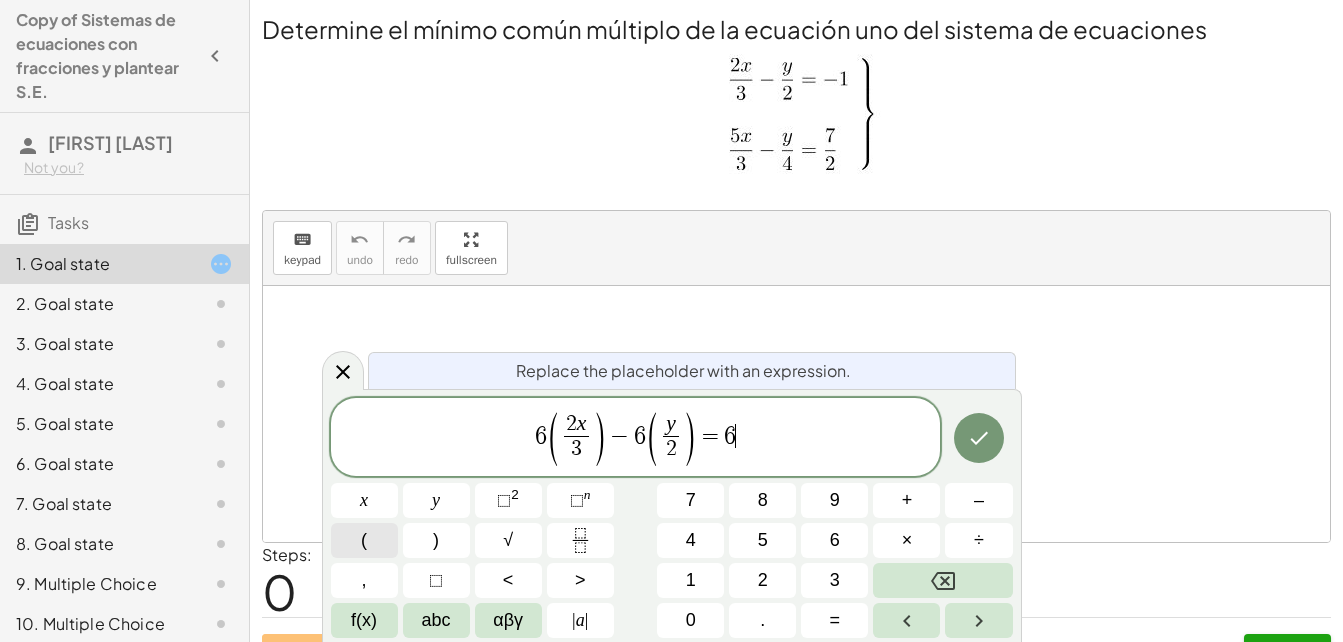 click on "(" at bounding box center (364, 540) 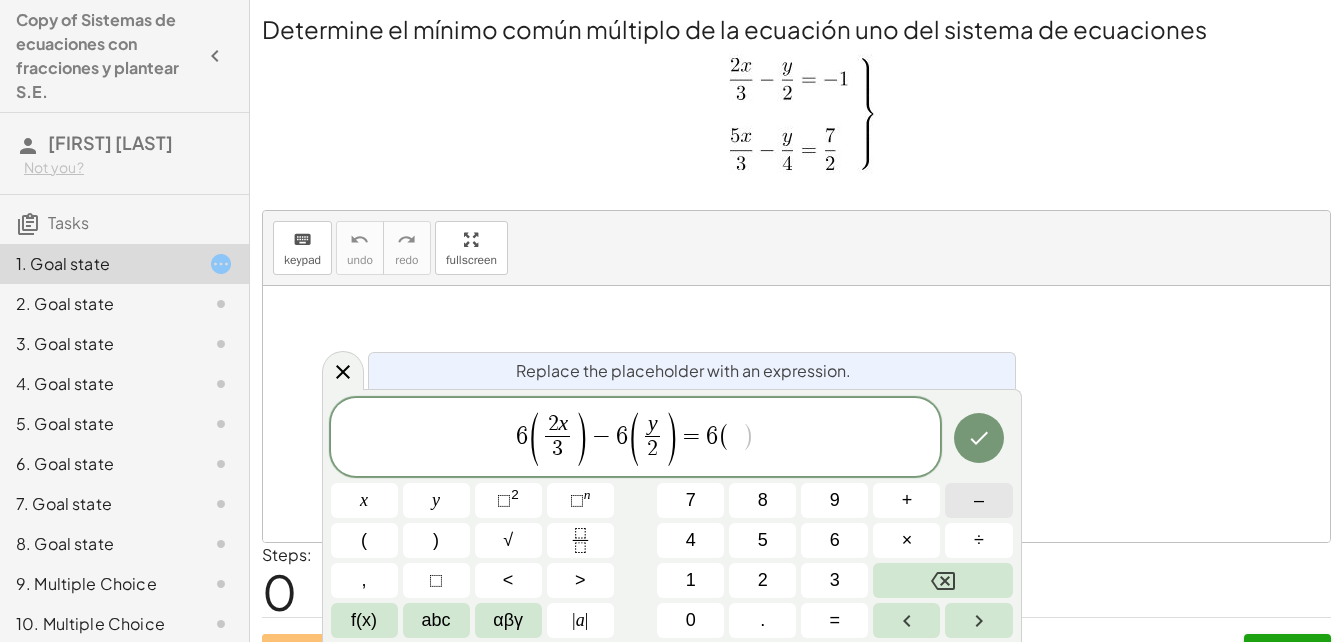 click on "–" at bounding box center (978, 500) 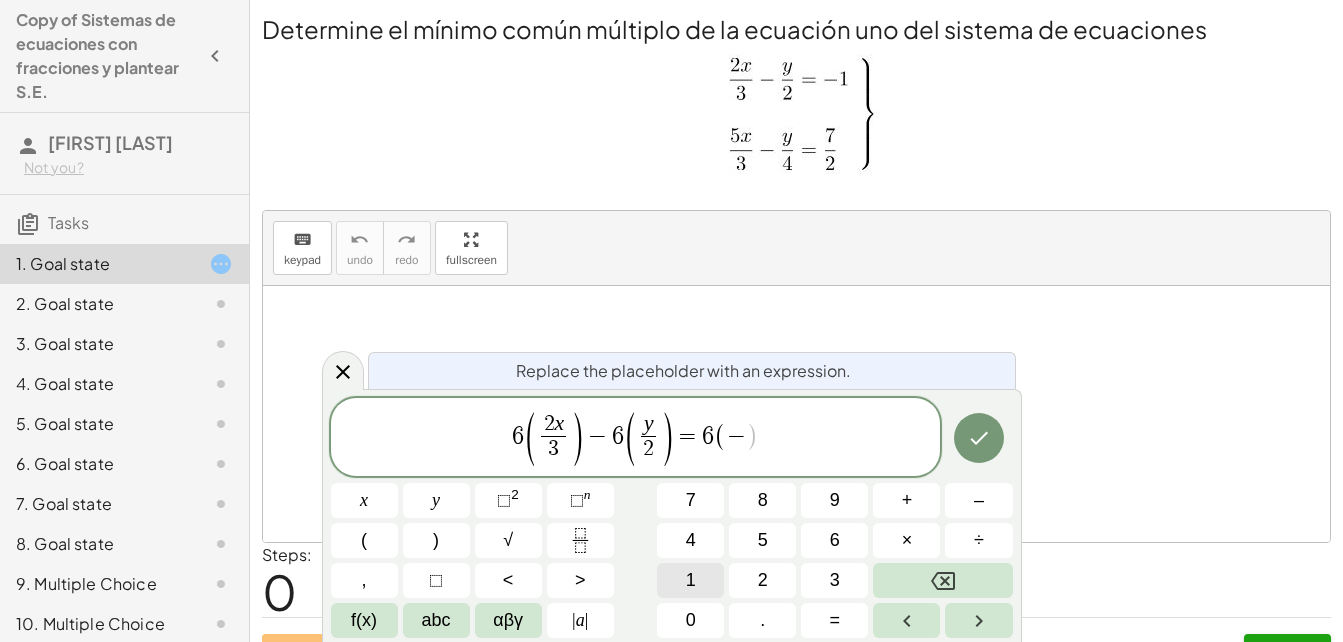 click on "1" at bounding box center [690, 580] 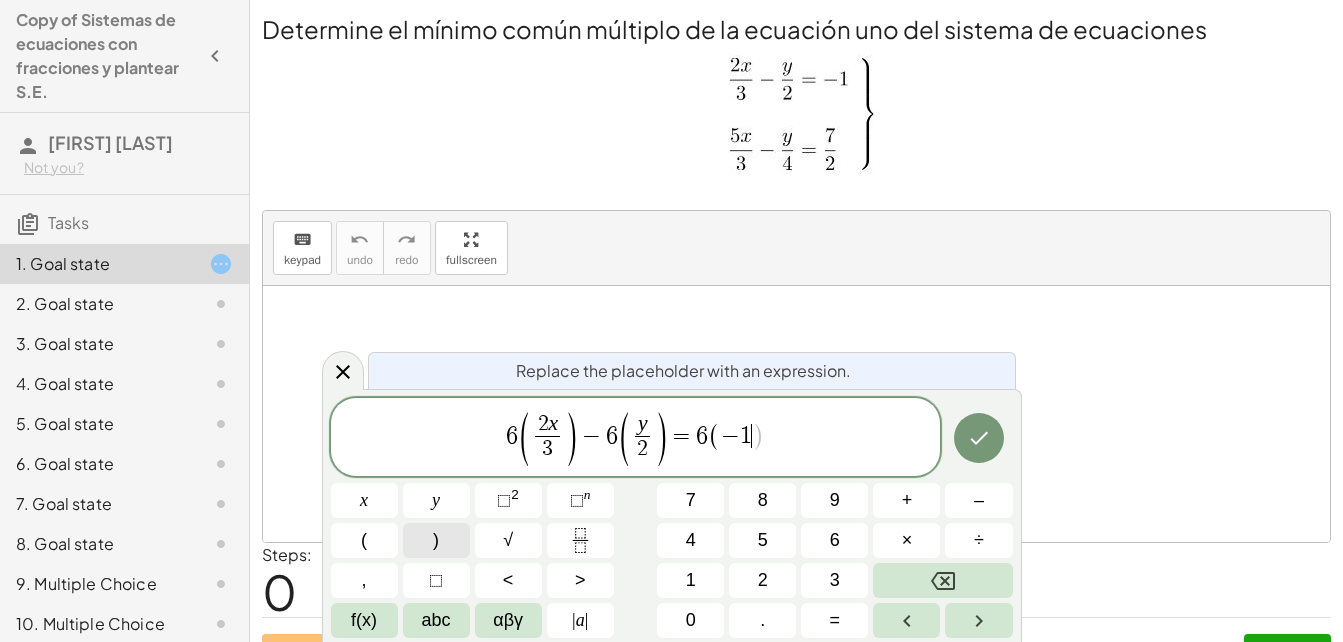 click on ")" at bounding box center (436, 540) 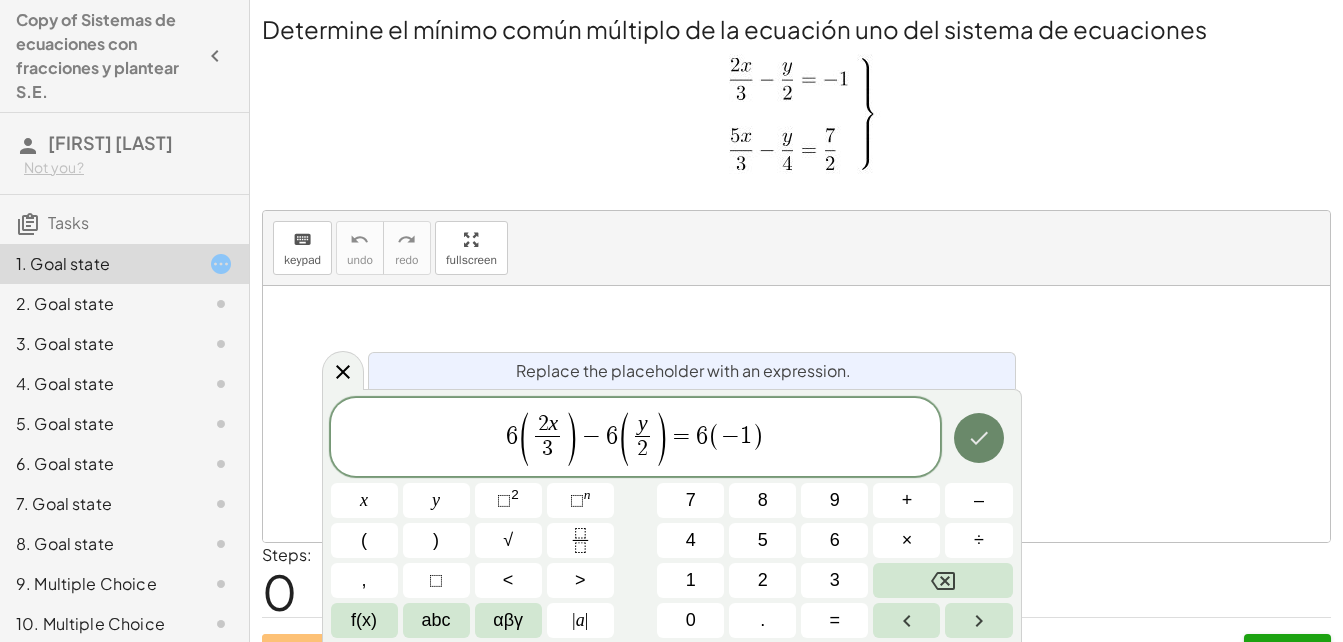 click 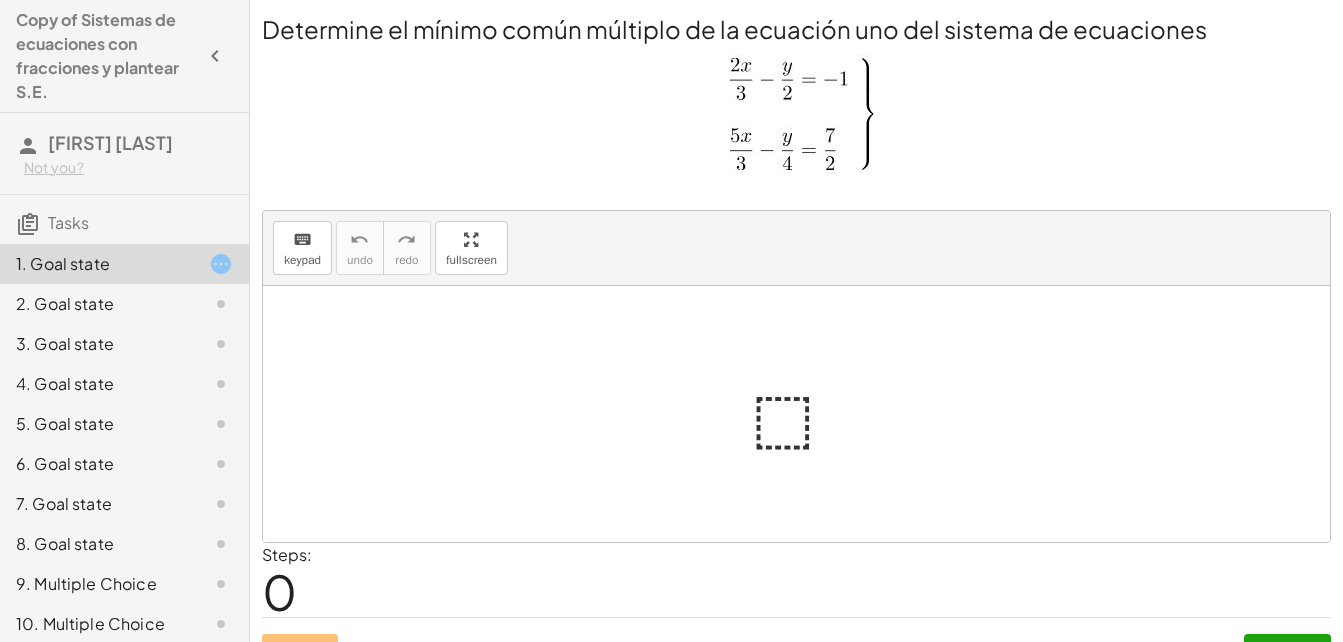 click at bounding box center [804, 414] 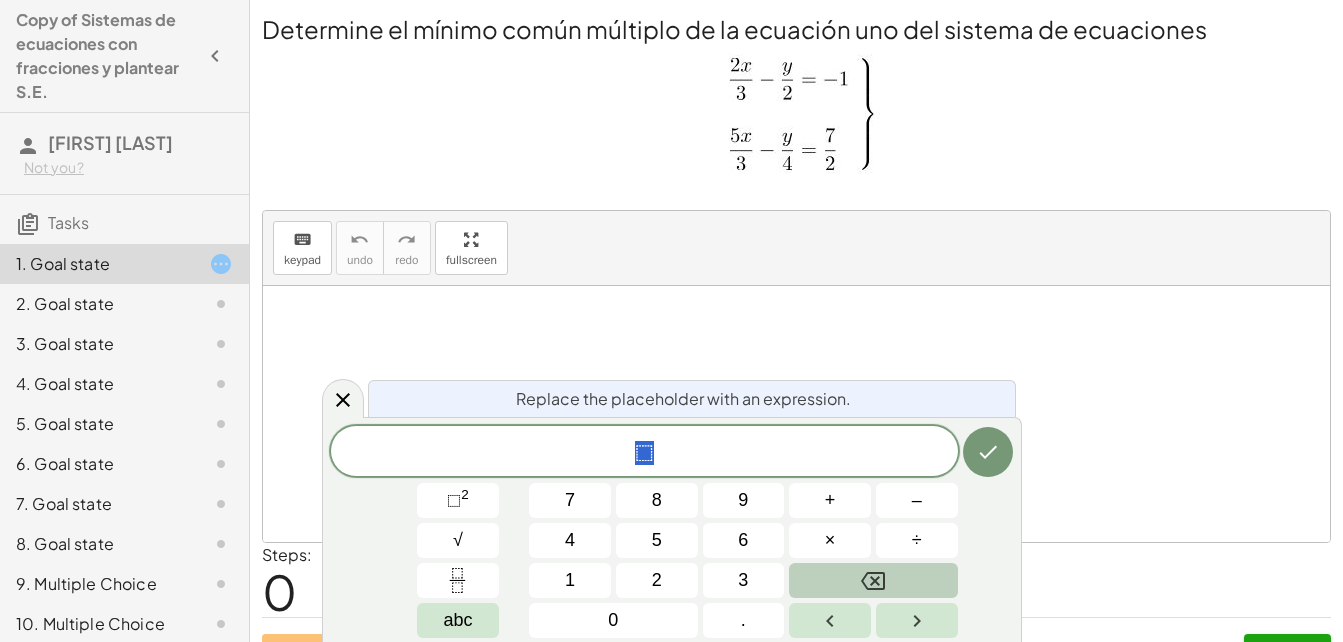 click at bounding box center [873, 580] 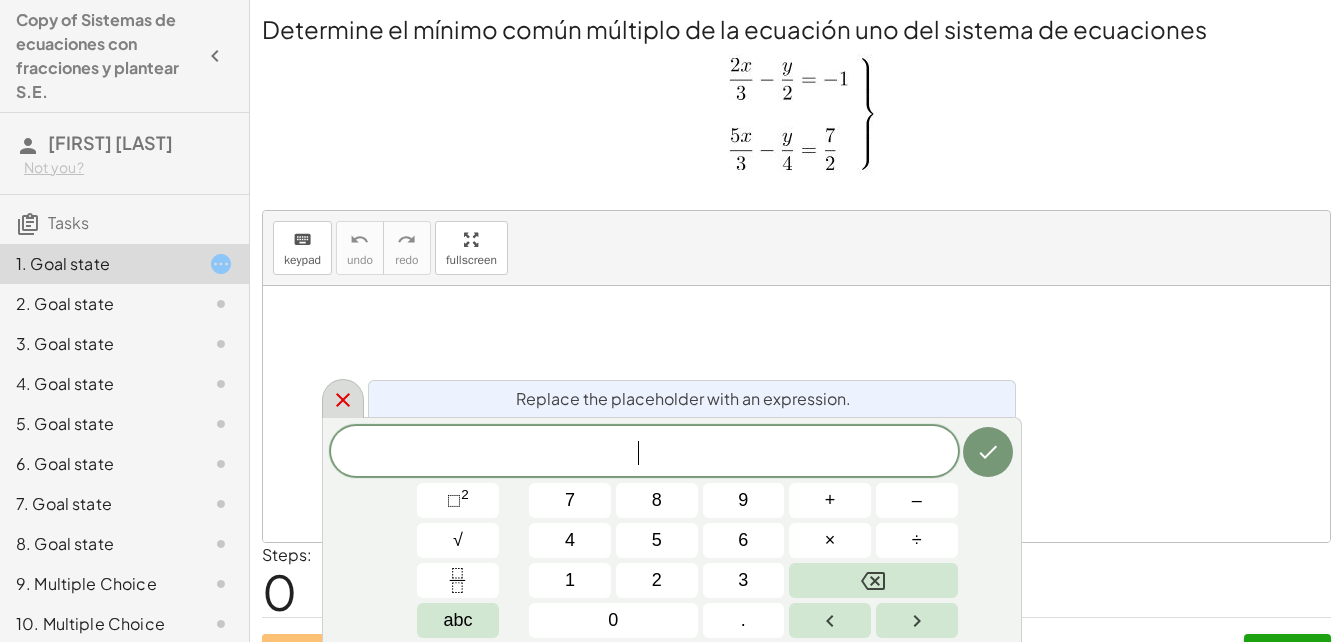 click at bounding box center (343, 398) 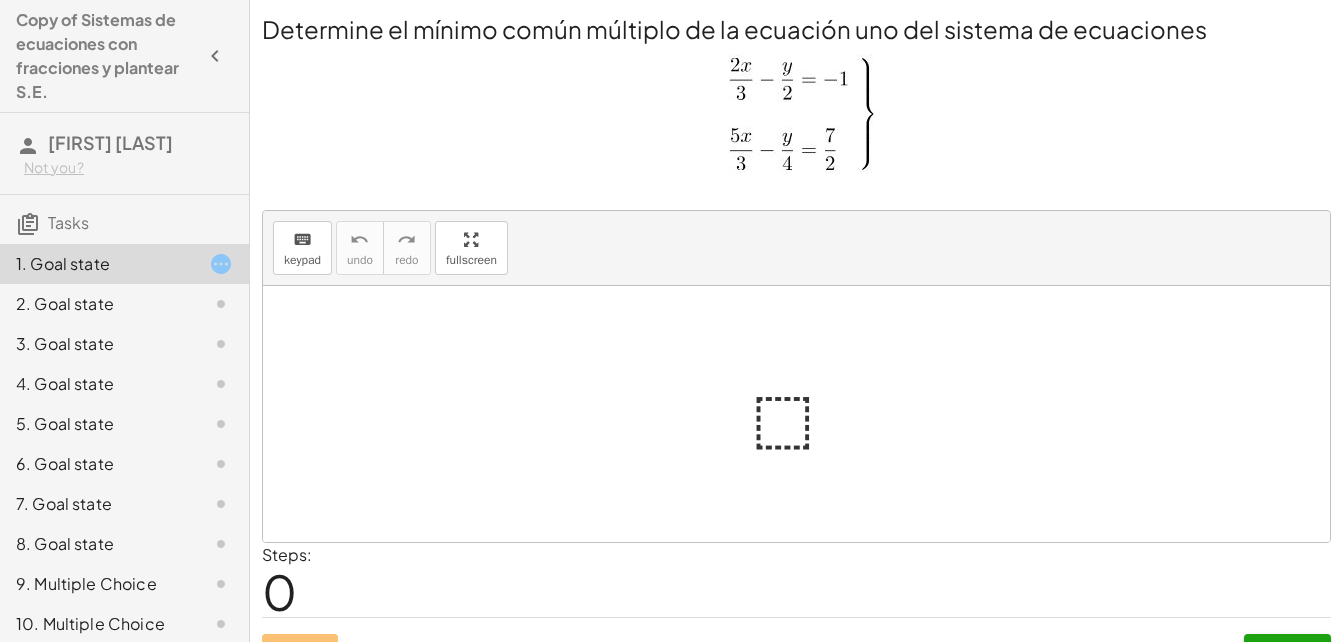 click at bounding box center [804, 414] 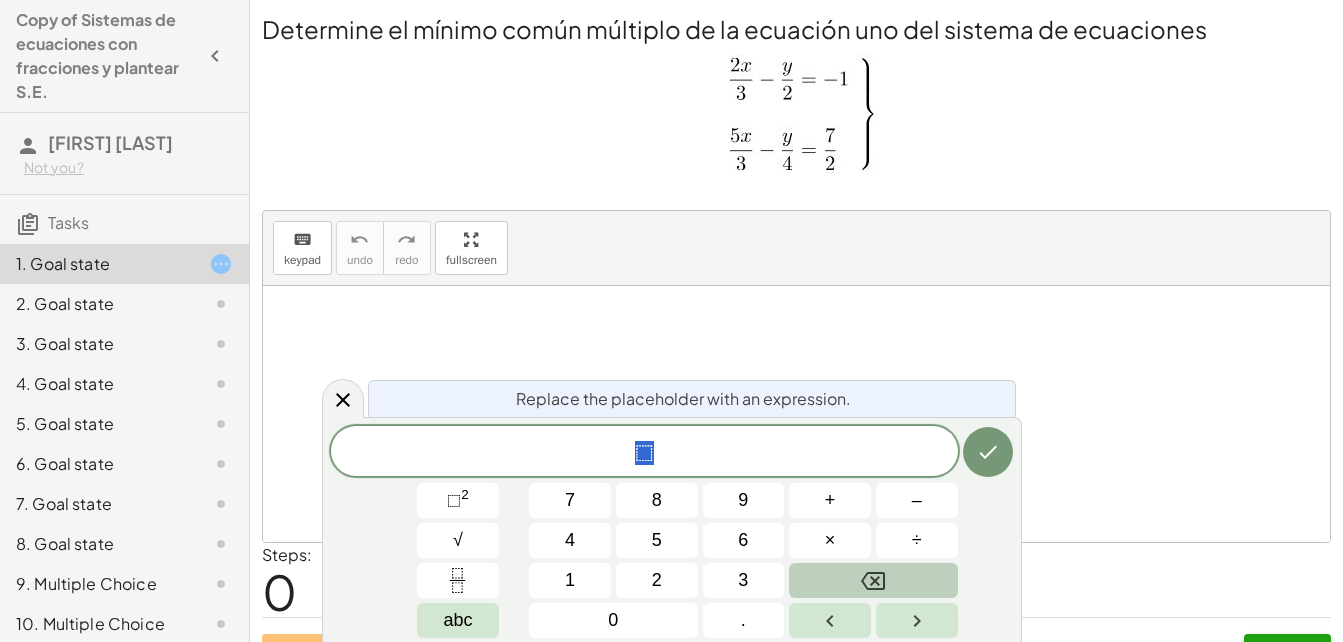 click 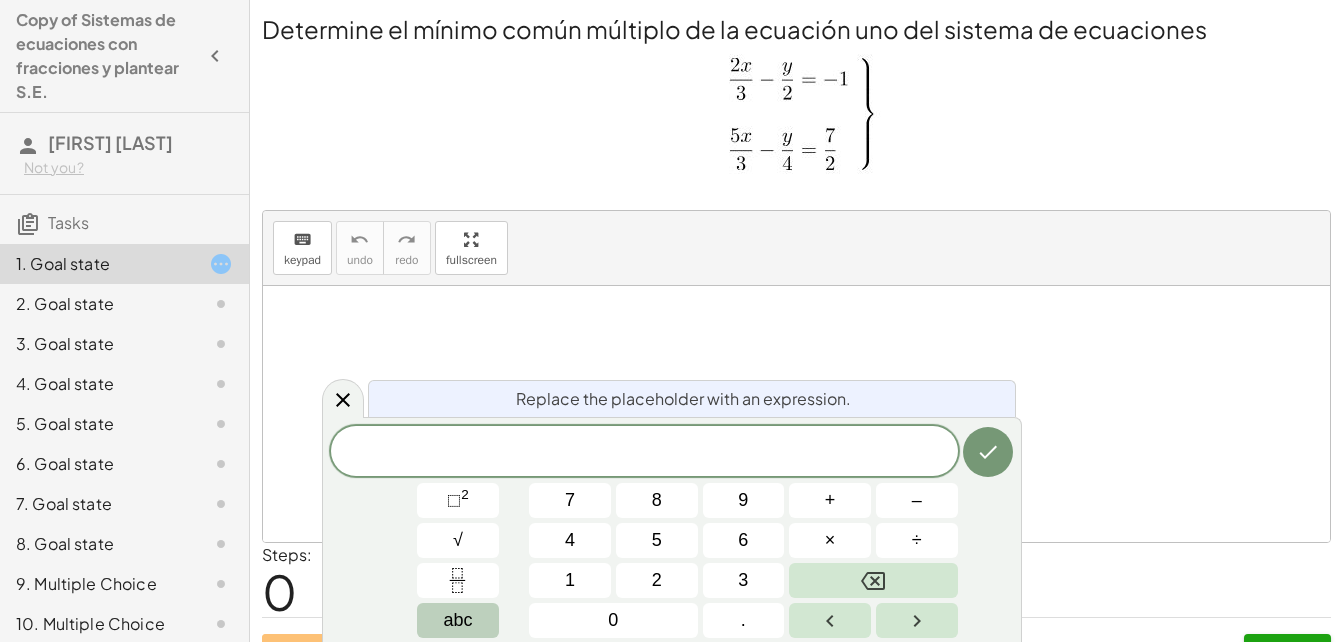 click on "abc" at bounding box center (458, 620) 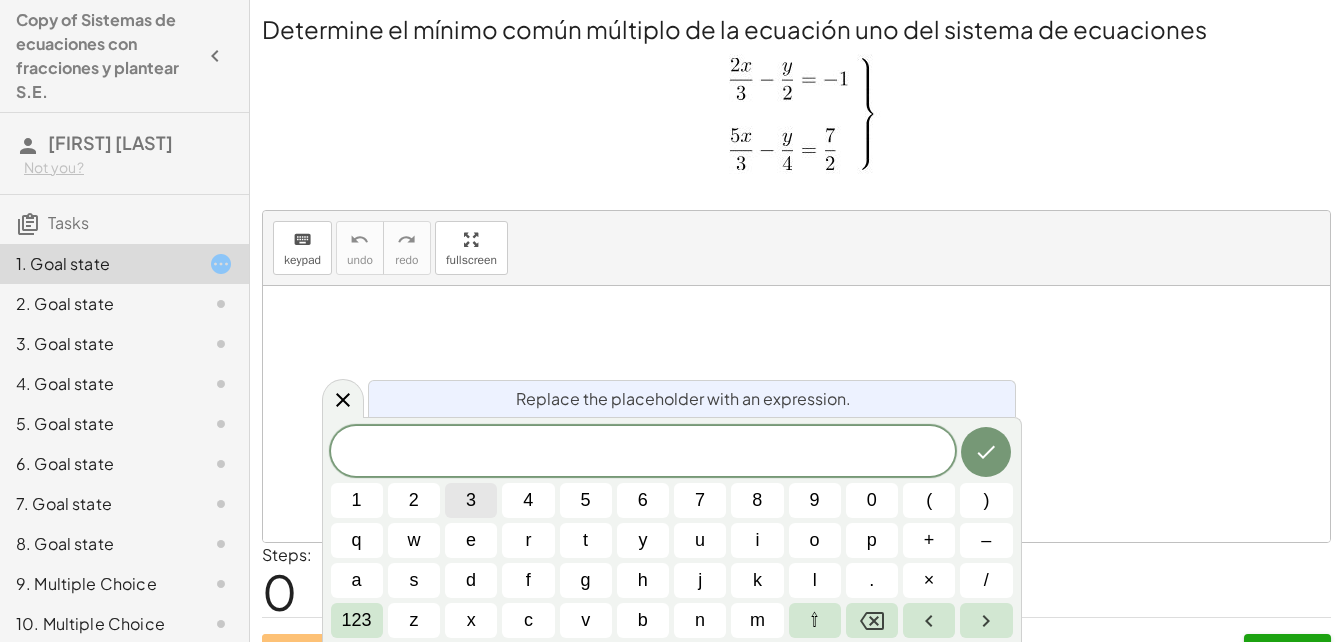click on "3" at bounding box center (471, 500) 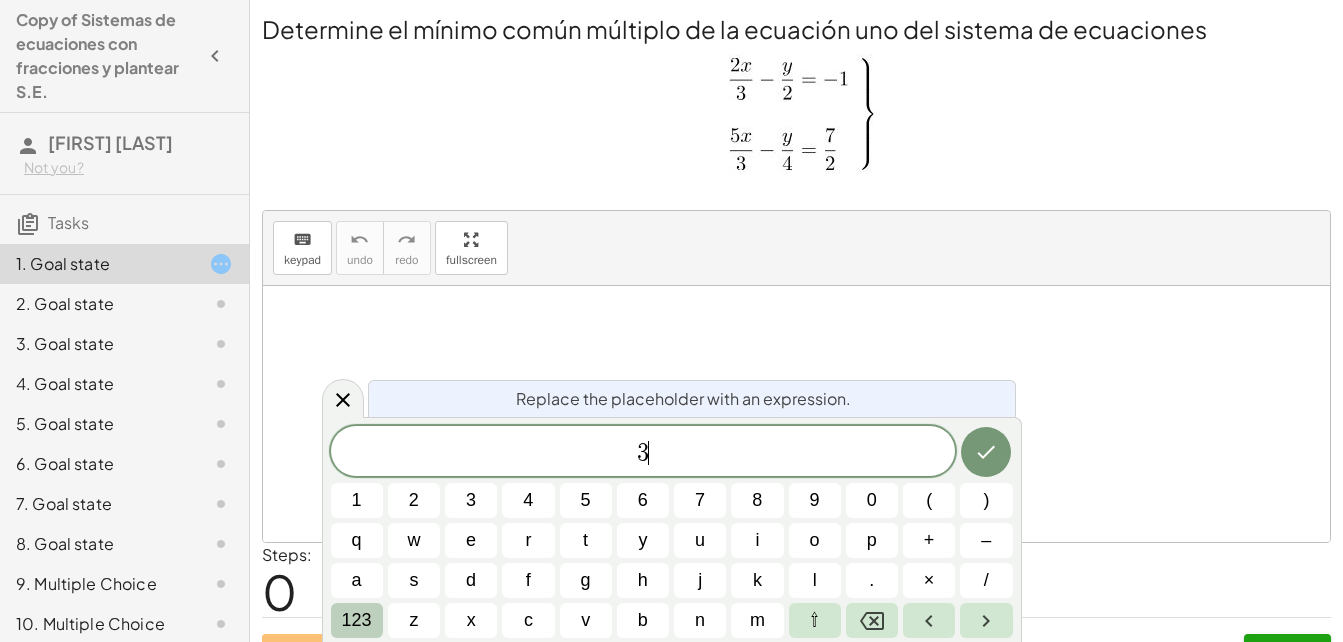 click on "123" at bounding box center (357, 620) 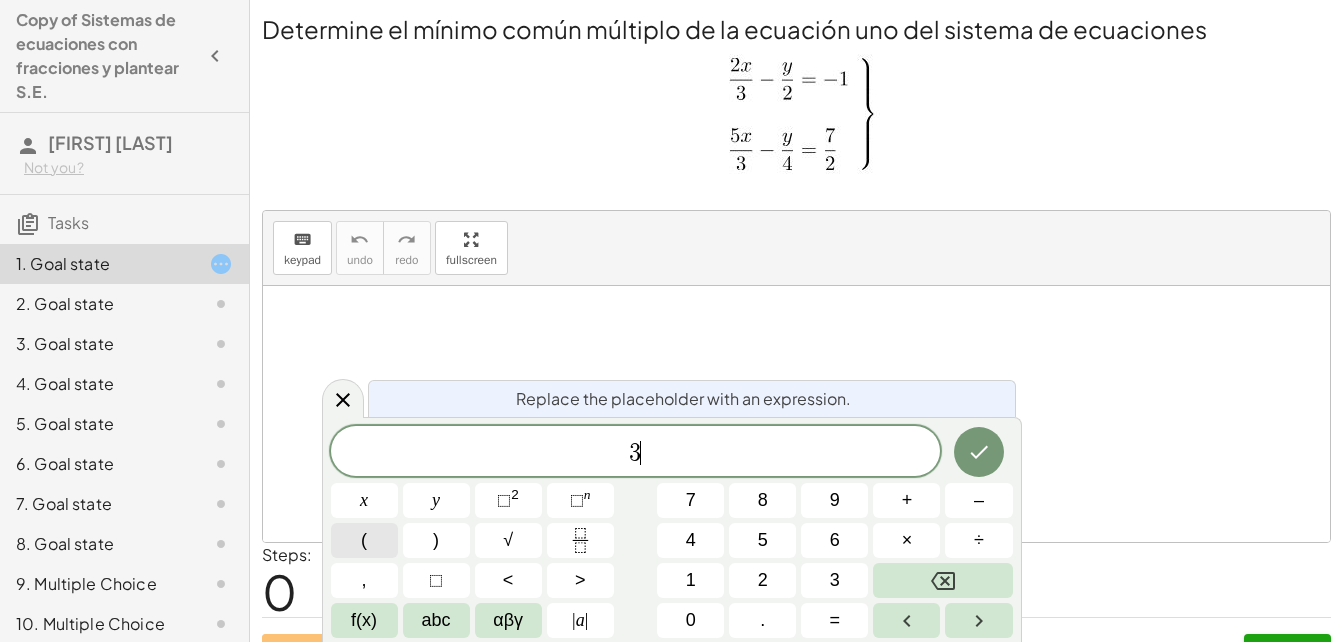 click on "(" at bounding box center (364, 540) 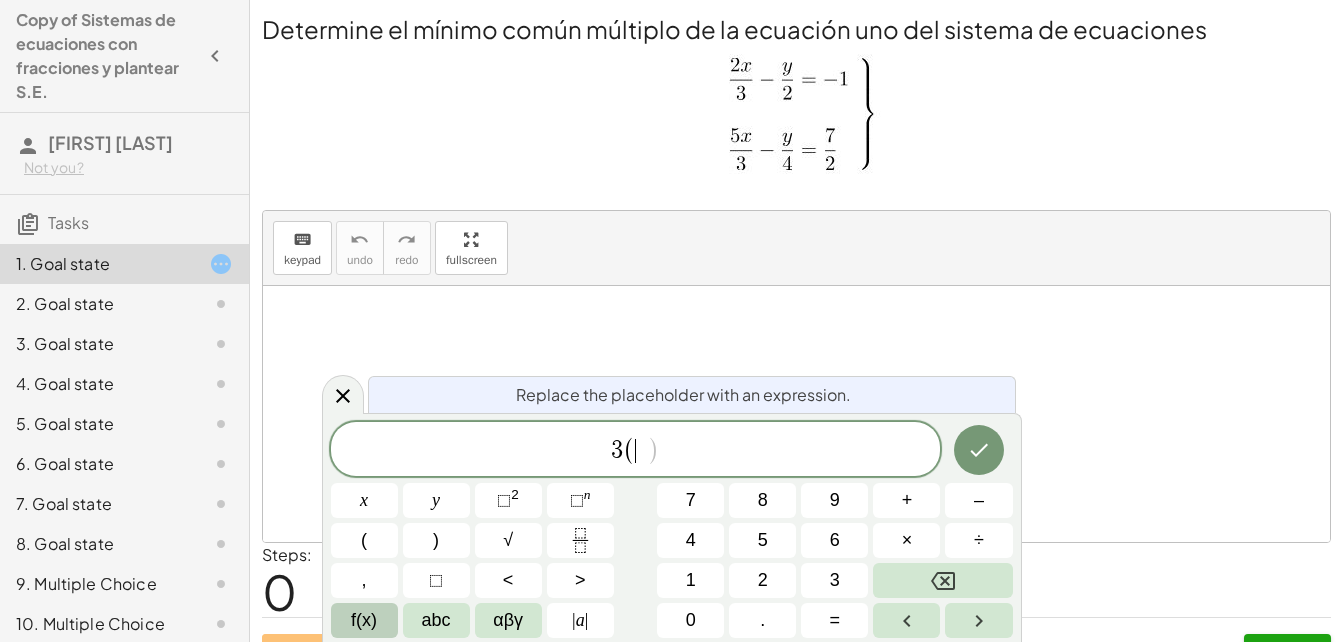 click on "f(x)" at bounding box center [364, 620] 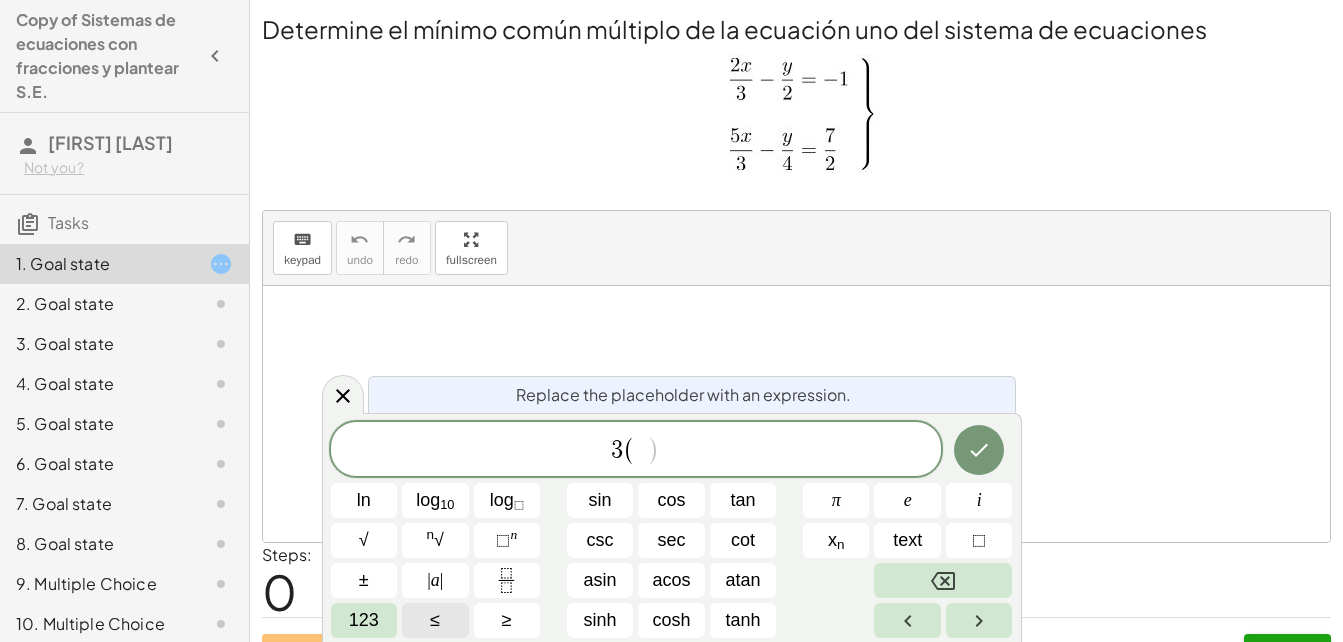 click on "123" at bounding box center [364, 620] 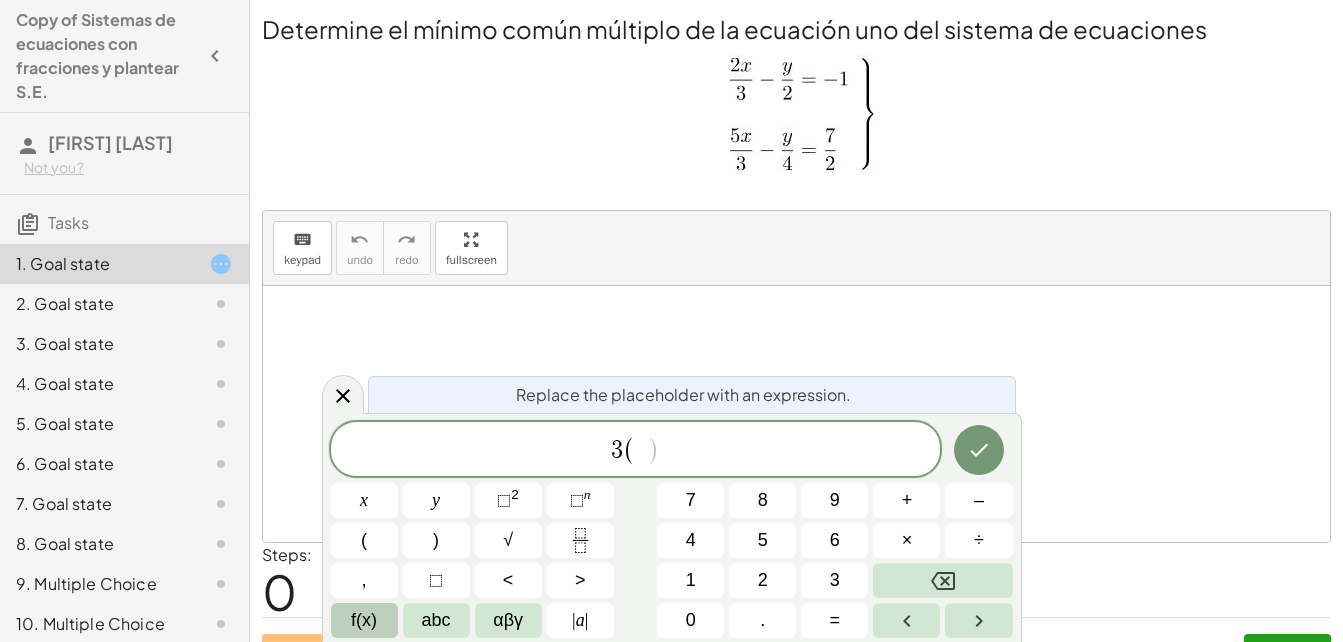 click on "f(x)" at bounding box center (364, 620) 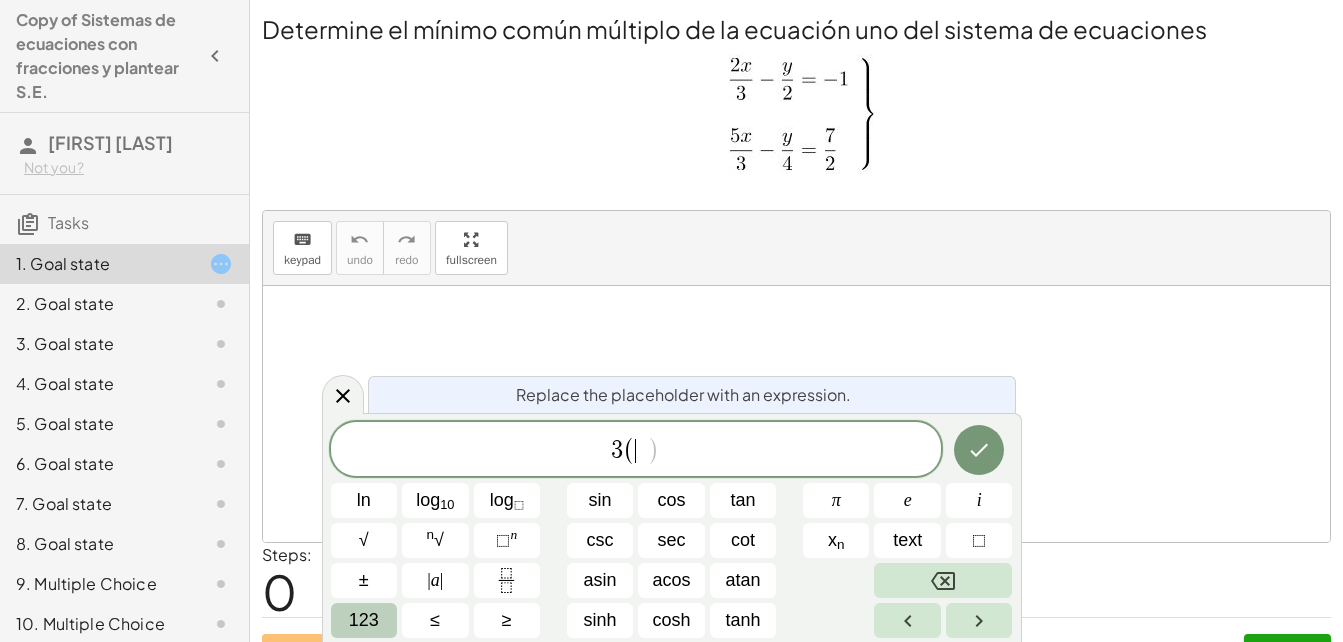 click on "123" at bounding box center (364, 620) 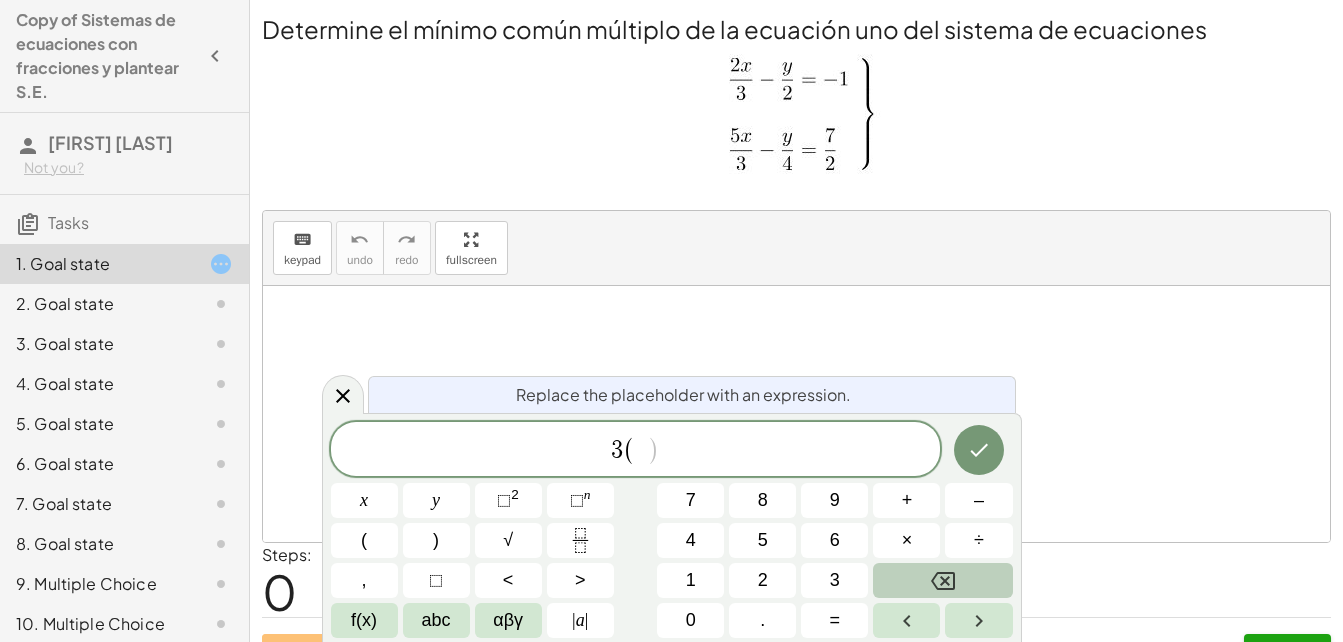 click on "f(x)" at bounding box center (364, 620) 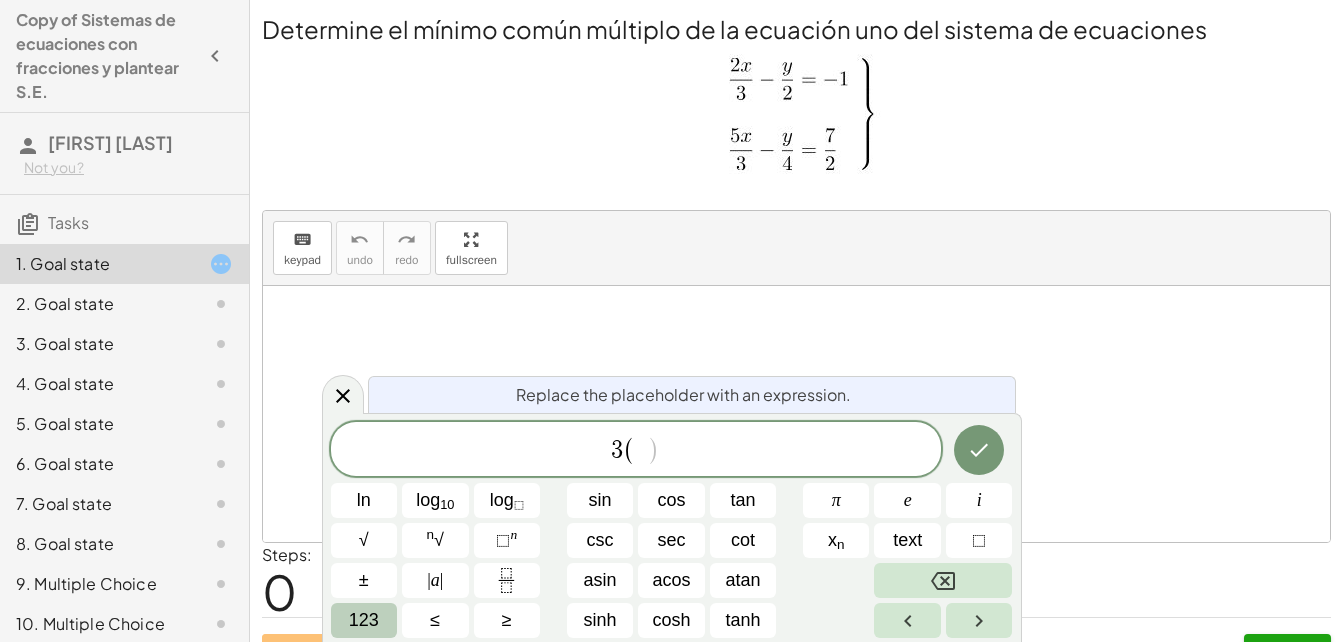 click on "123" at bounding box center (364, 620) 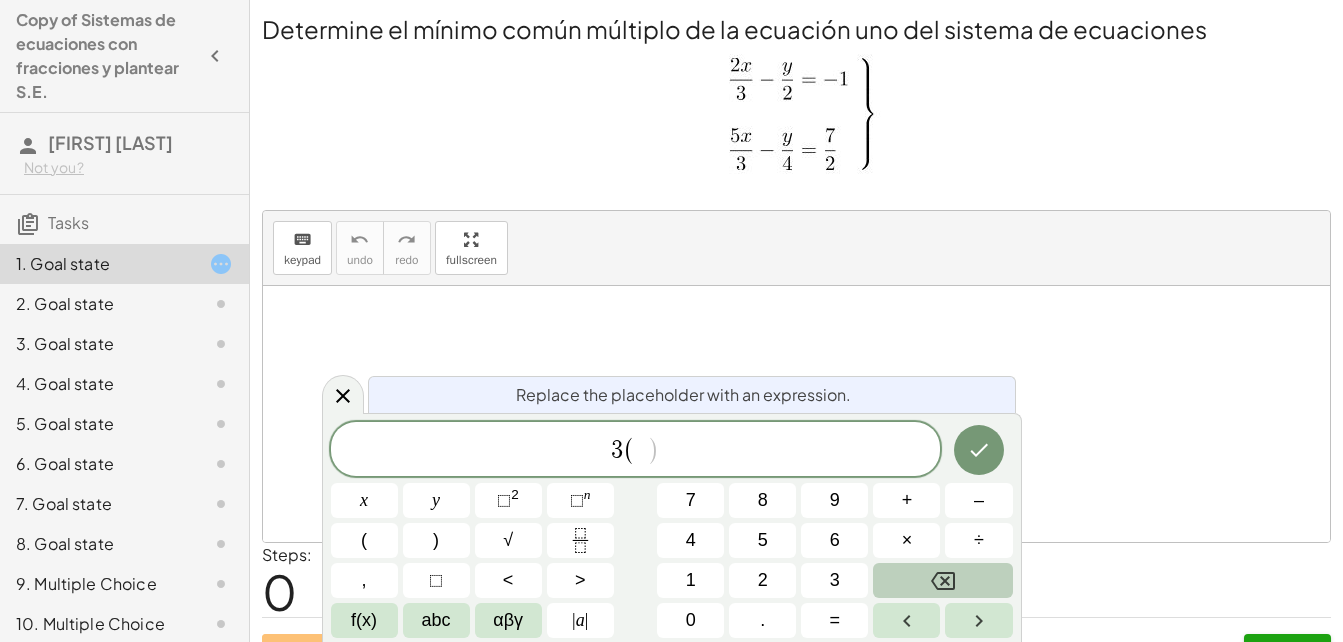 click on "f(x)" at bounding box center [364, 620] 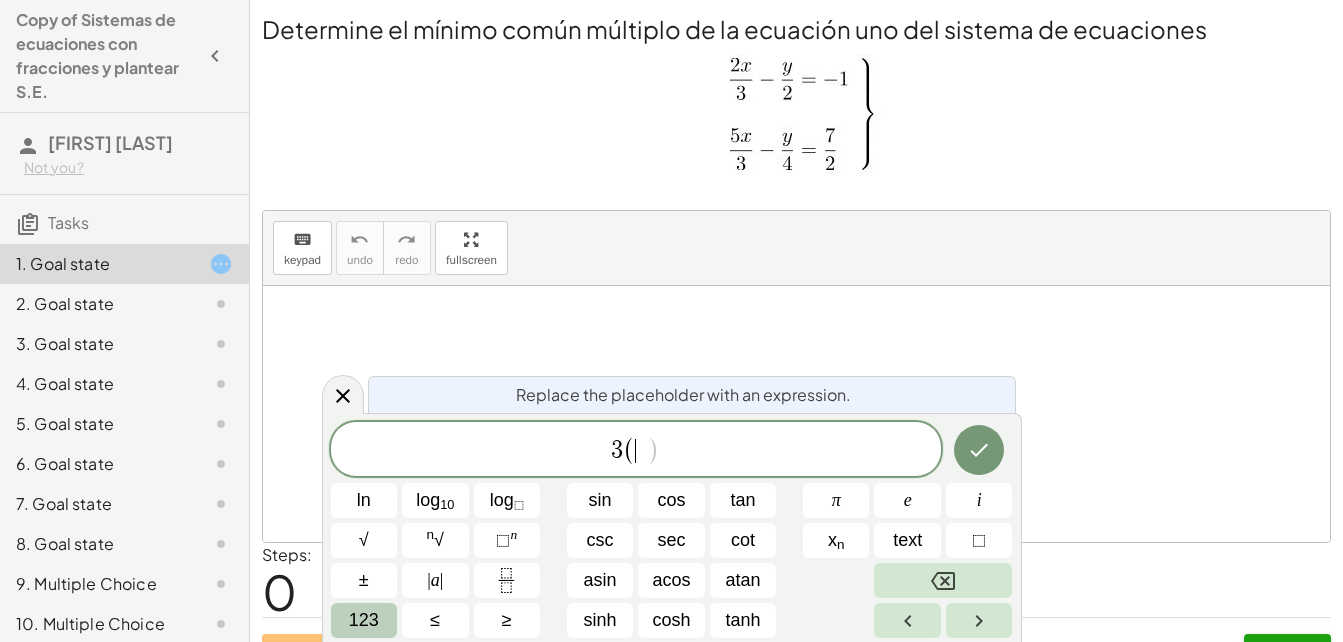click on "123" at bounding box center (364, 620) 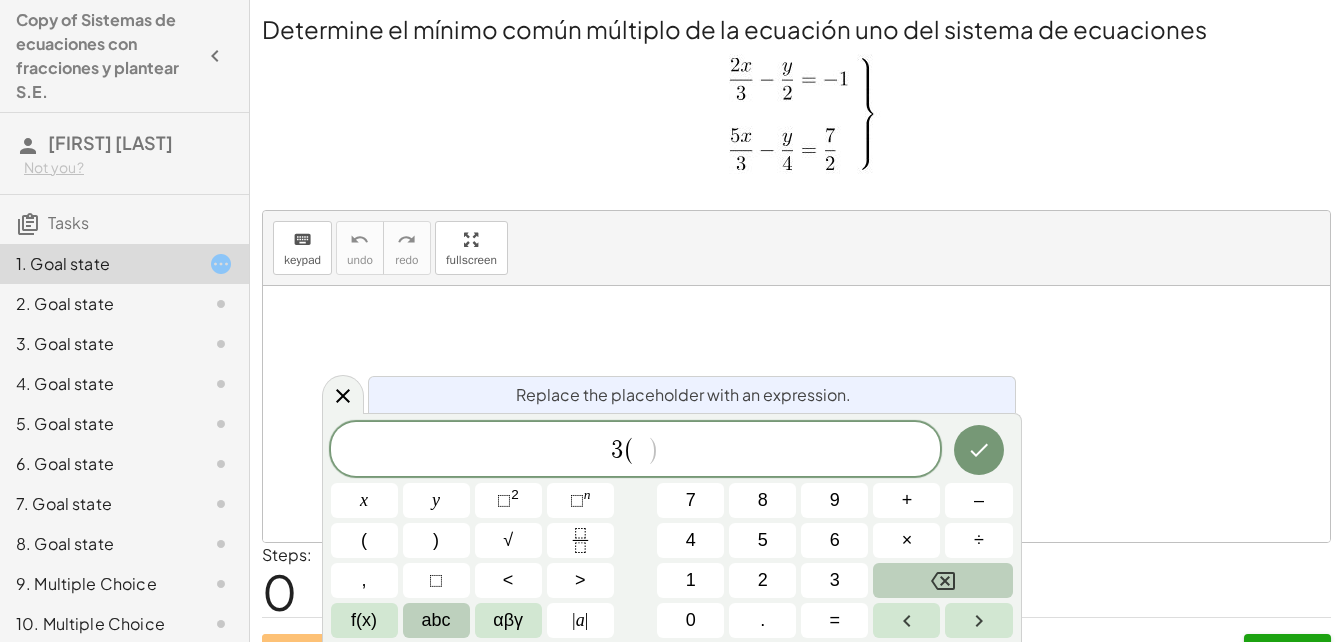 click on "abc" at bounding box center (436, 620) 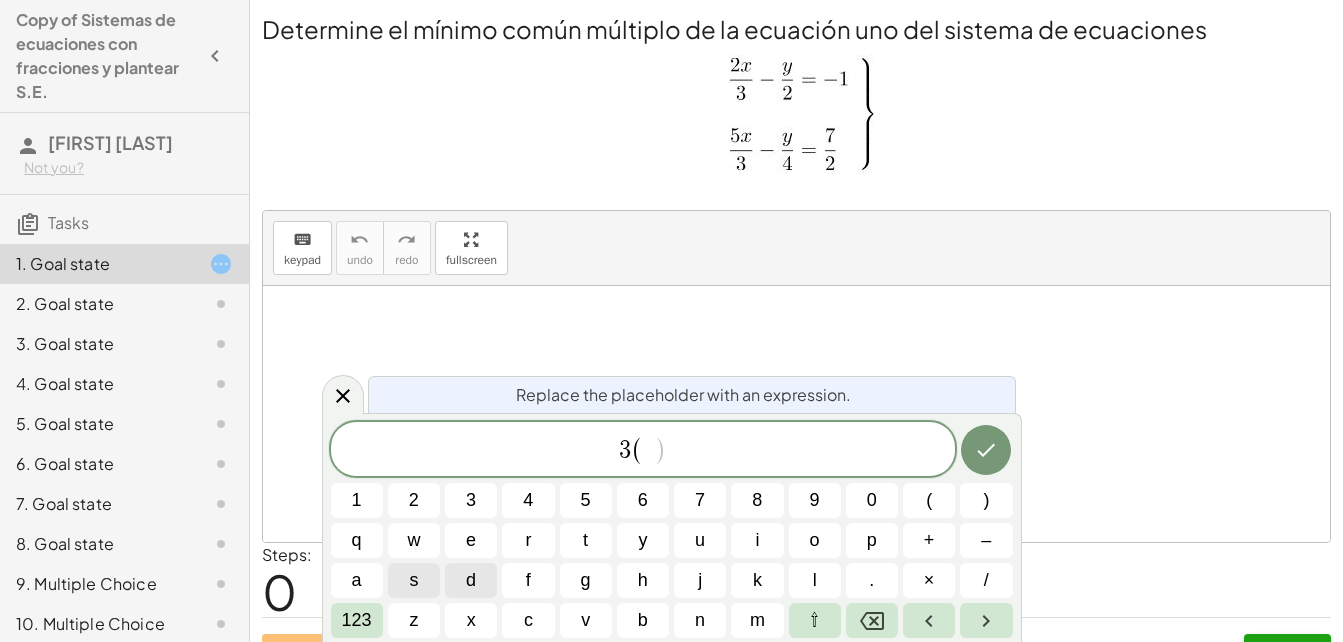 click on "d" at bounding box center (471, 580) 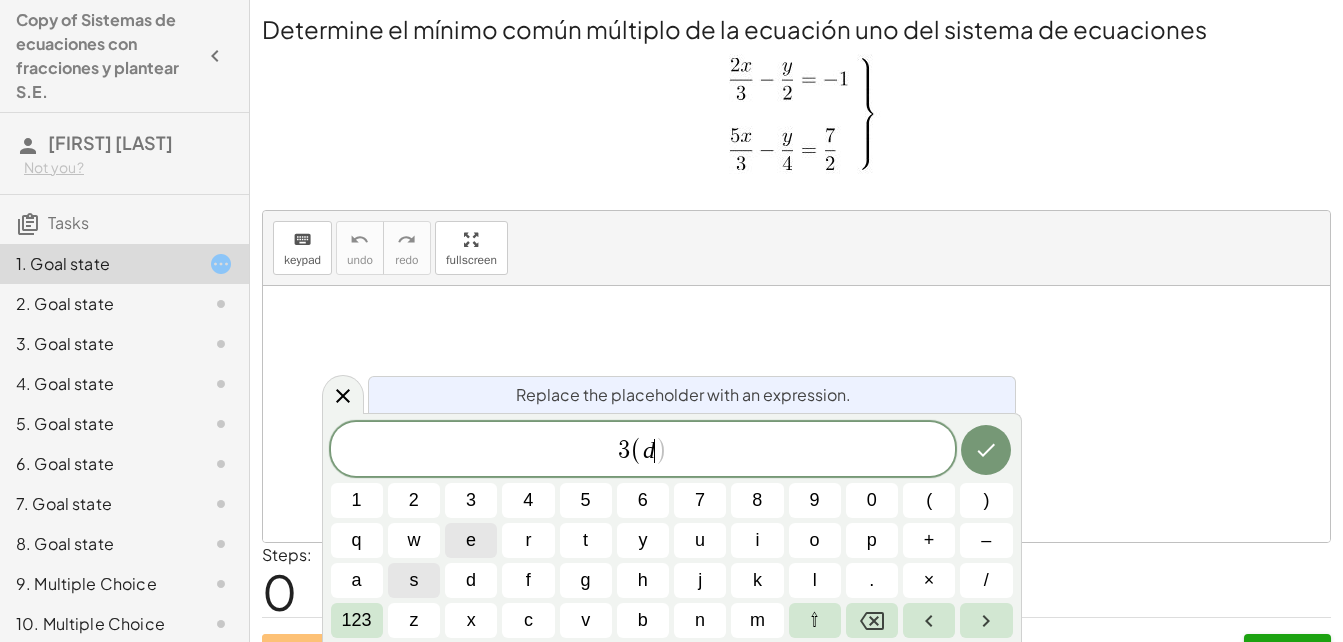 click on "e" at bounding box center (471, 540) 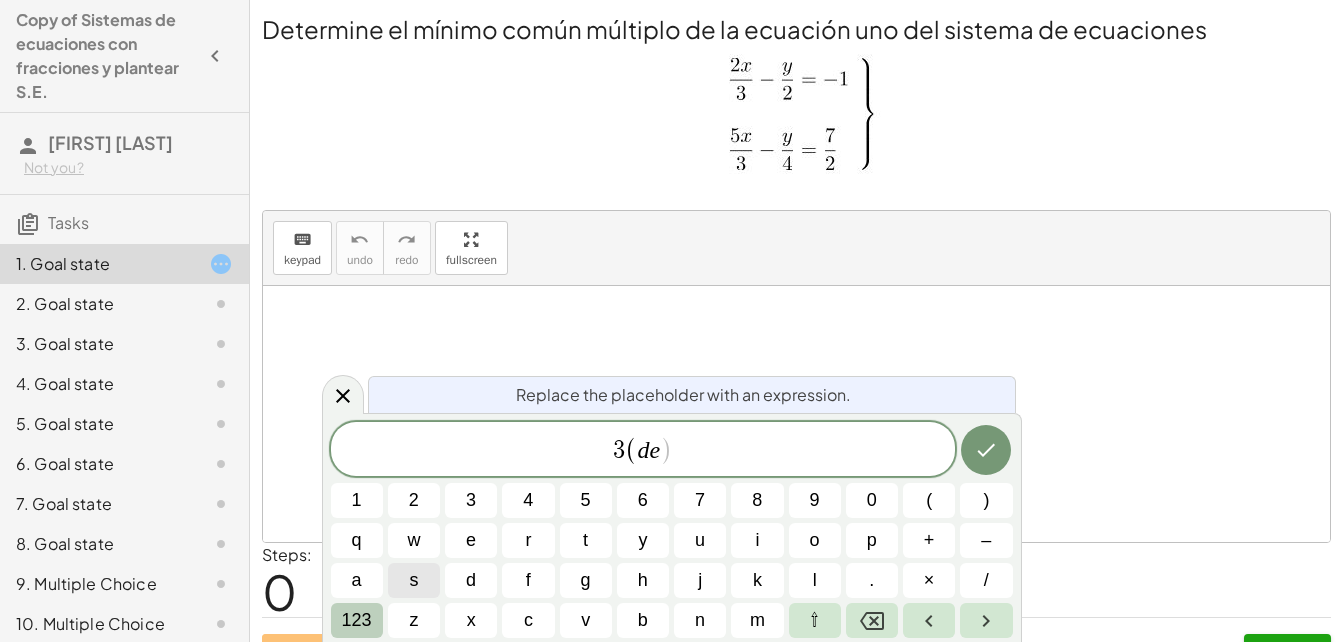 click on "123" at bounding box center [357, 620] 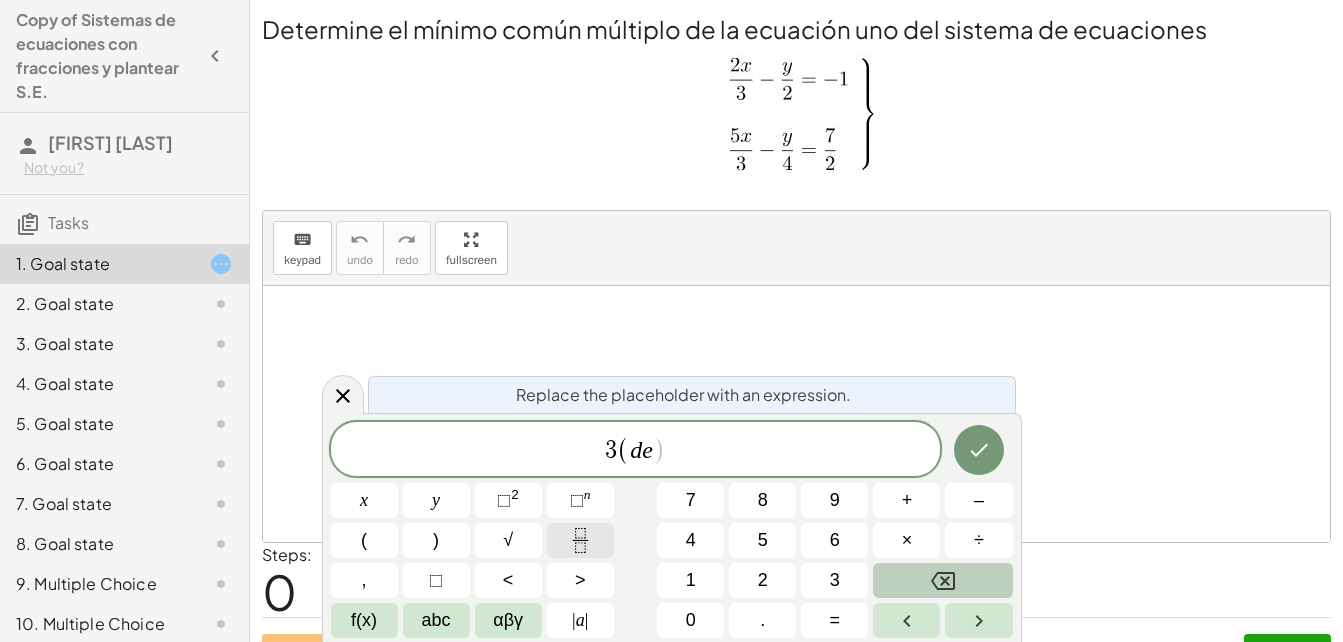 click 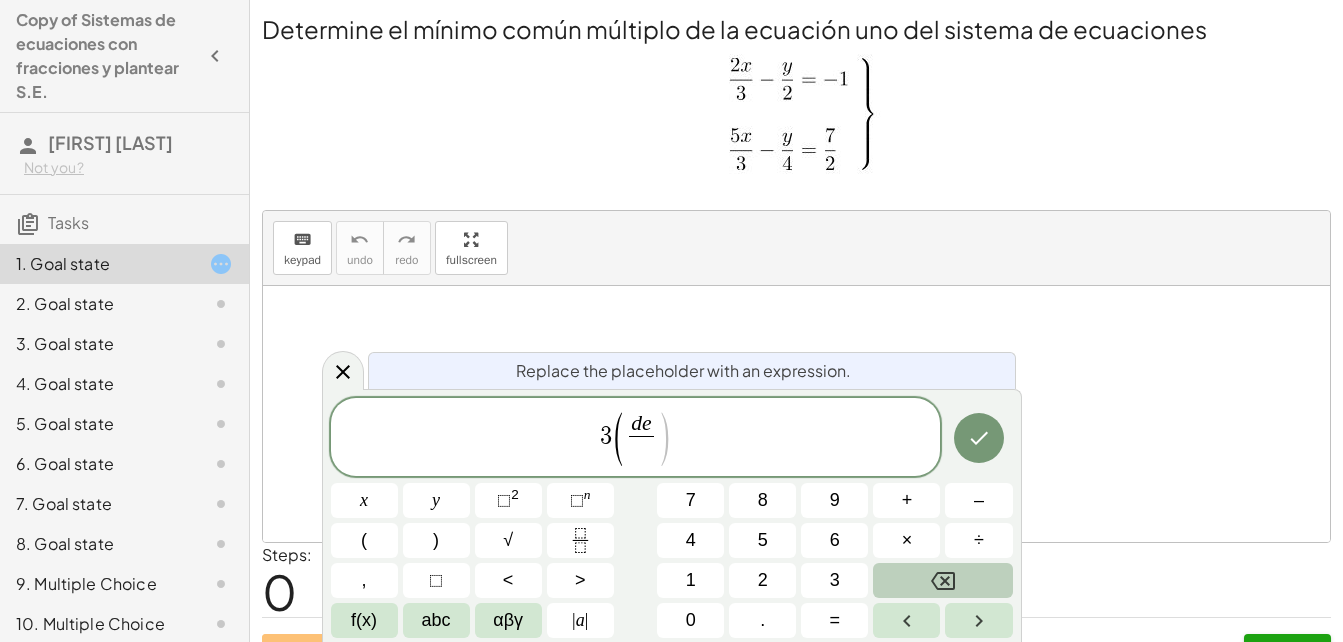 click at bounding box center (942, 580) 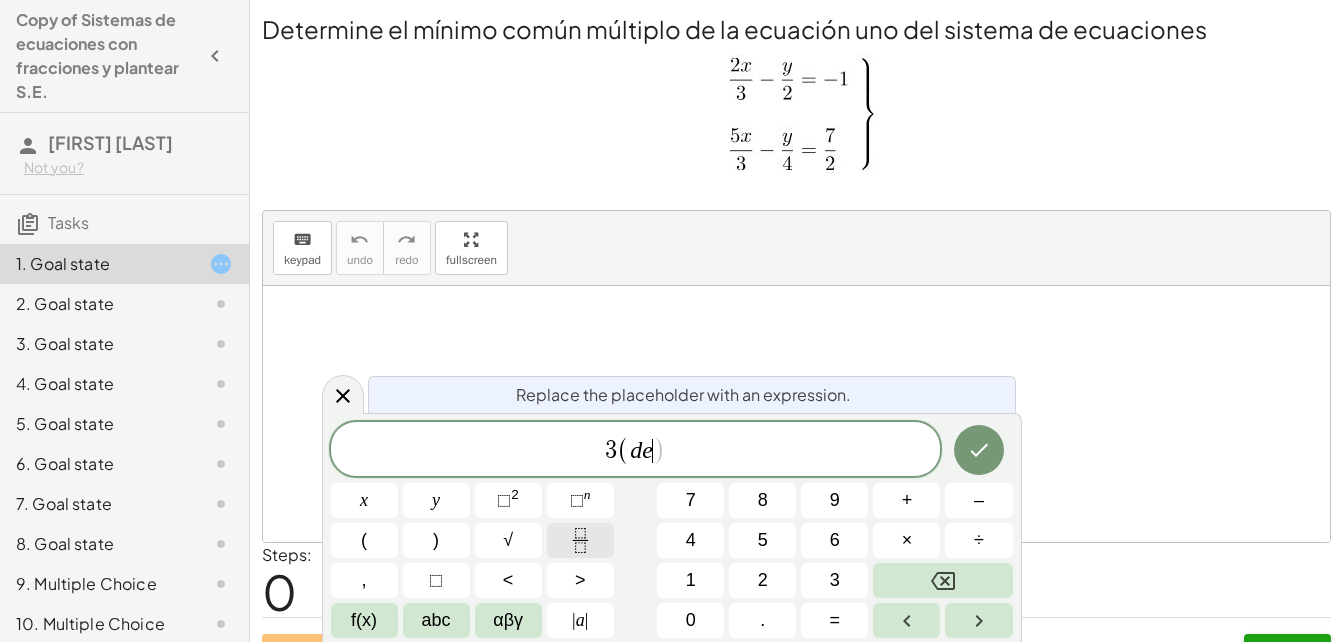 click 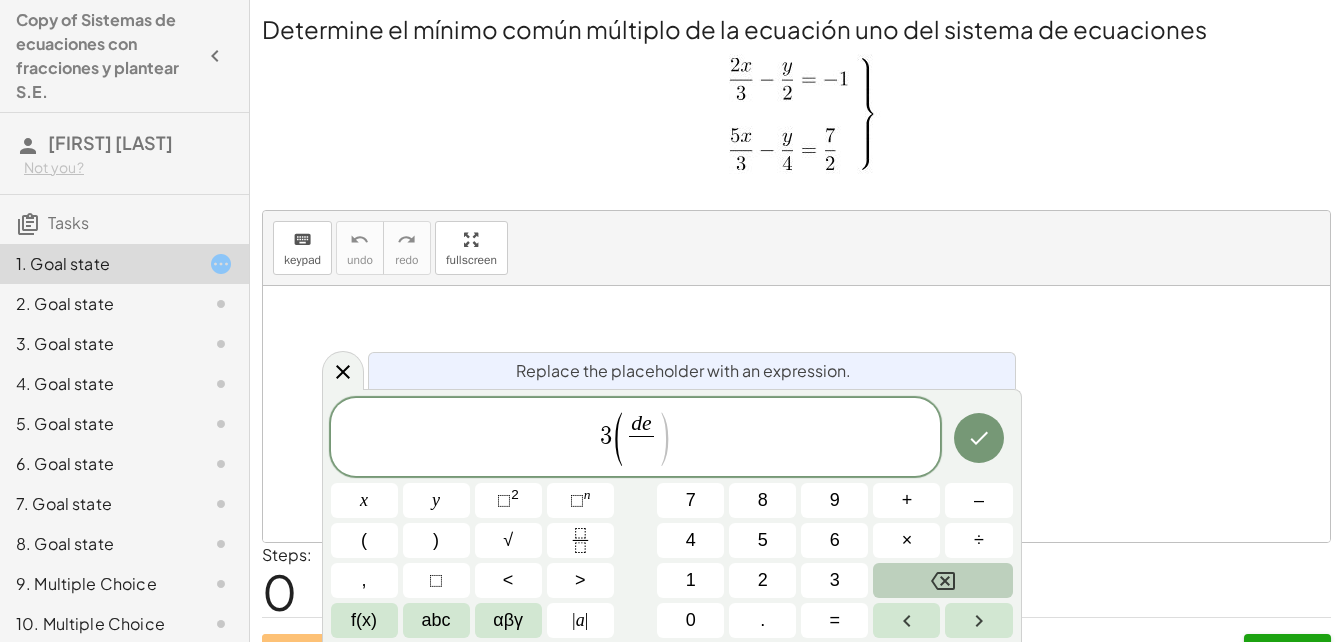 click 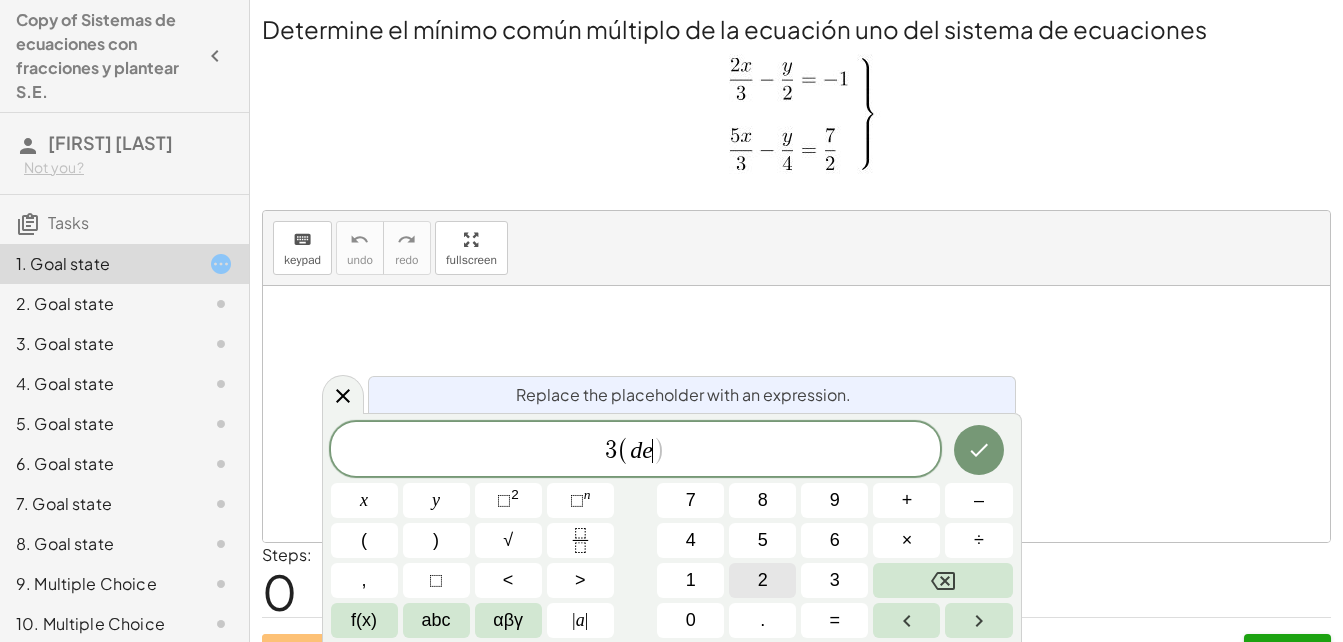 click on "2" at bounding box center (763, 580) 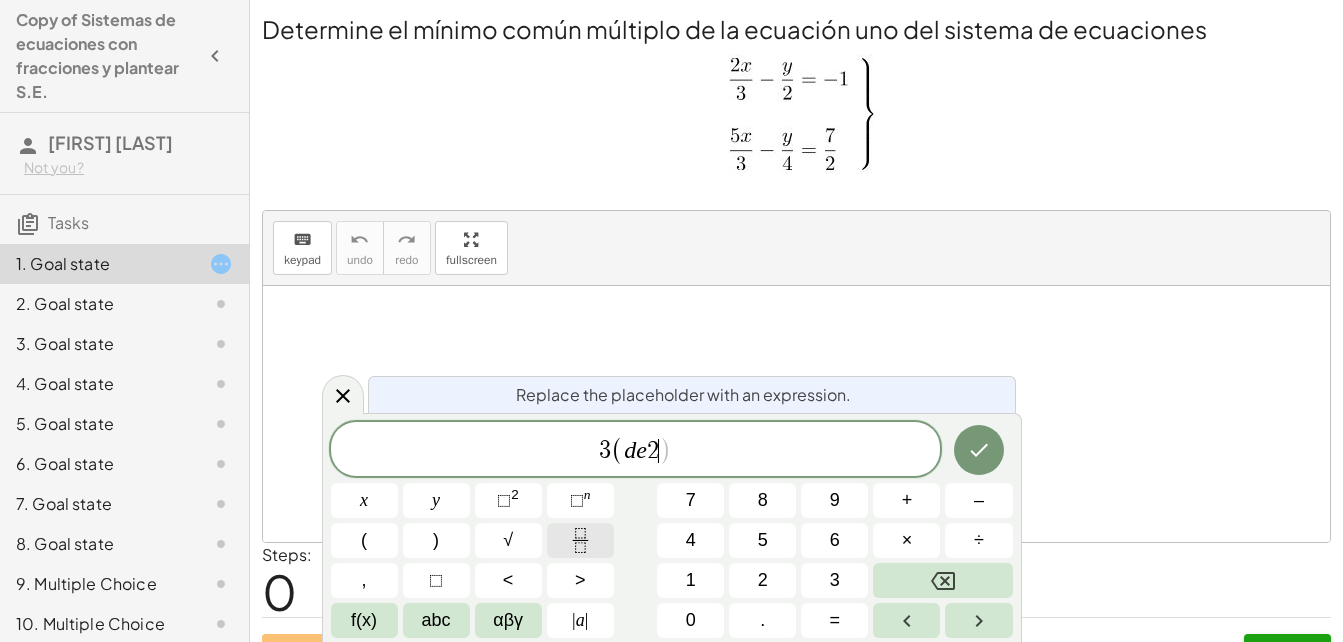 click 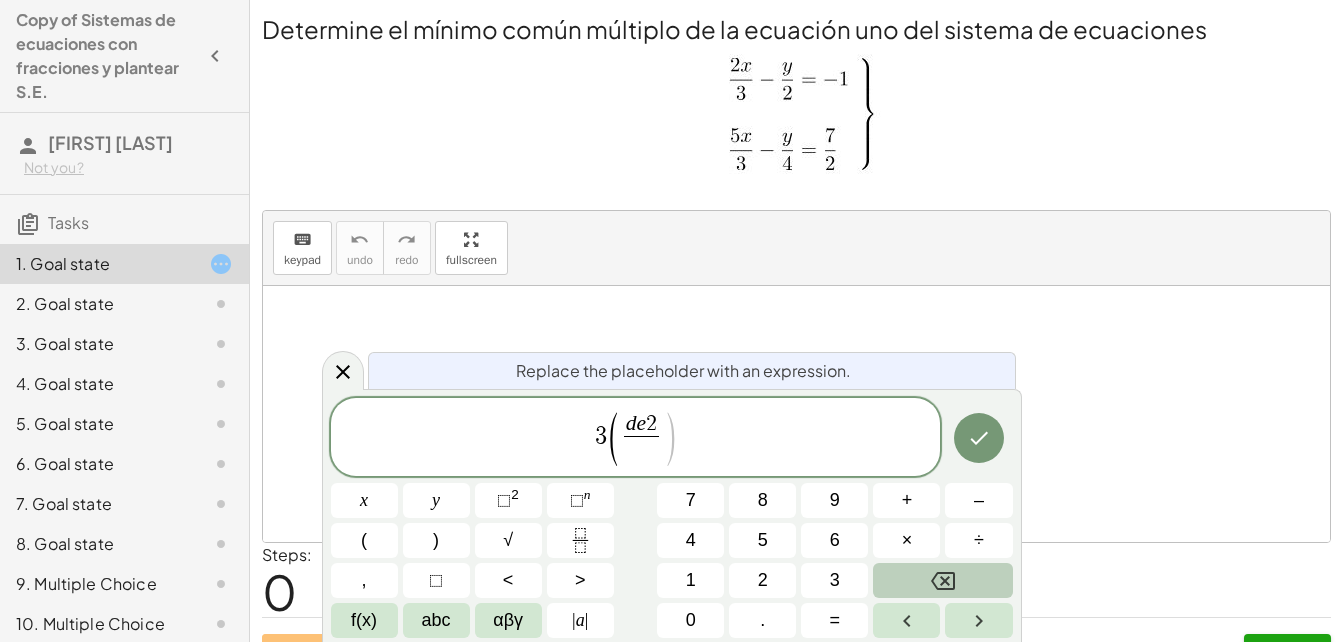 click at bounding box center [942, 580] 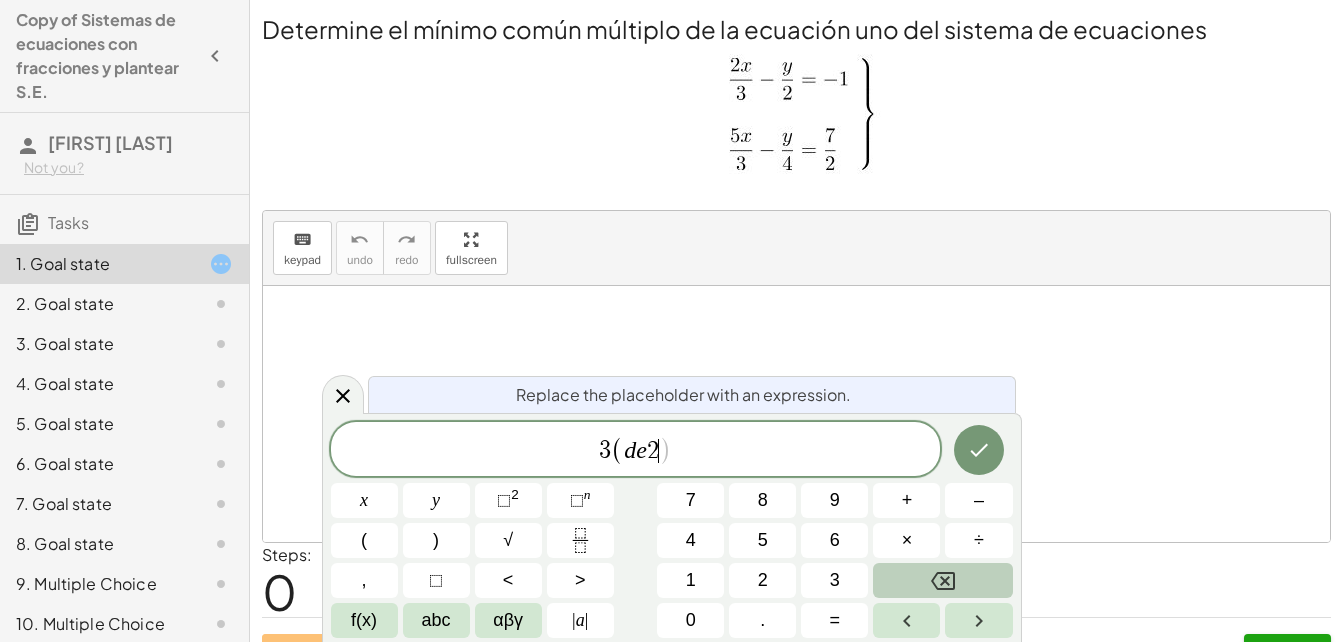 click at bounding box center (942, 580) 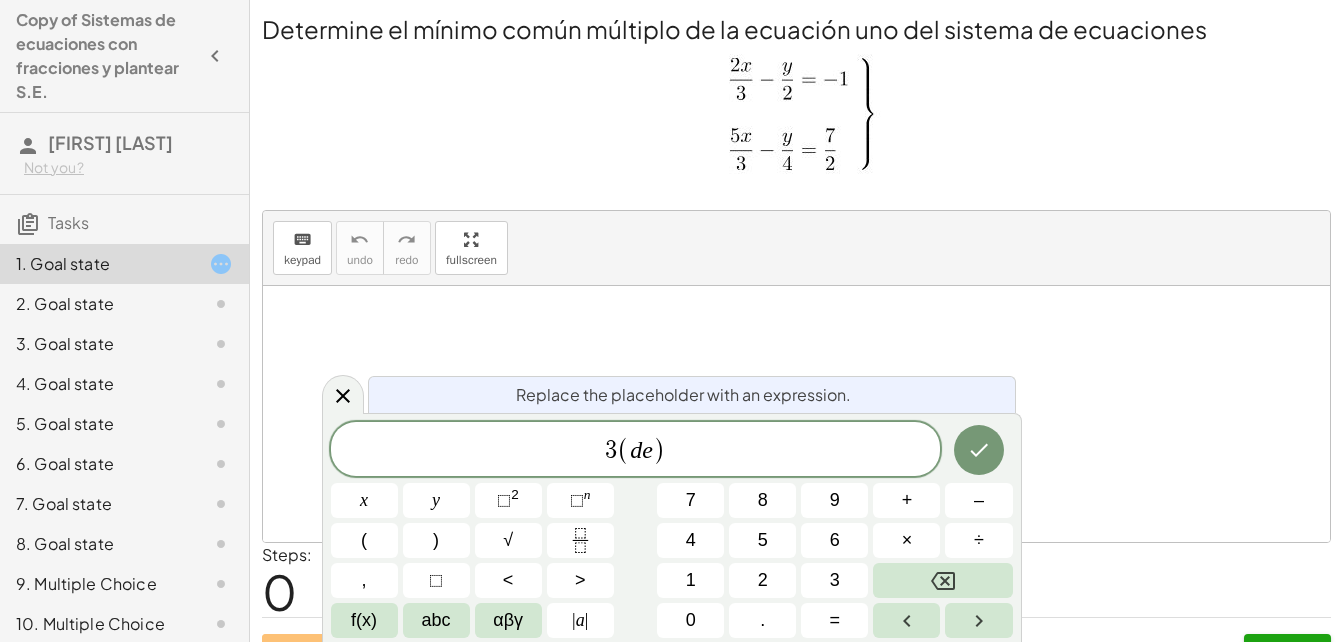 click on "3 ( d e ) x y ⬚ 2 ⬚ n 7 8 9 + – ( ) √ 4 5 6 × ÷ , ⬚ < > 1 2 3 f(x) abc αβγ | a | 0 . =" at bounding box center (672, 530) 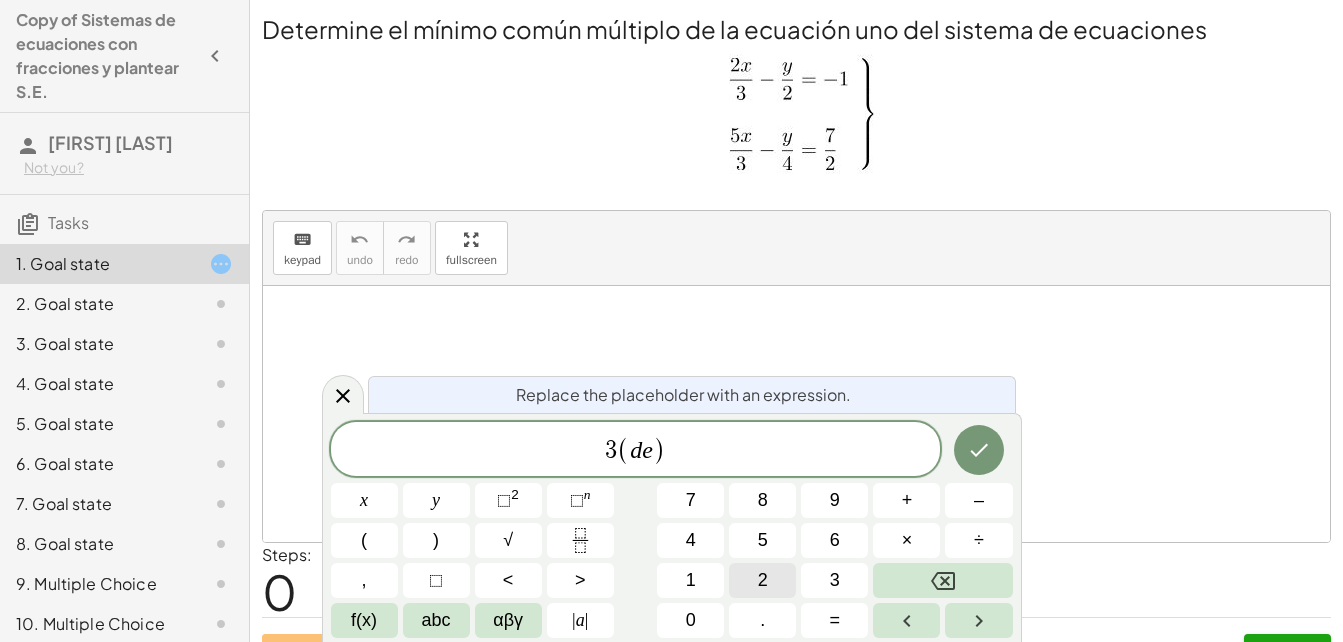 click on "2" at bounding box center (763, 580) 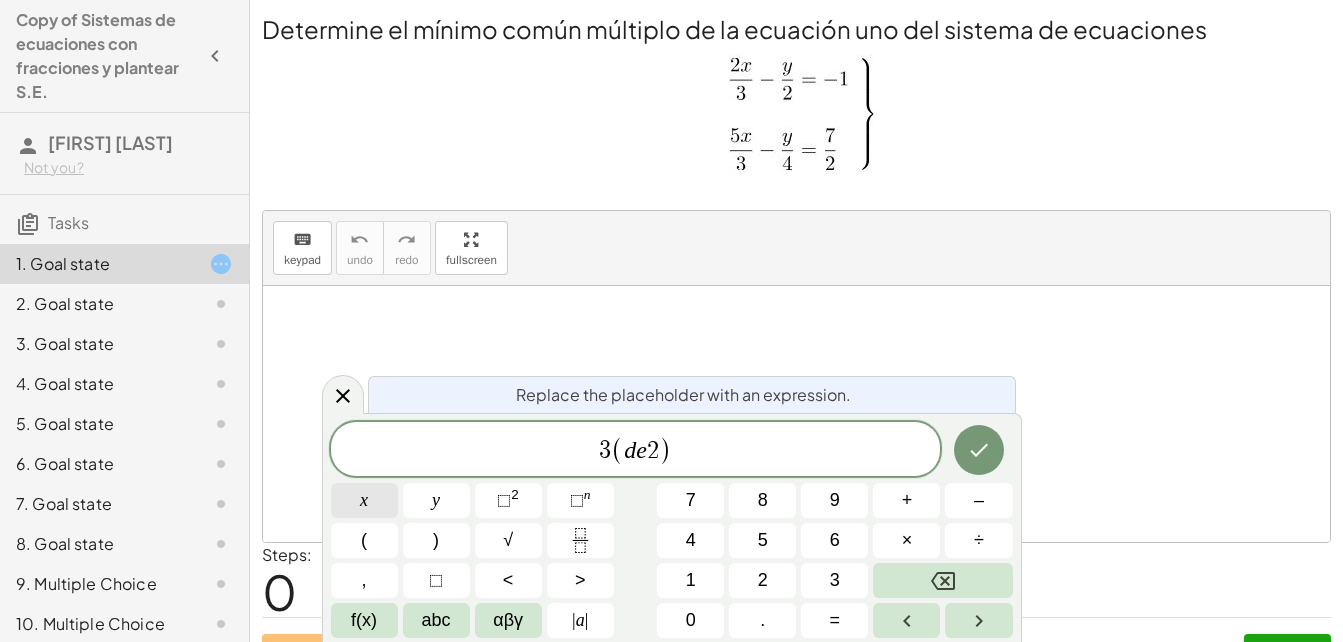 click on "x" at bounding box center (364, 500) 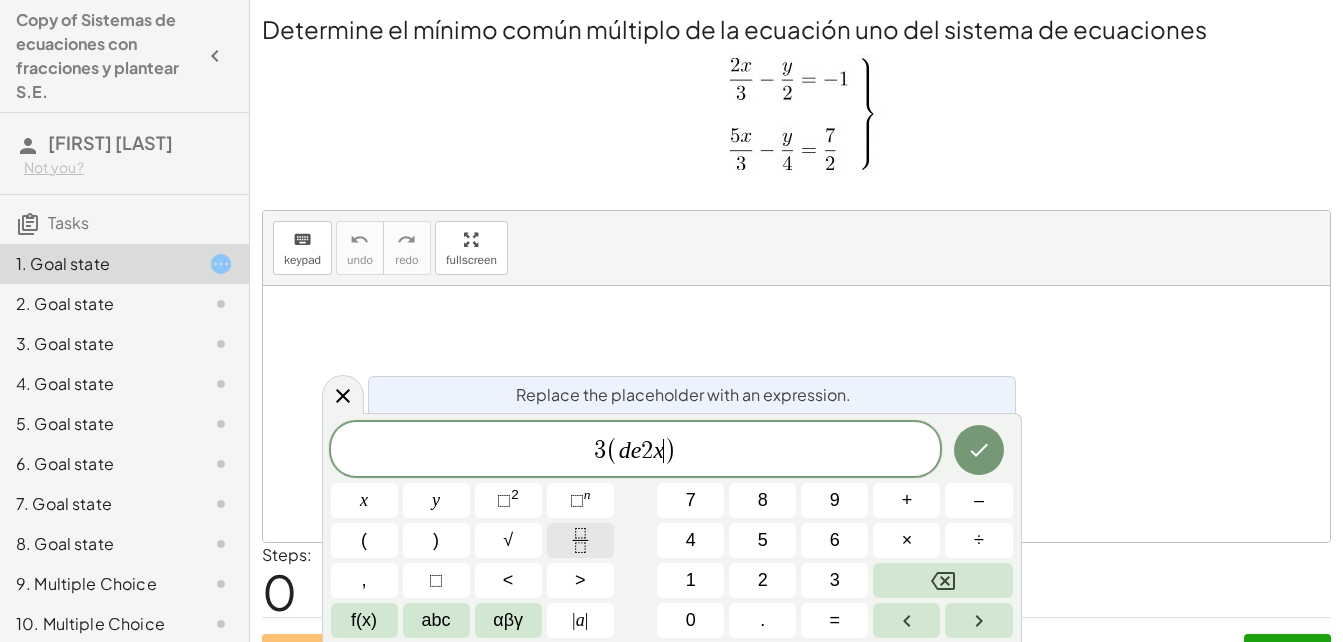 click at bounding box center [580, 540] 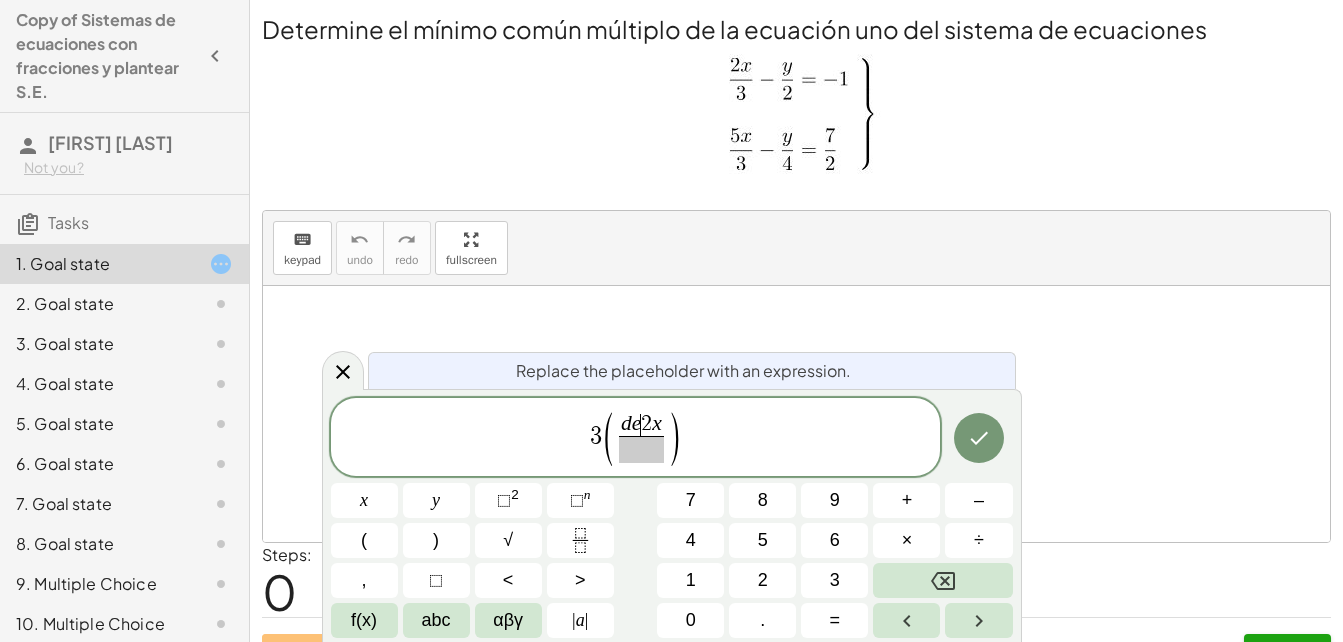 click on "2" at bounding box center [646, 424] 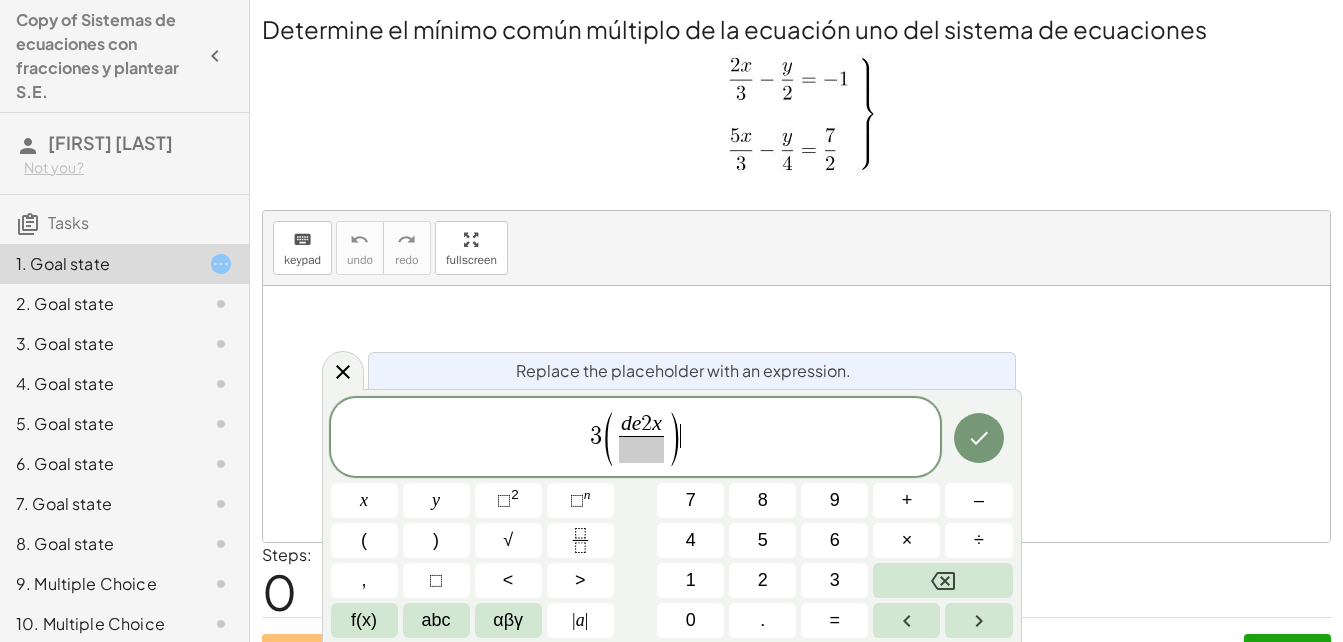 click on "3 ( d e 2 x ​ ) ​" at bounding box center [636, 438] 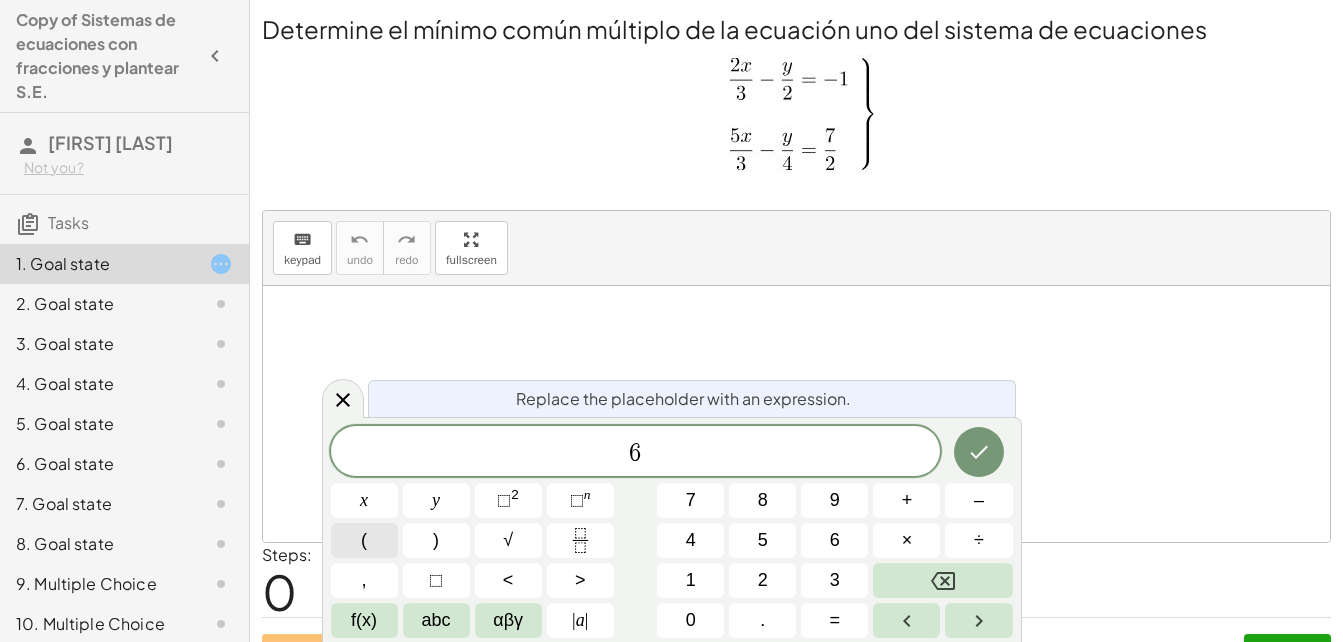 click on "(" at bounding box center [364, 540] 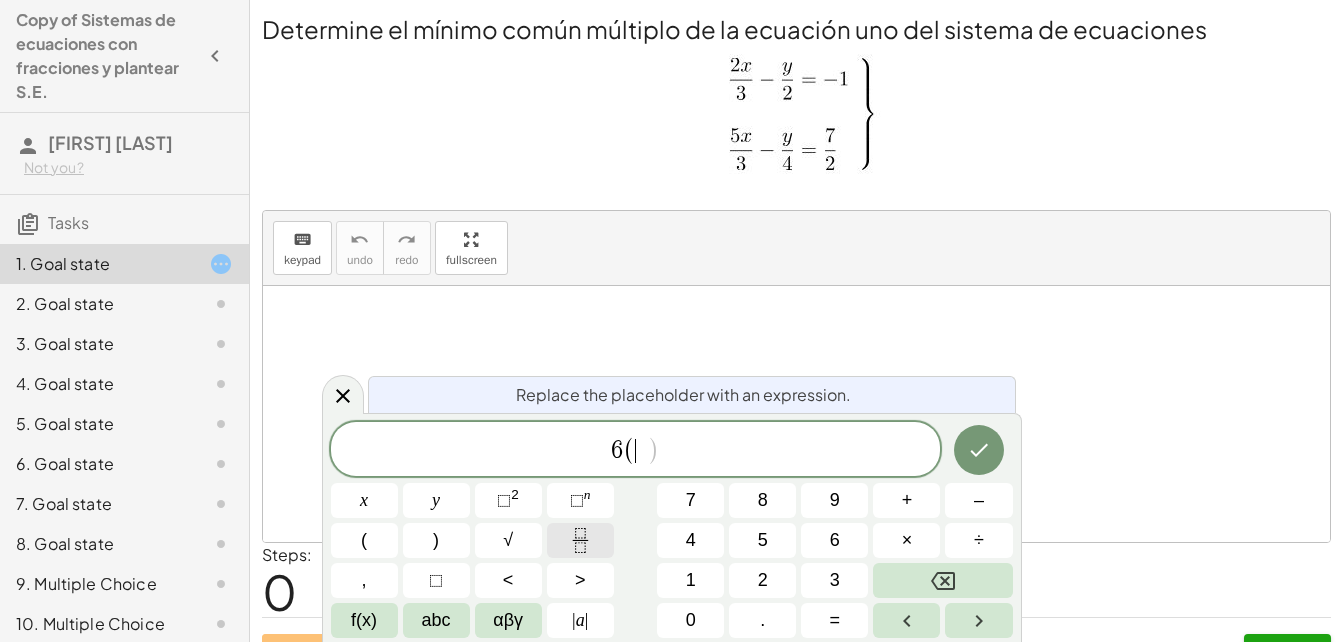 click at bounding box center (580, 540) 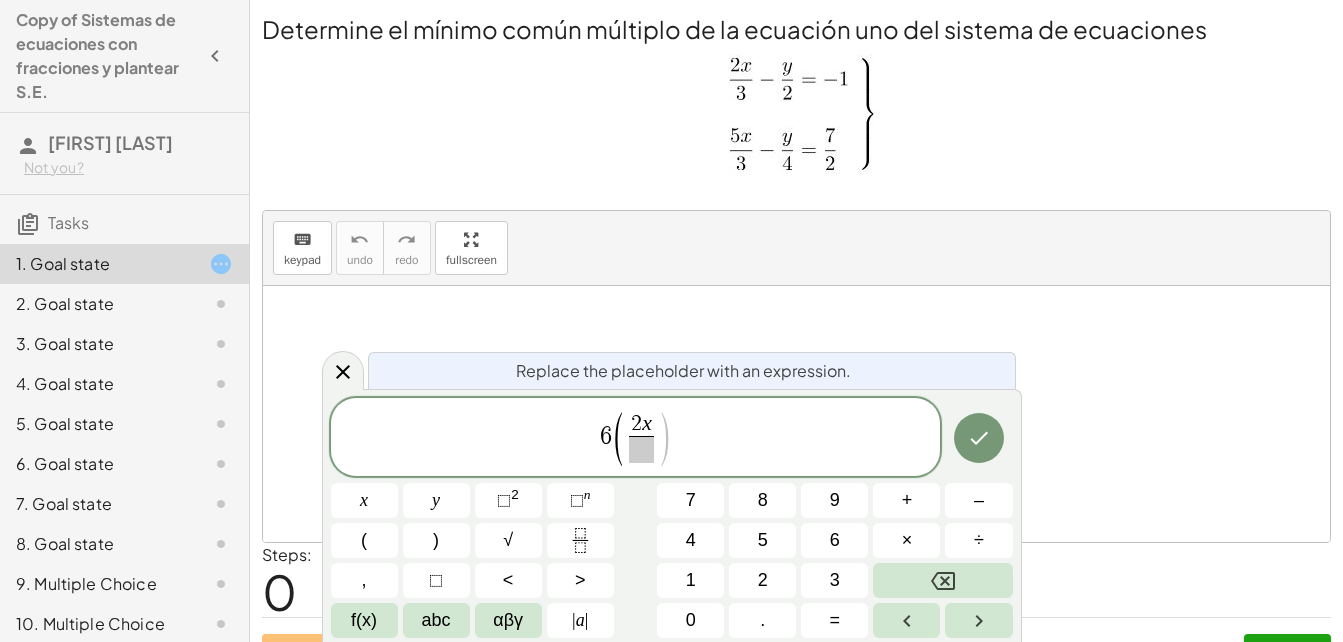 click at bounding box center [641, 449] 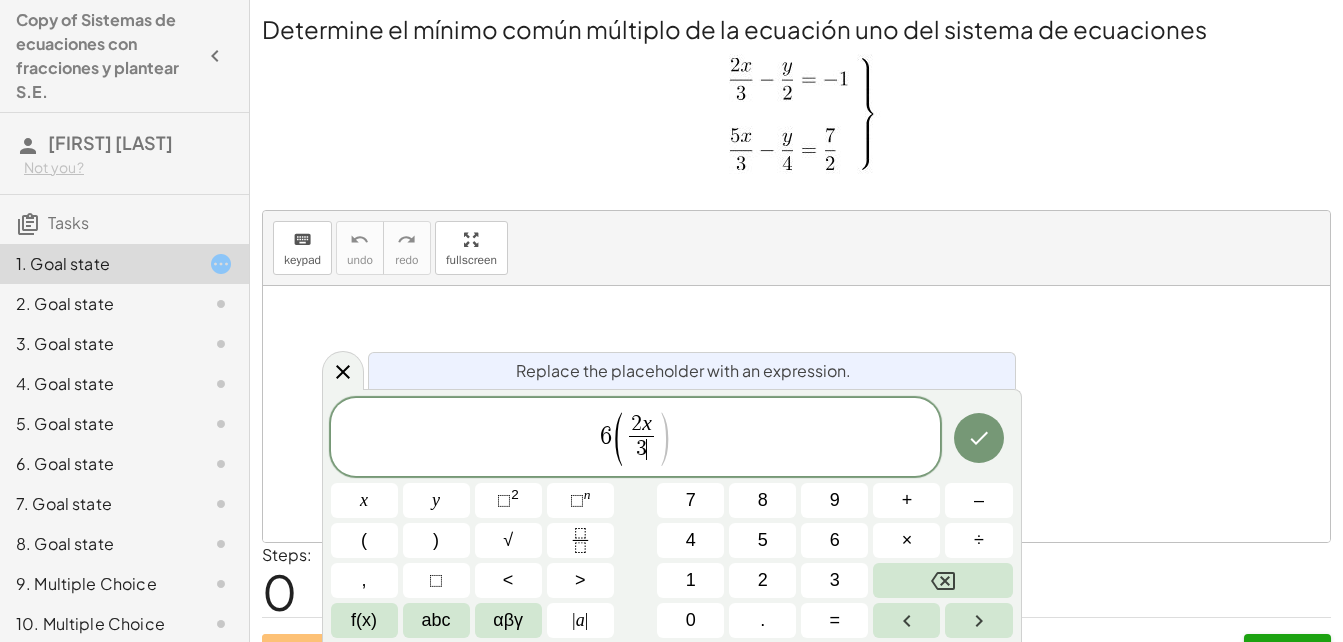click on "3 ​" at bounding box center (641, 449) 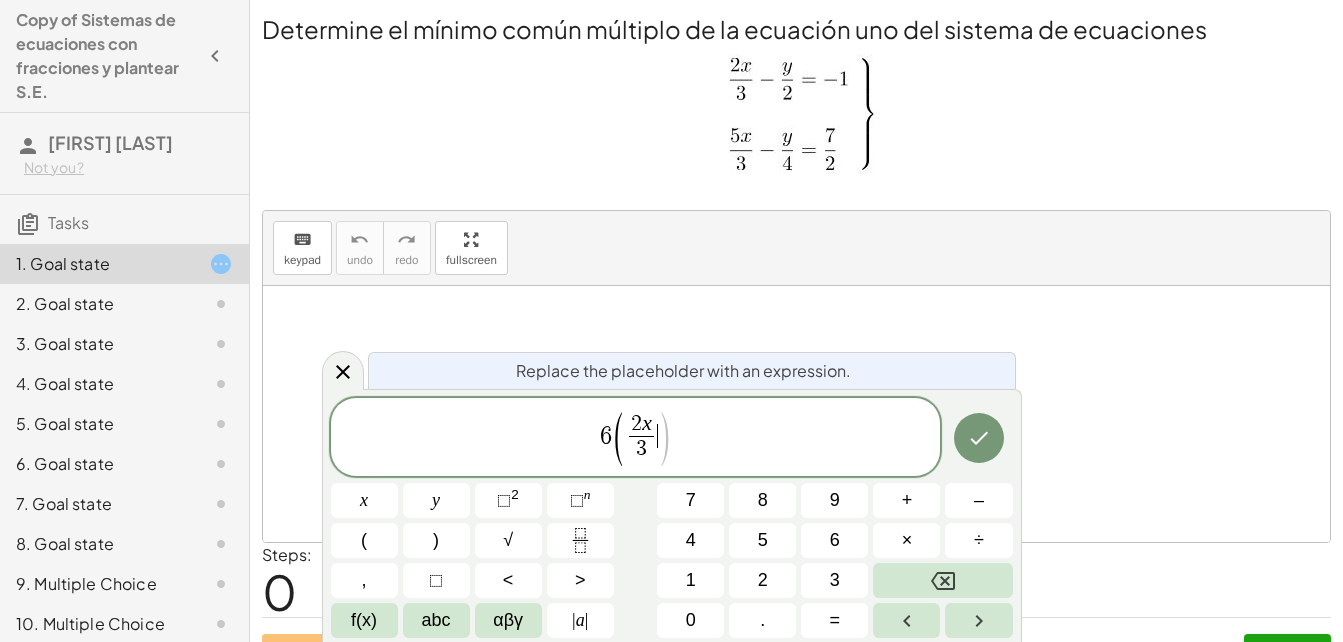click on ")" at bounding box center (664, 439) 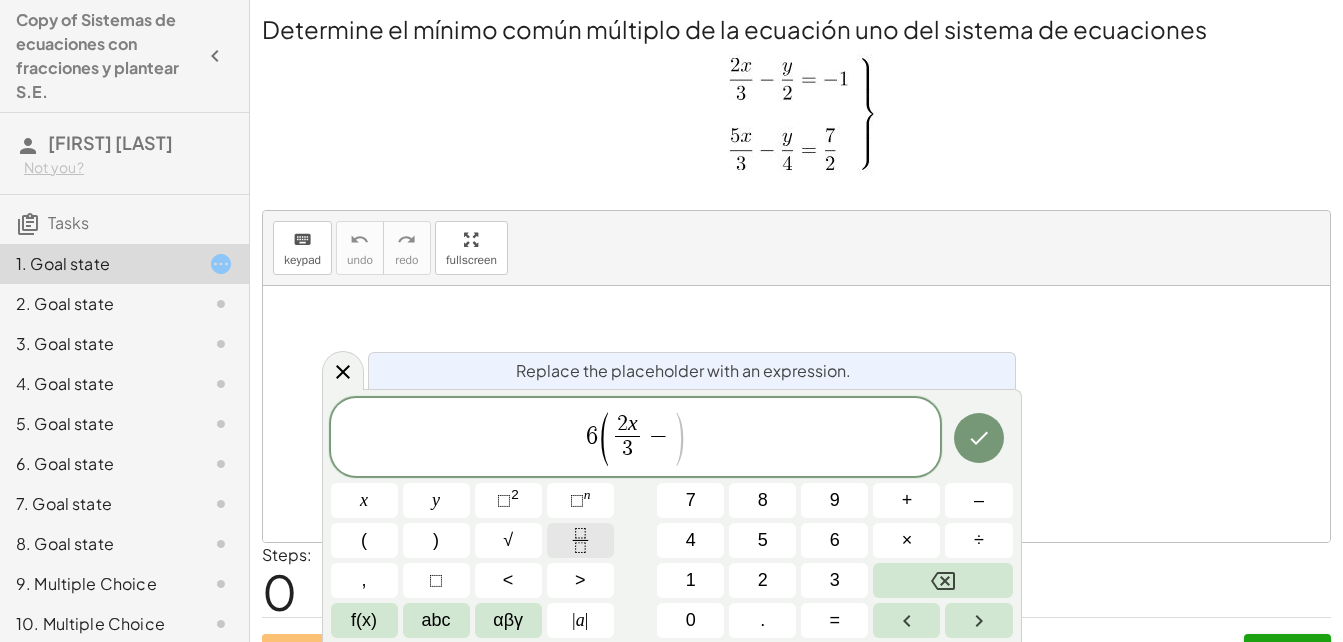 click 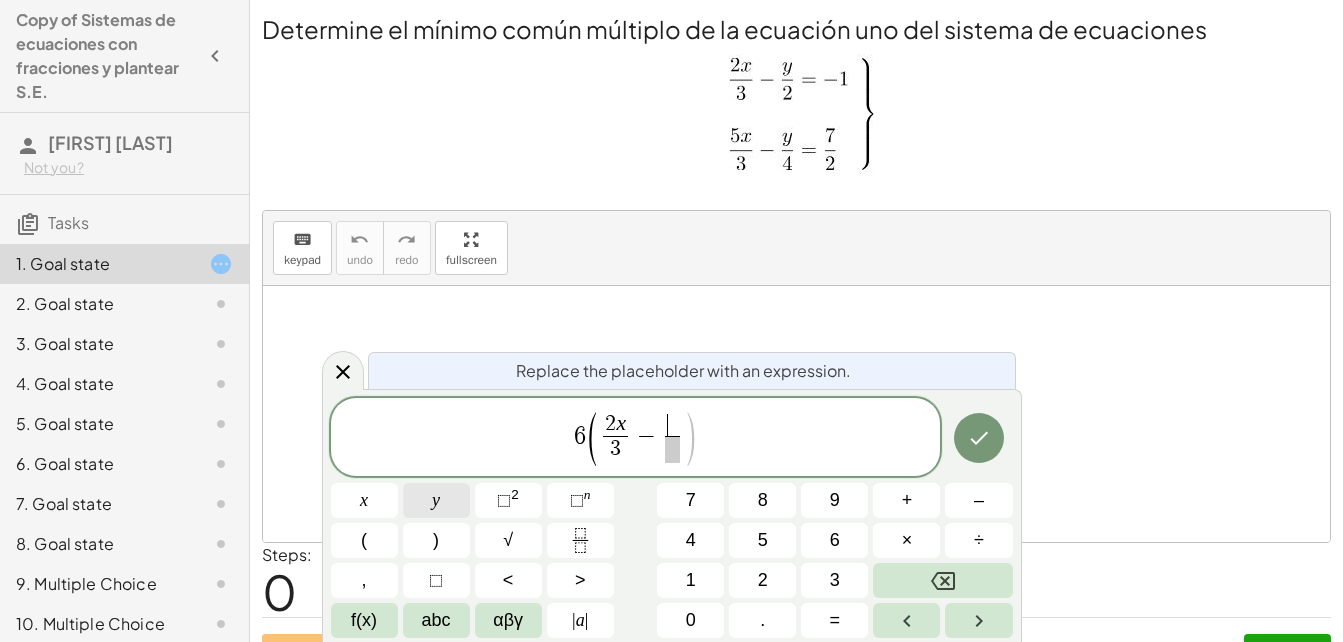 click on "y" at bounding box center [436, 500] 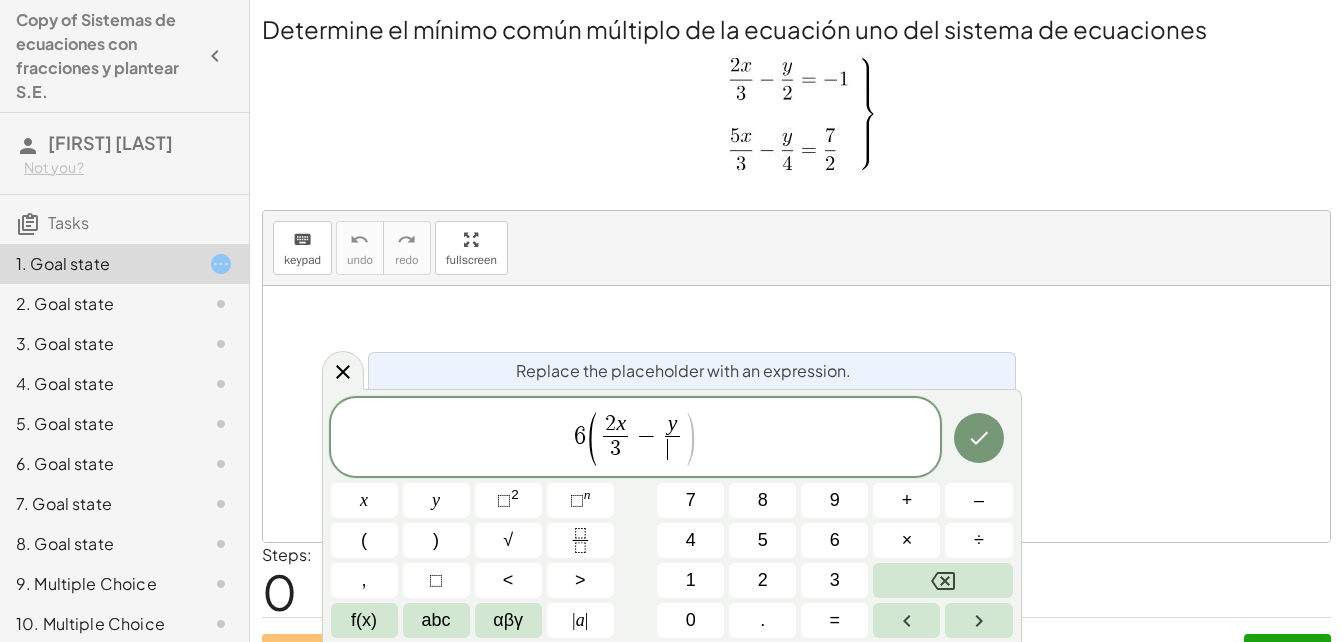 click on "​" at bounding box center [672, 449] 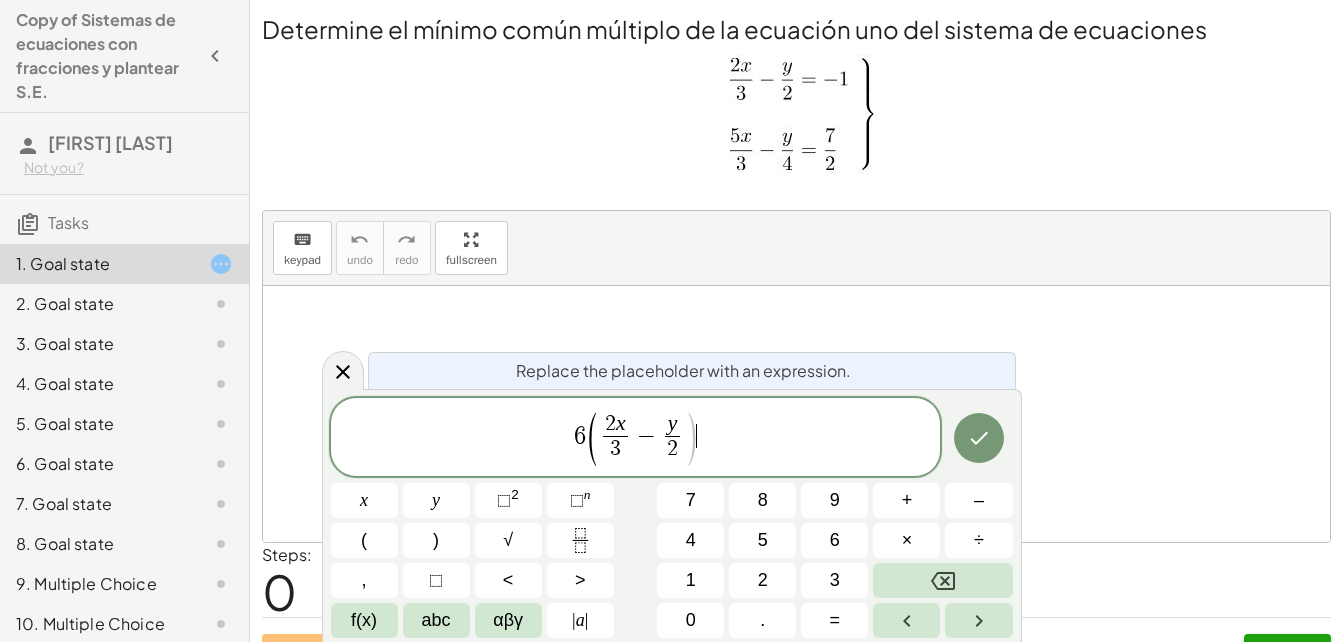 click on ")" at bounding box center (690, 439) 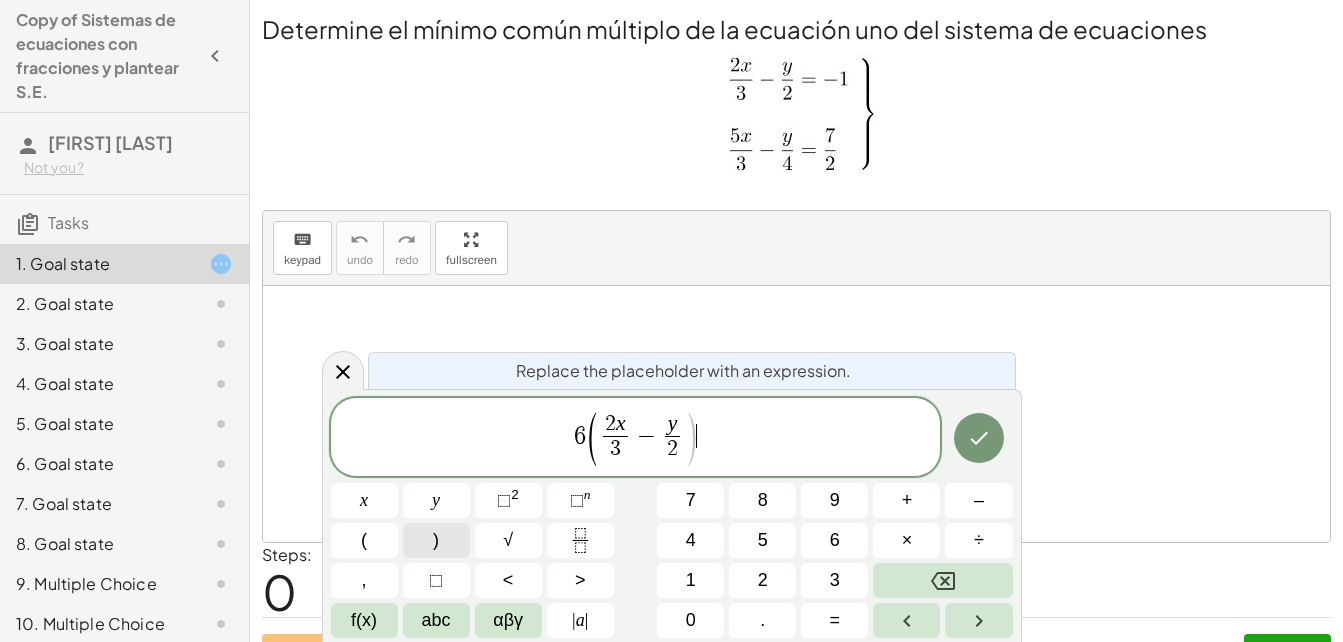 click on ")" at bounding box center (436, 540) 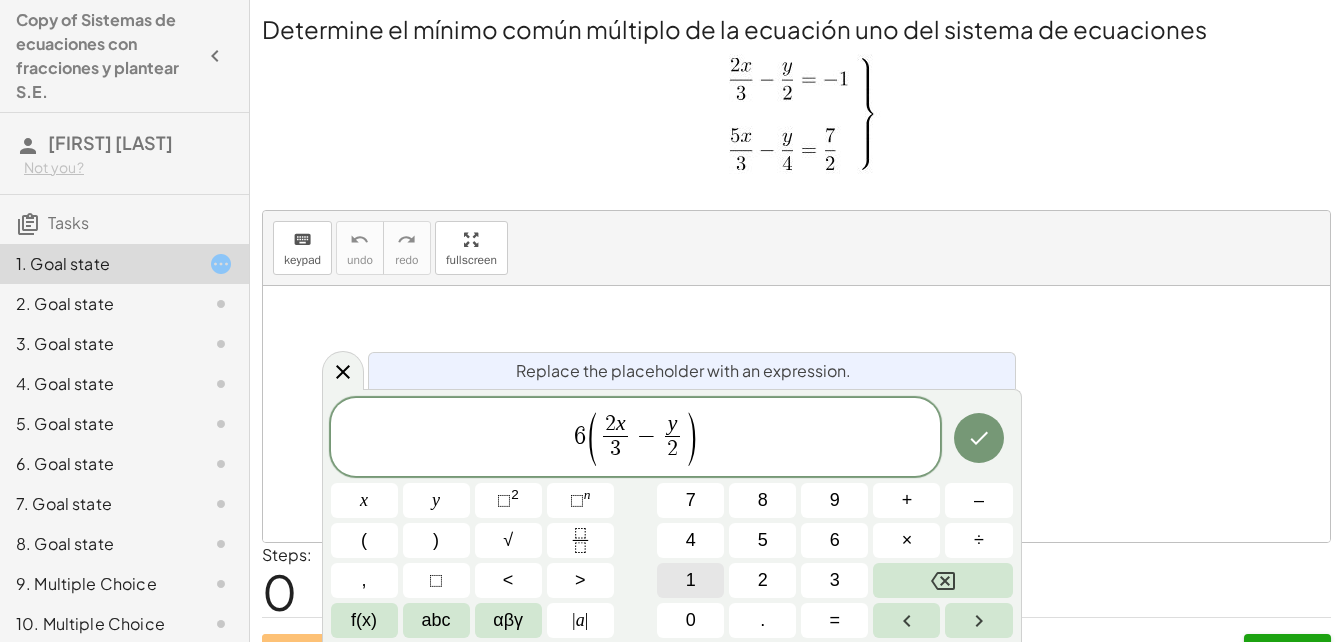 click on "6 ( 2 x 3 ​ − y 2 ​ ) ​ x y ⬚ 2 ⬚ n 7 8 9 + – ( ) √ 4 5 6 × ÷ , ⬚ < > 1 2 3 f(x) abc αβγ | a | 0 . =" at bounding box center [672, 518] 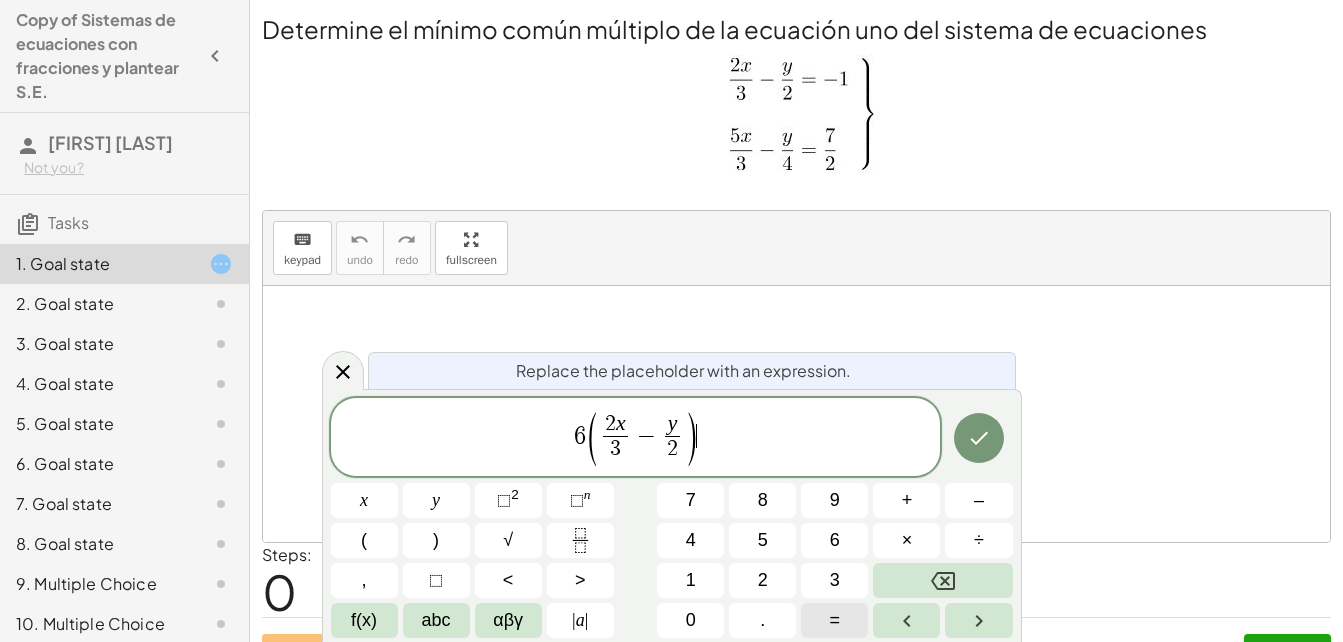 click on "=" at bounding box center [835, 620] 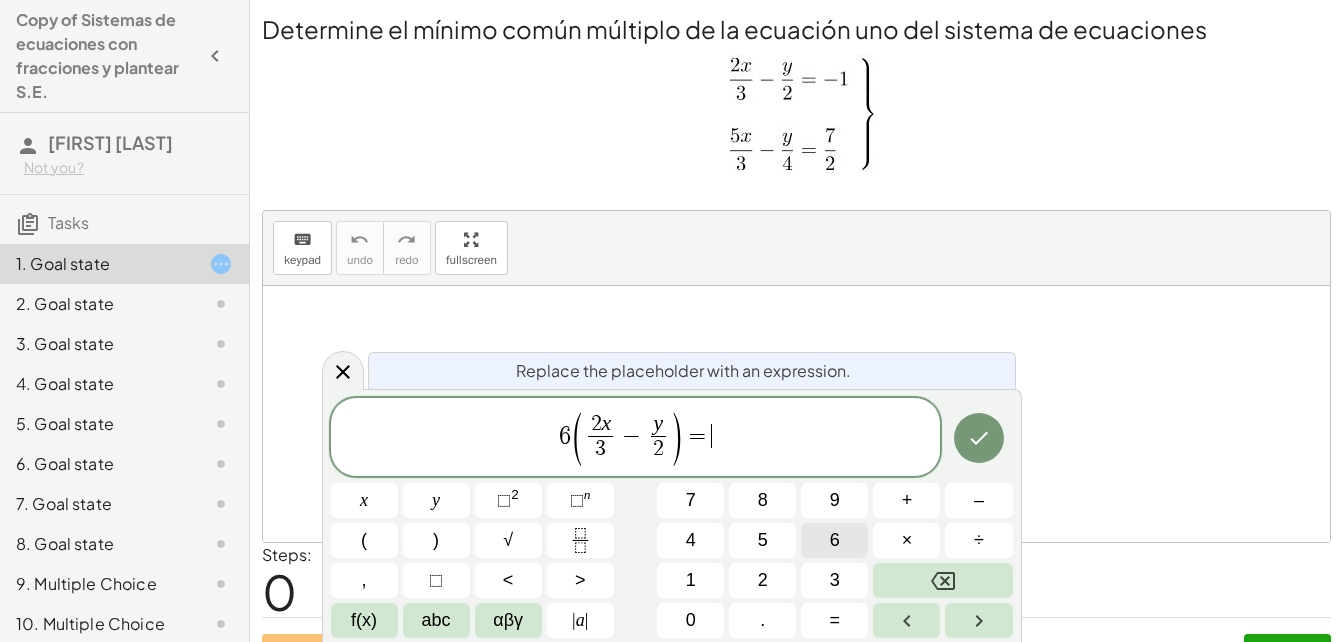 click on "6" at bounding box center (835, 540) 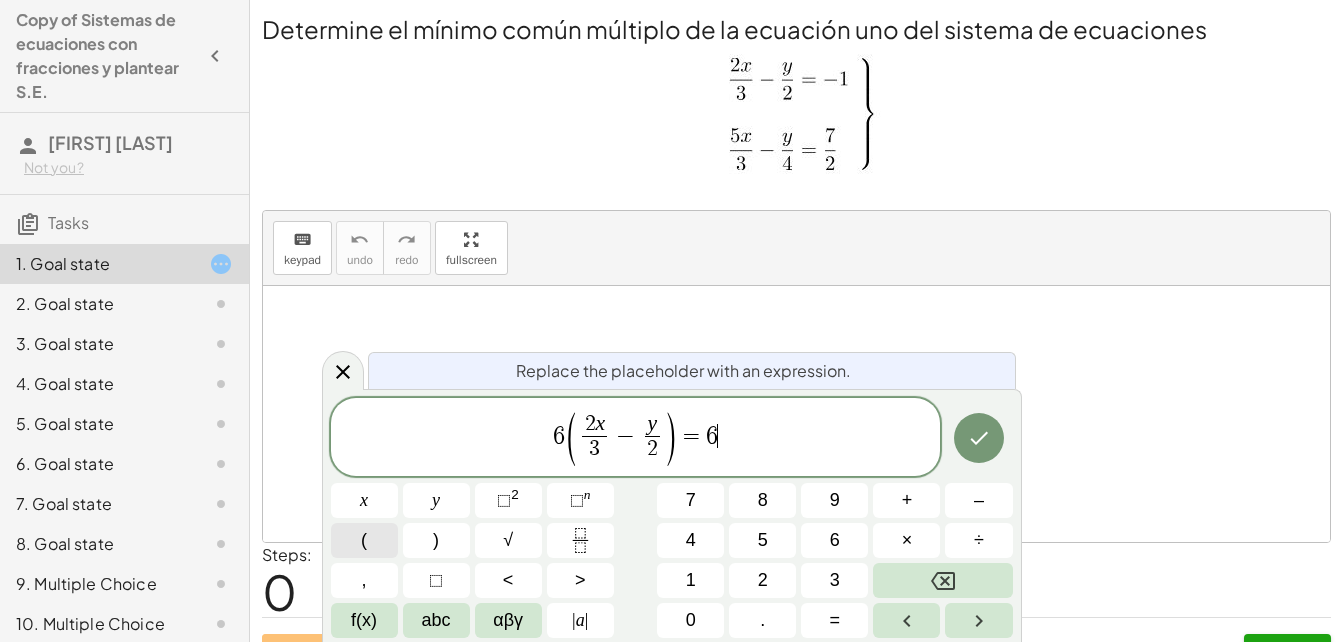 click on "(" at bounding box center (364, 540) 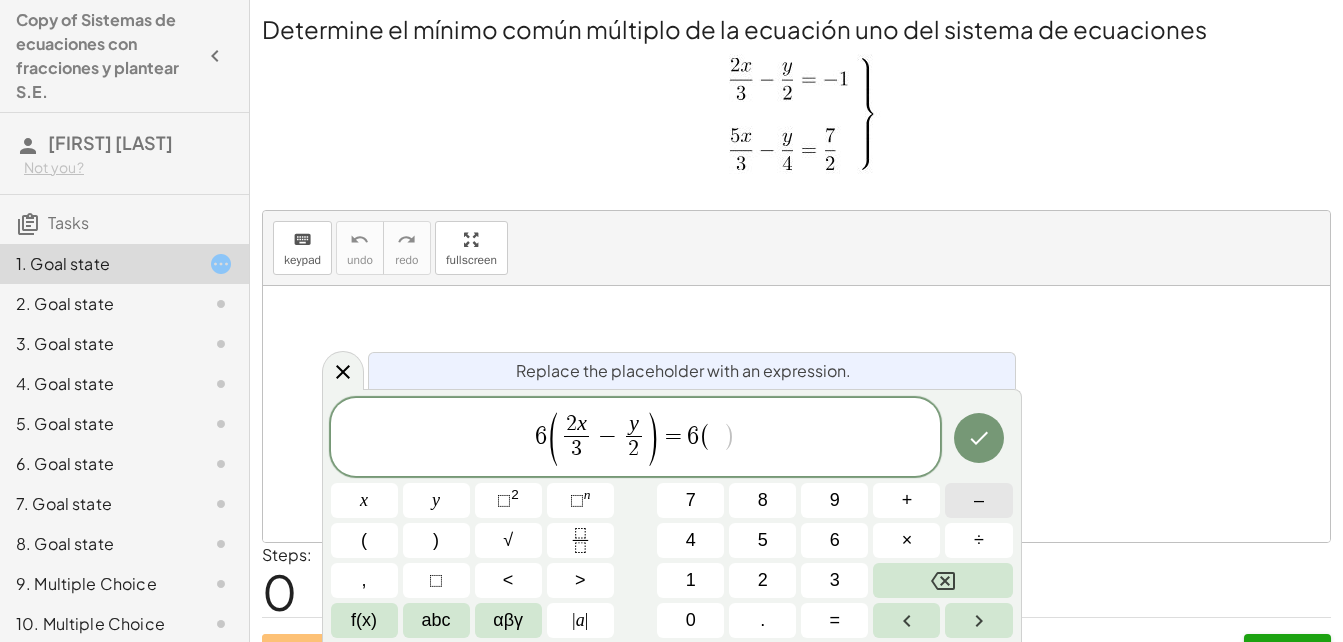 click on "–" at bounding box center [978, 500] 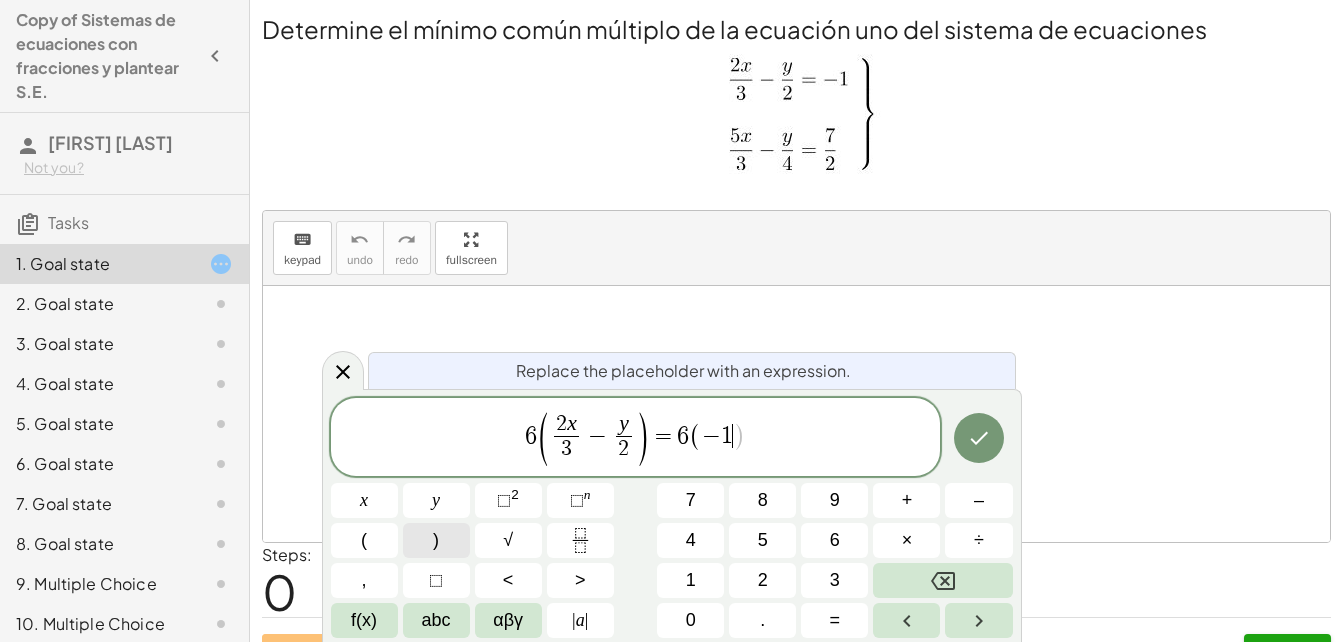 click on ")" at bounding box center [436, 540] 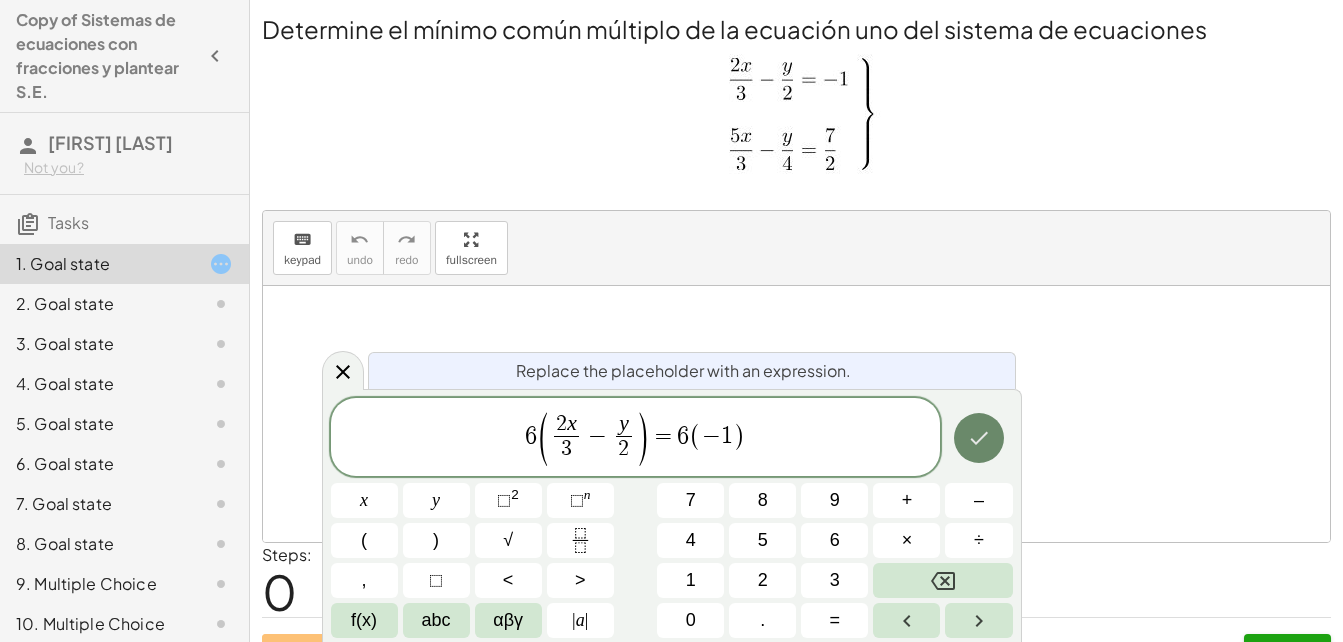 click 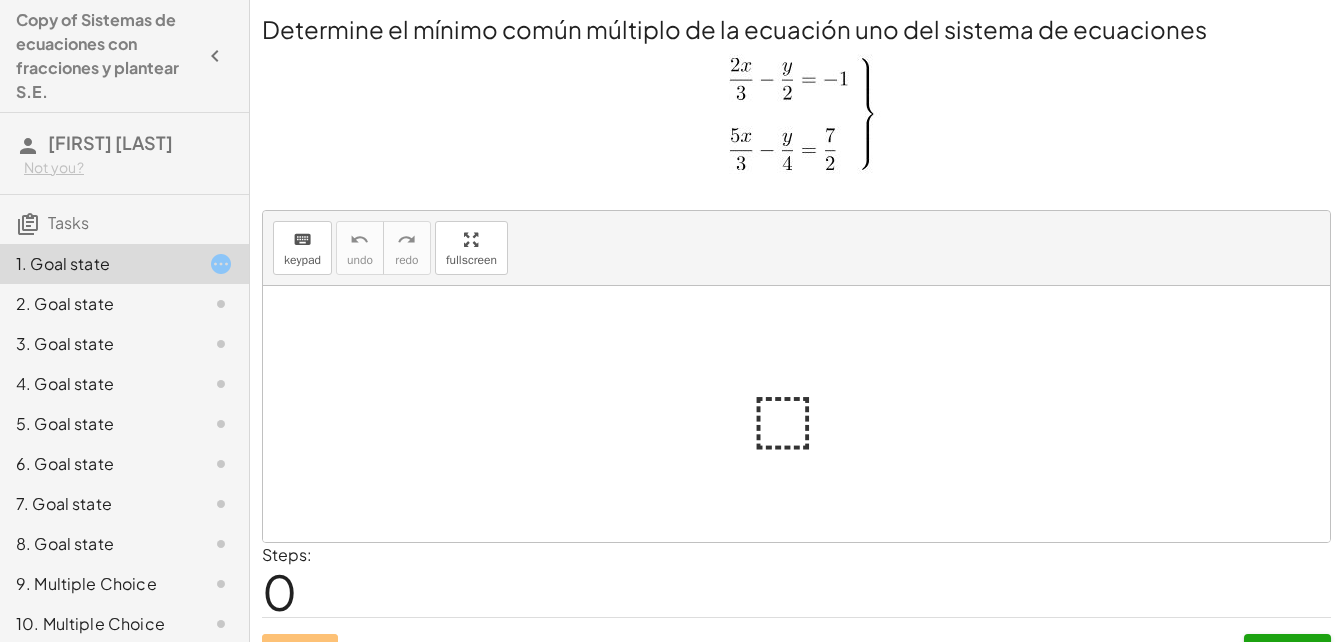click at bounding box center [804, 414] 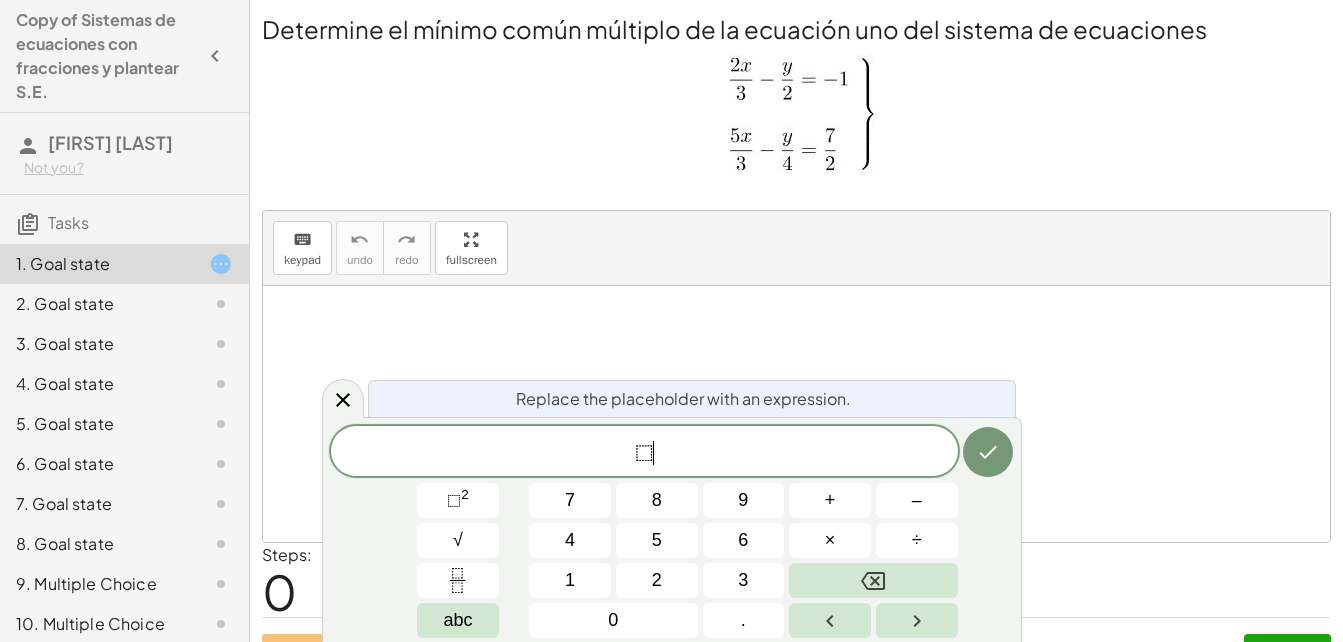 click on "⬚ ​" at bounding box center (644, 453) 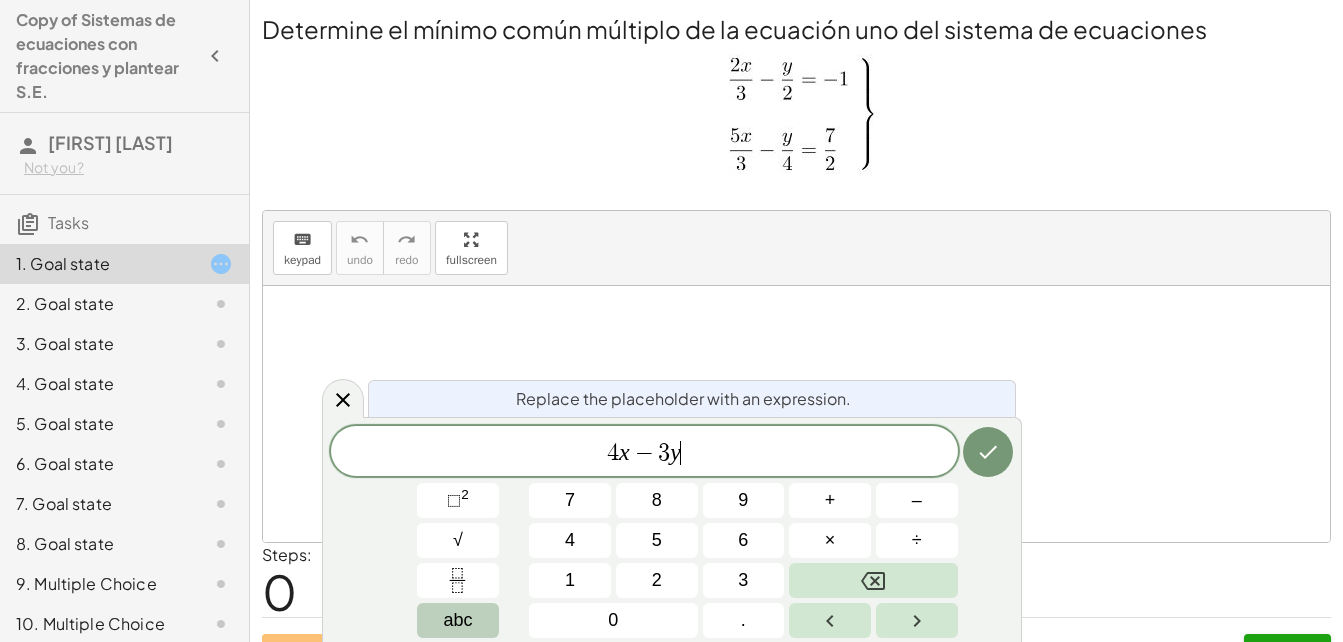 click on "abc" at bounding box center (457, 620) 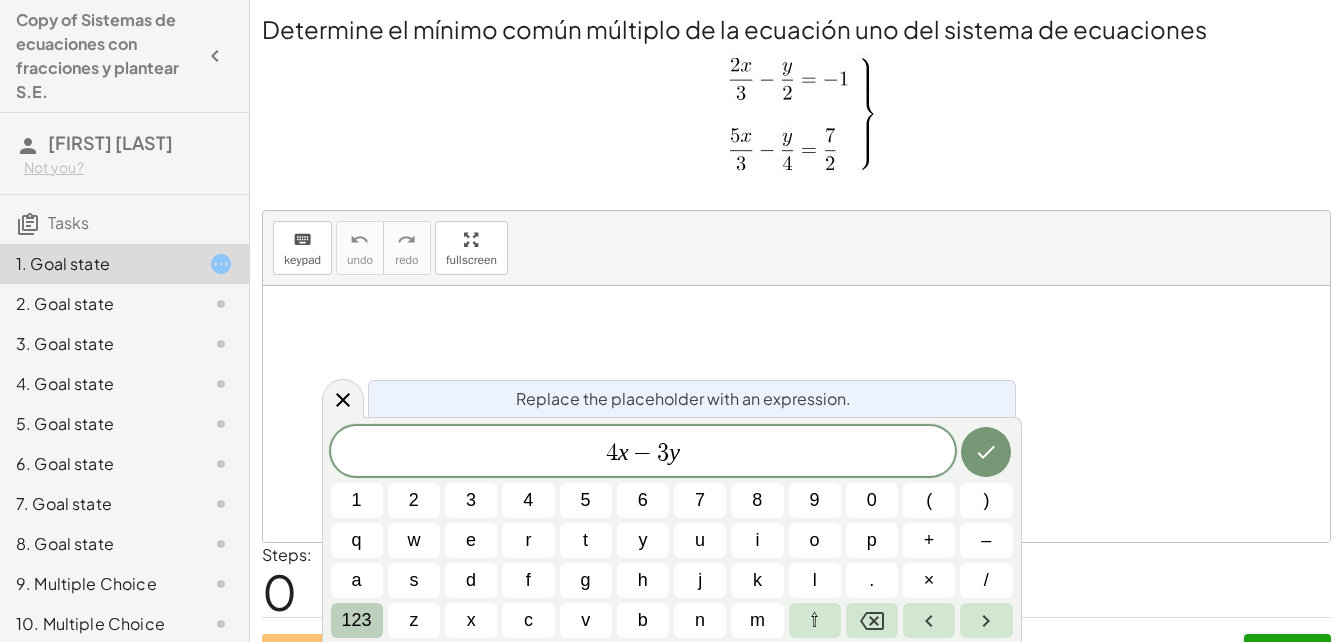 click on "123" at bounding box center (357, 620) 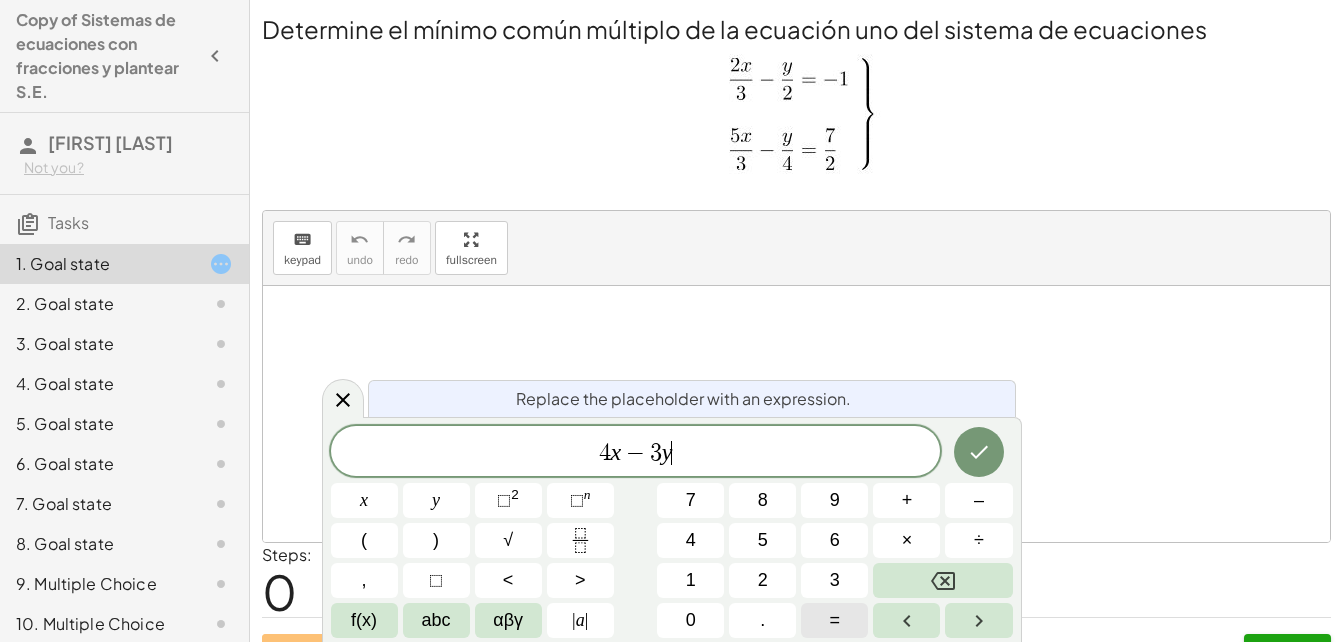 click on "=" at bounding box center (834, 620) 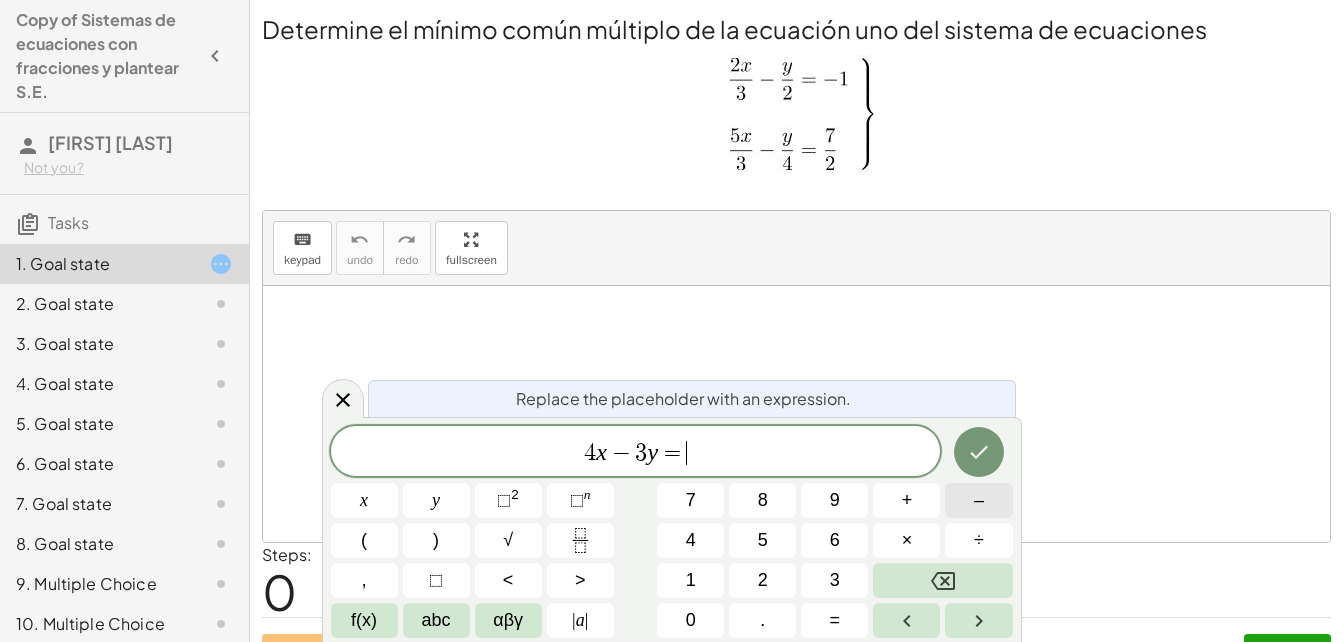 click on "–" at bounding box center (978, 500) 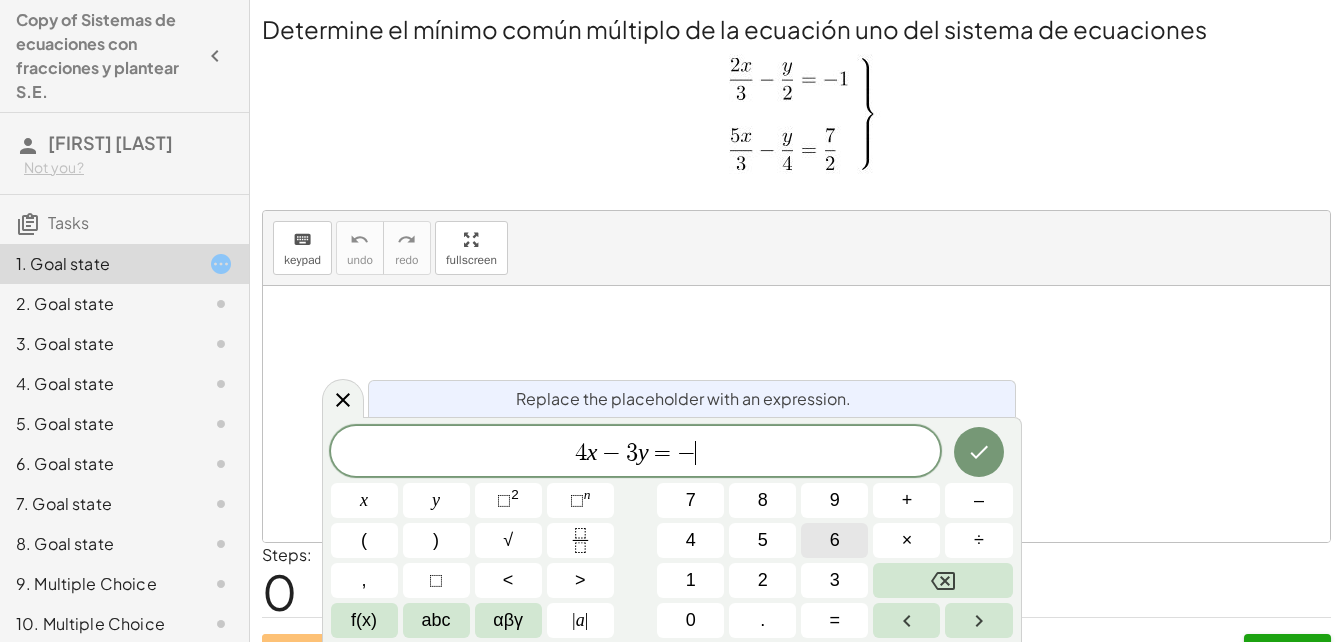 click on "6" at bounding box center [834, 540] 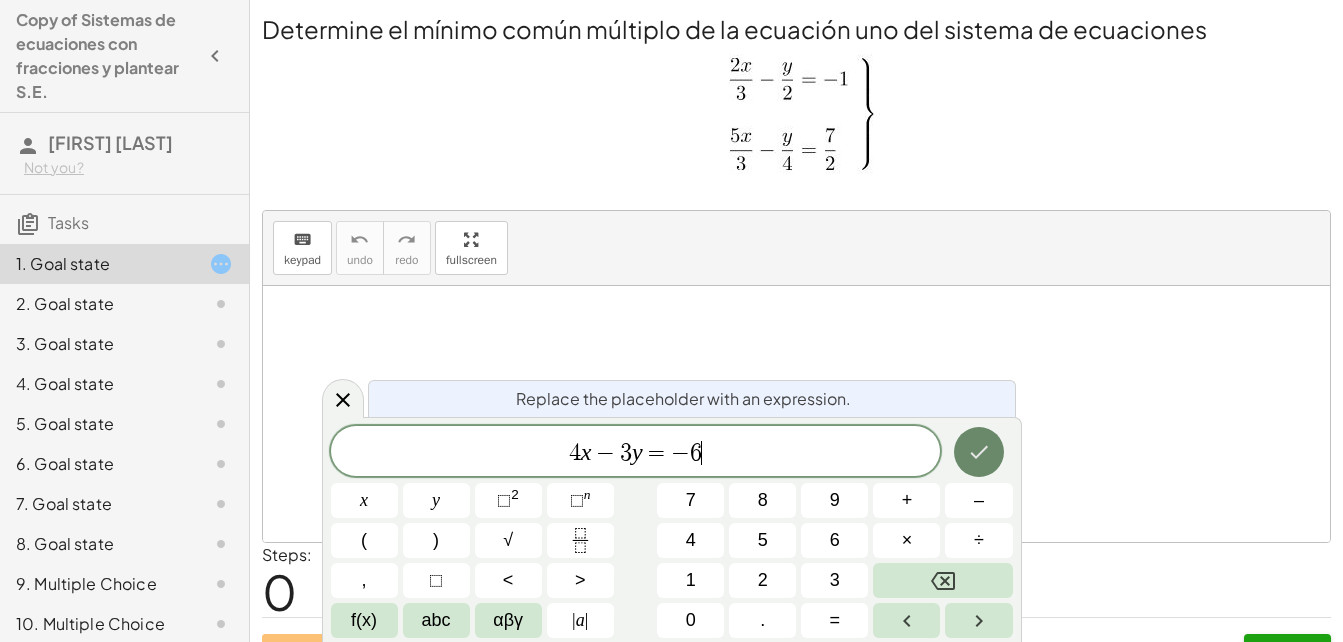 click 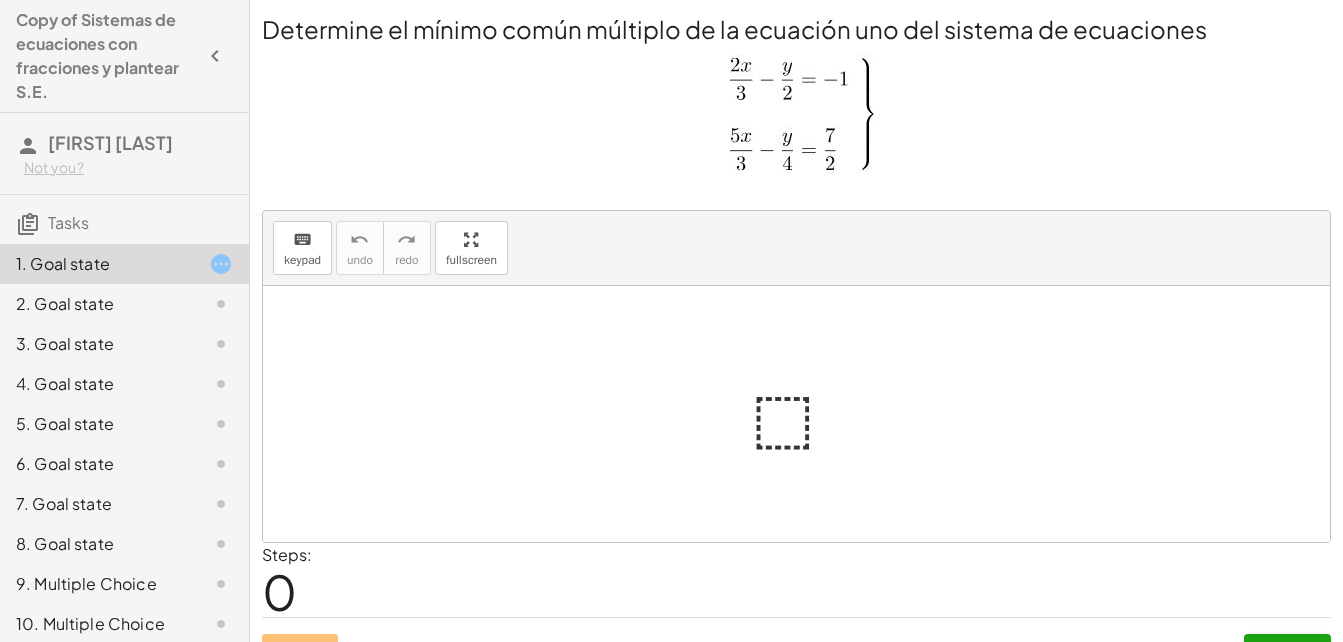 click at bounding box center (804, 414) 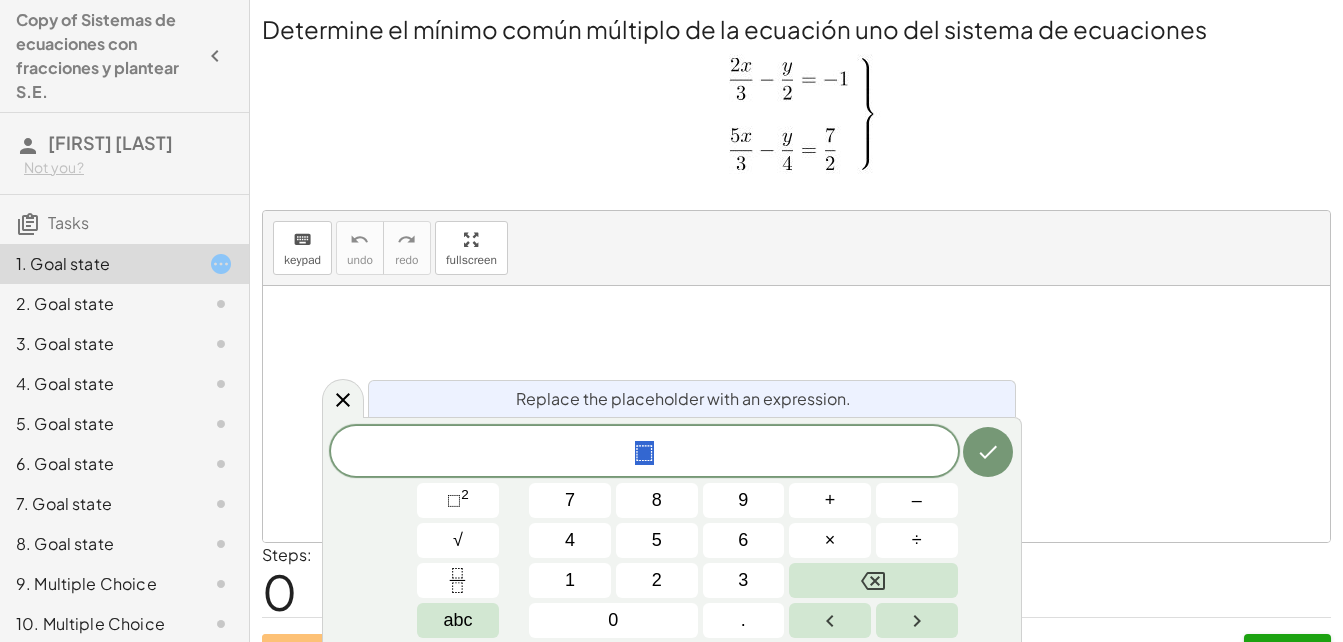 click on "Replace the placeholder with an expression. ⬚ 7 8 9 + – 4 5 6 × ÷ ⬚ 2 √ abc 1 2 3 0 ." at bounding box center (672, 529) 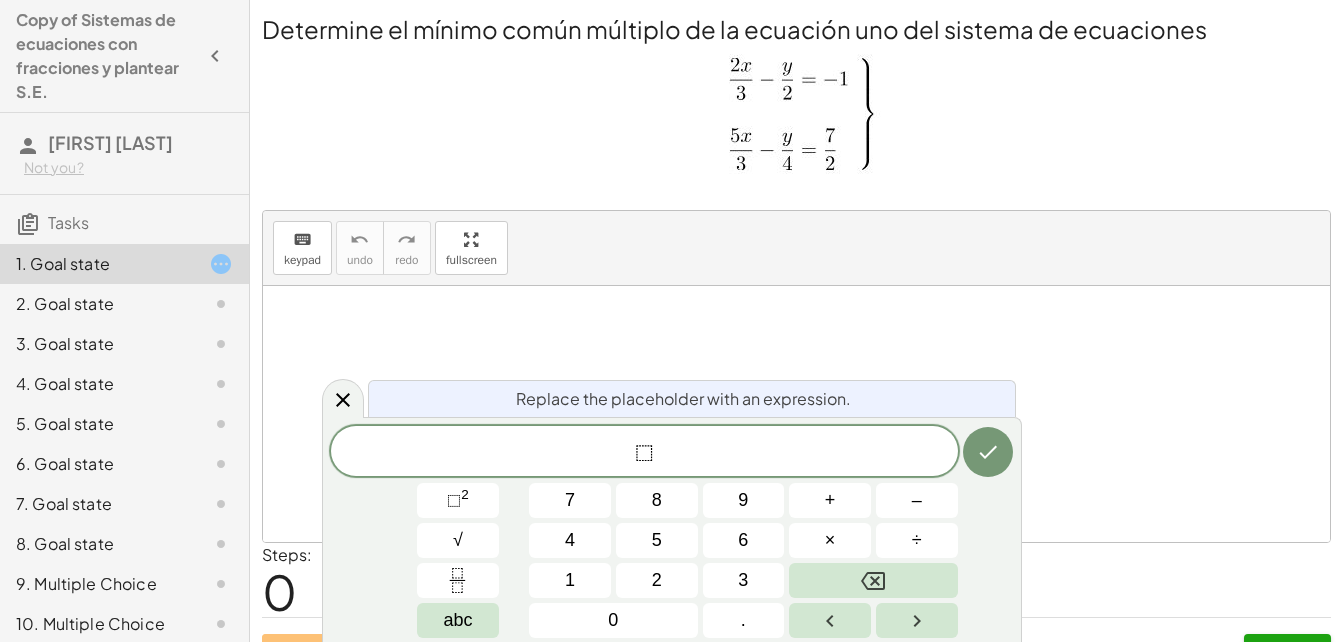 drag, startPoint x: 814, startPoint y: 422, endPoint x: 636, endPoint y: 443, distance: 179.23448 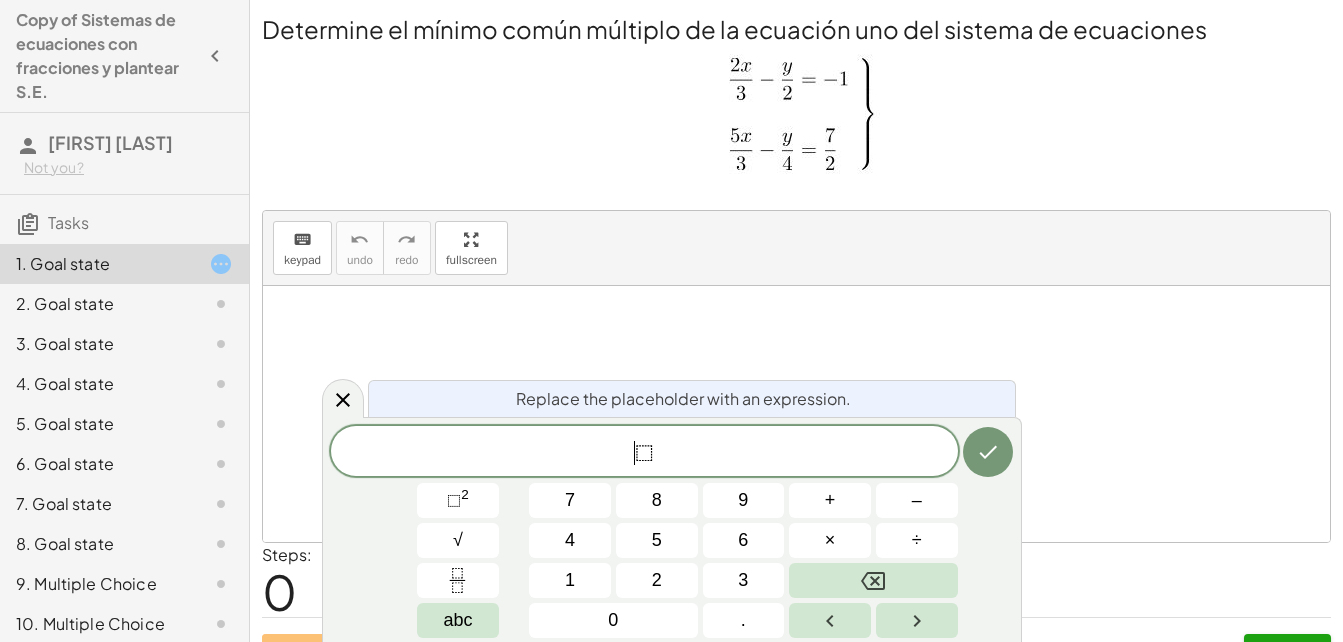 click on "⬚" at bounding box center (644, 453) 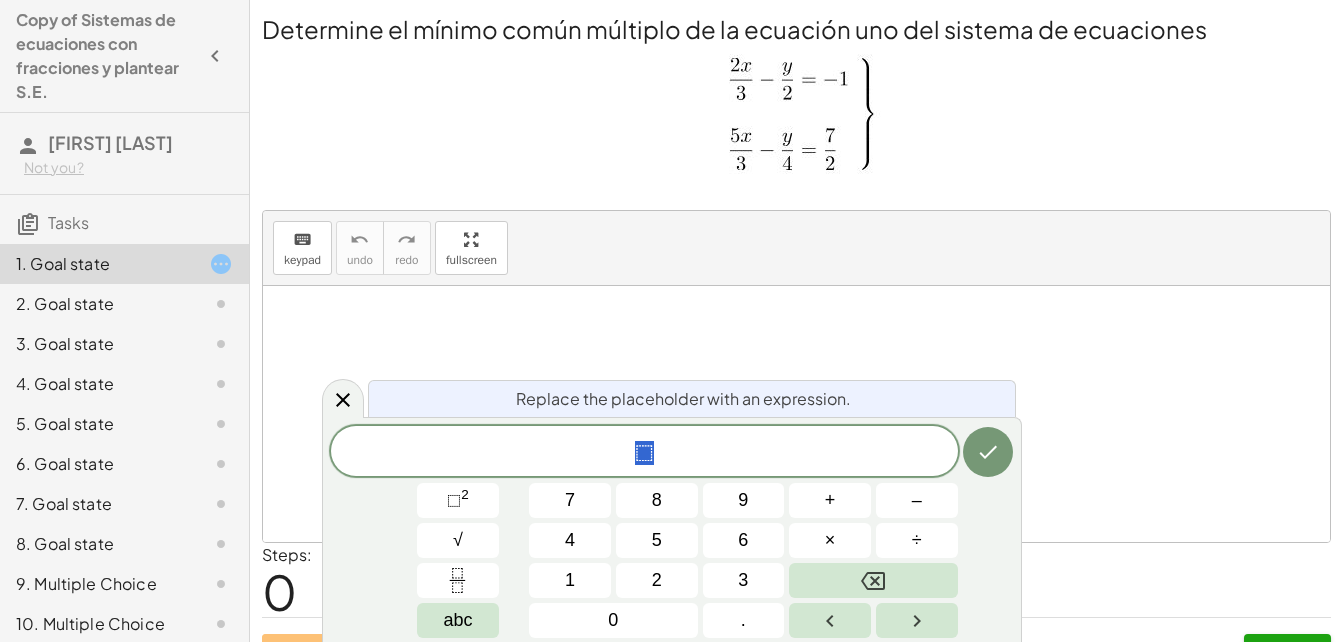 drag, startPoint x: 644, startPoint y: 440, endPoint x: 674, endPoint y: 446, distance: 30.594116 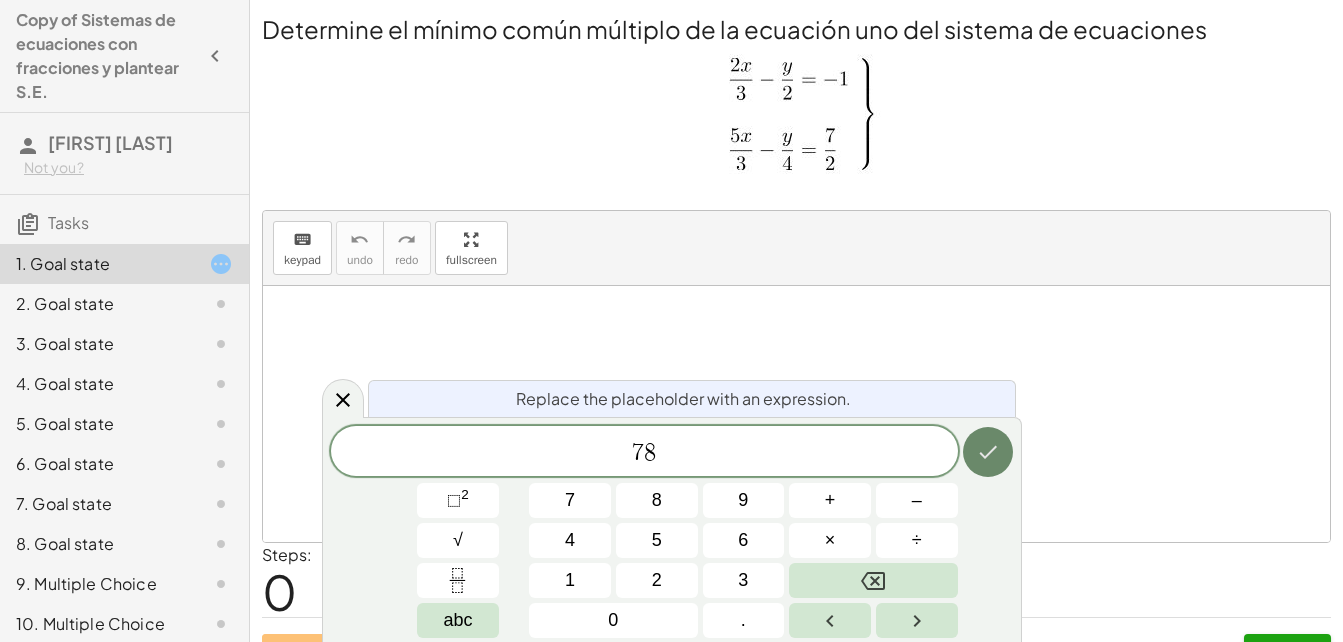click at bounding box center (988, 452) 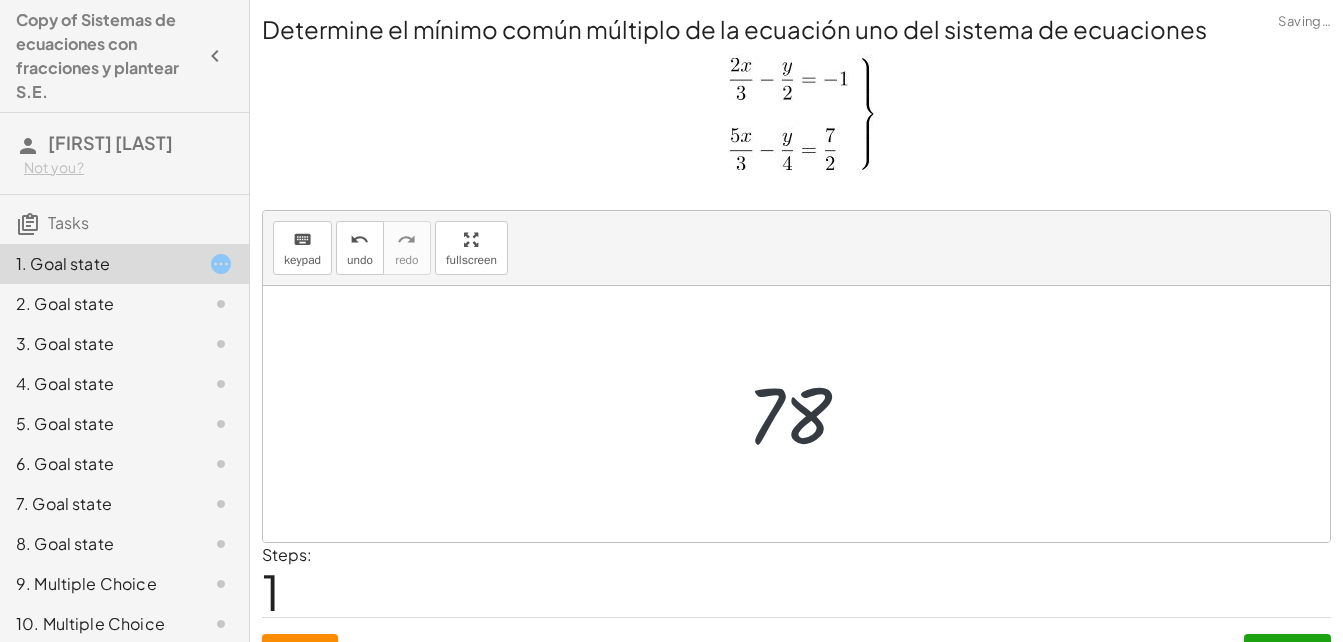 click at bounding box center (804, 414) 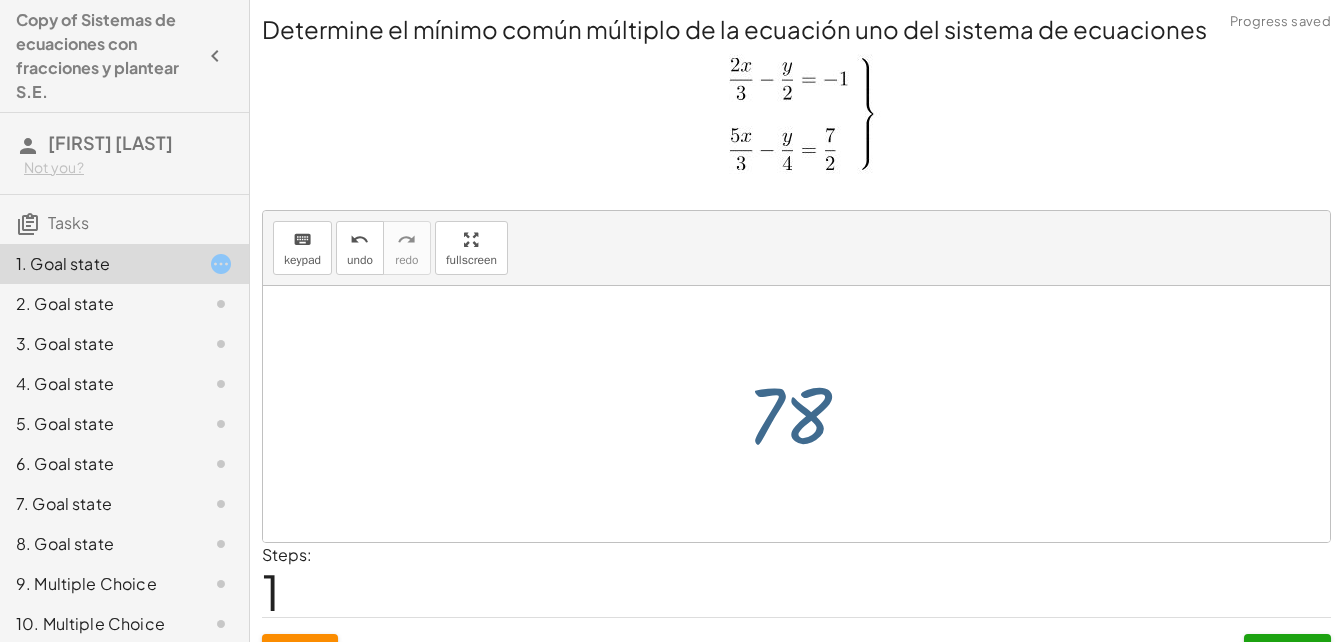 click at bounding box center [804, 414] 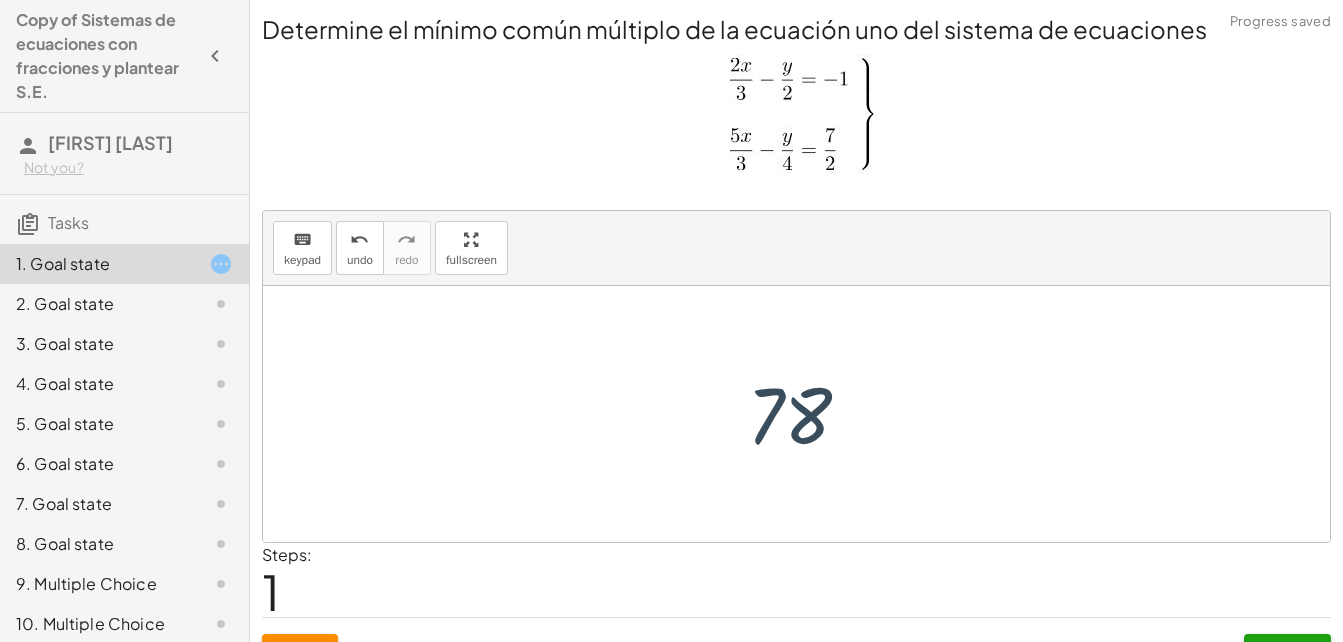 click at bounding box center (804, 414) 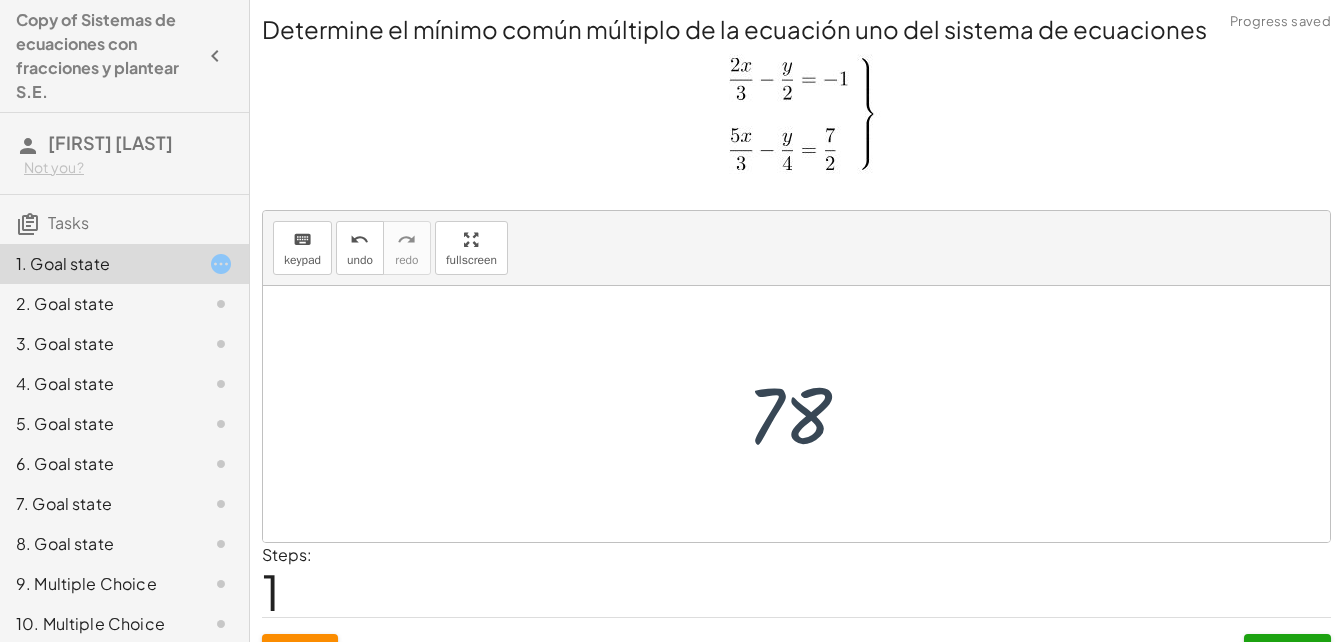 click at bounding box center [804, 414] 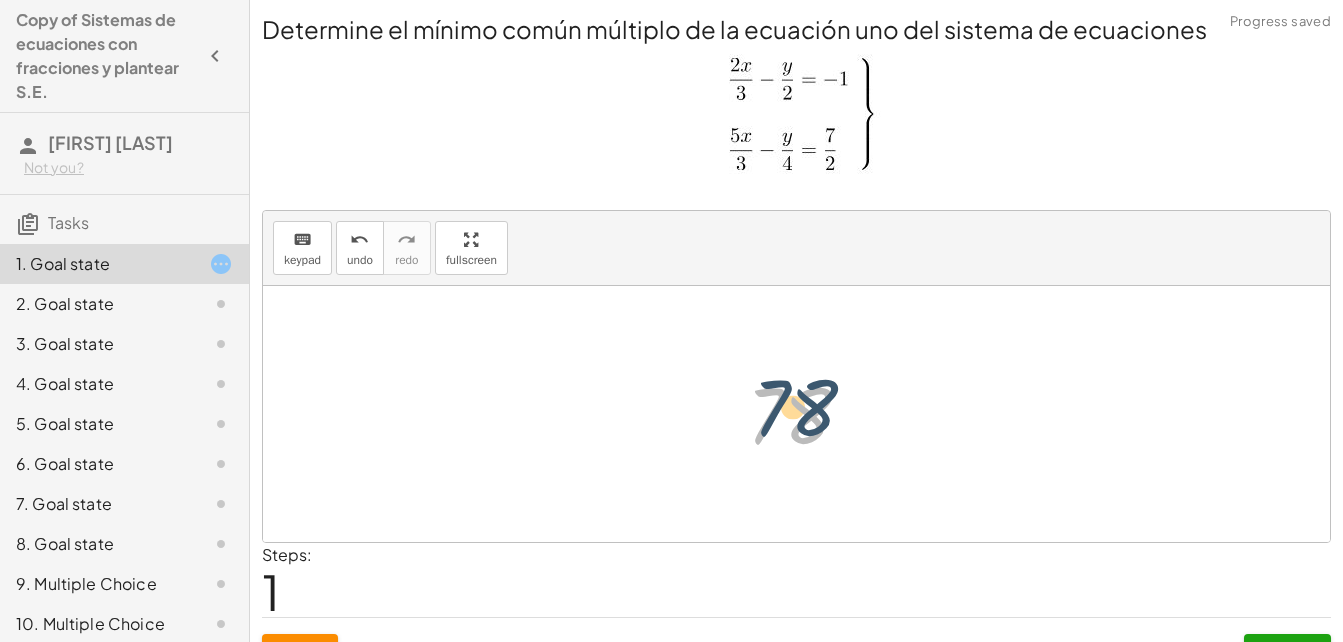 drag, startPoint x: 809, startPoint y: 411, endPoint x: 832, endPoint y: 393, distance: 29.206163 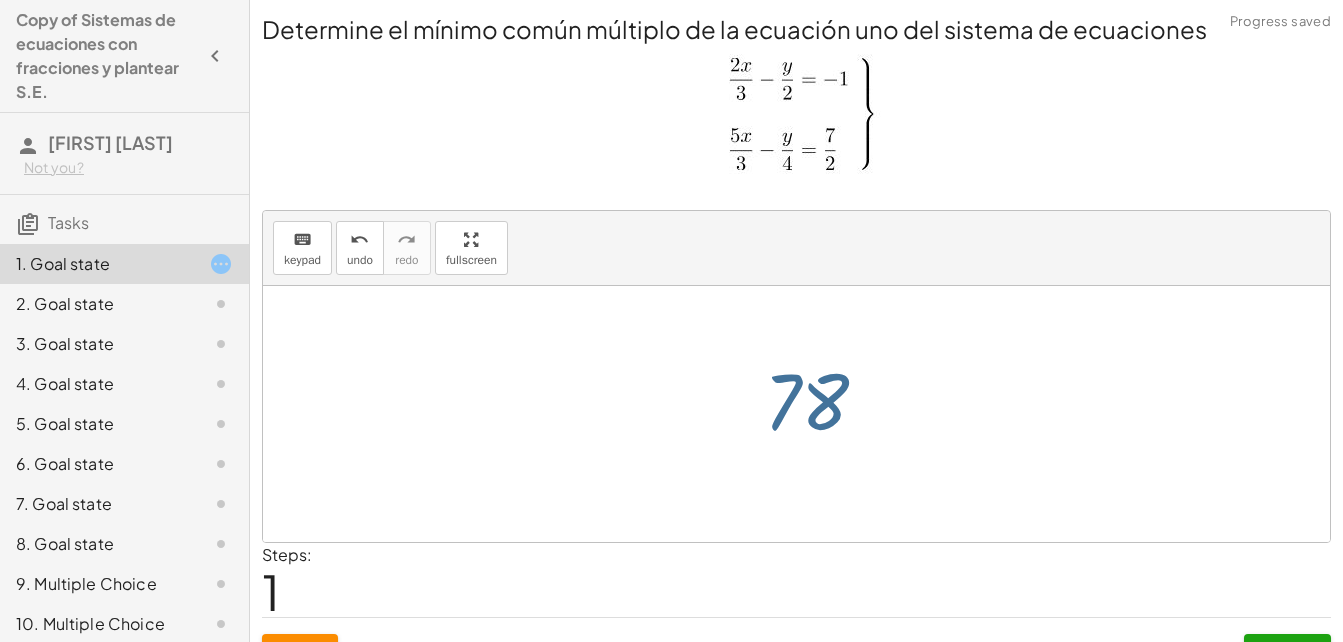 click at bounding box center (804, 414) 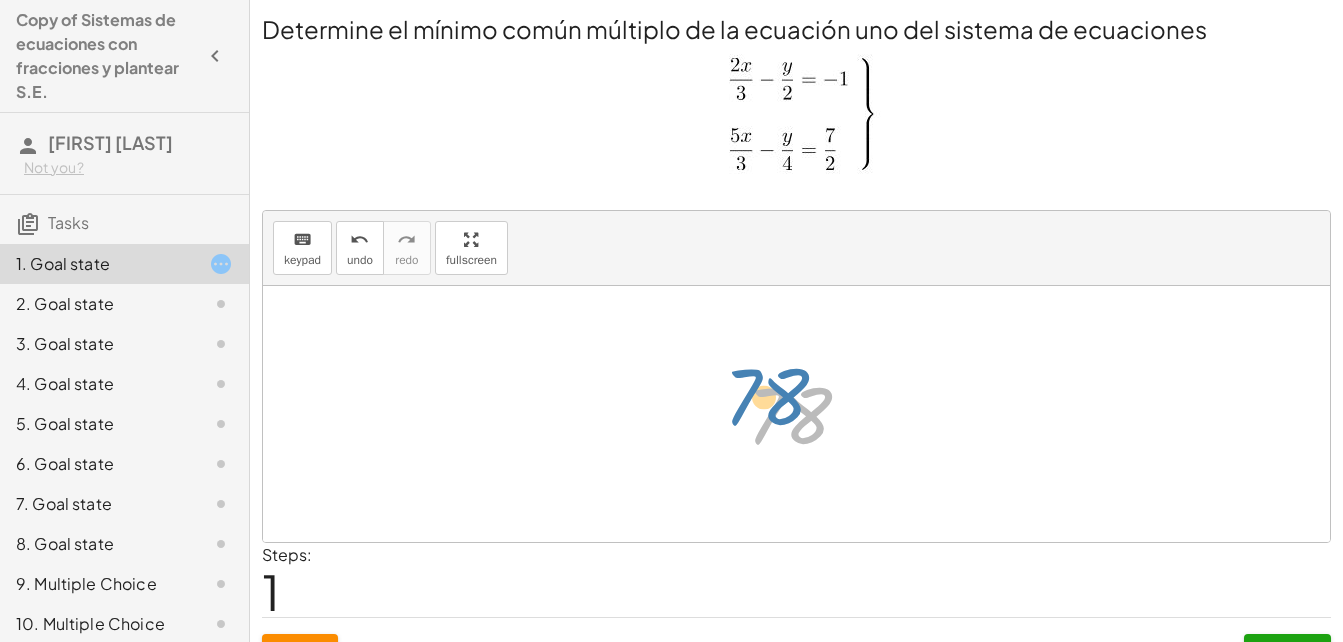 drag, startPoint x: 818, startPoint y: 407, endPoint x: 790, endPoint y: 400, distance: 28.86174 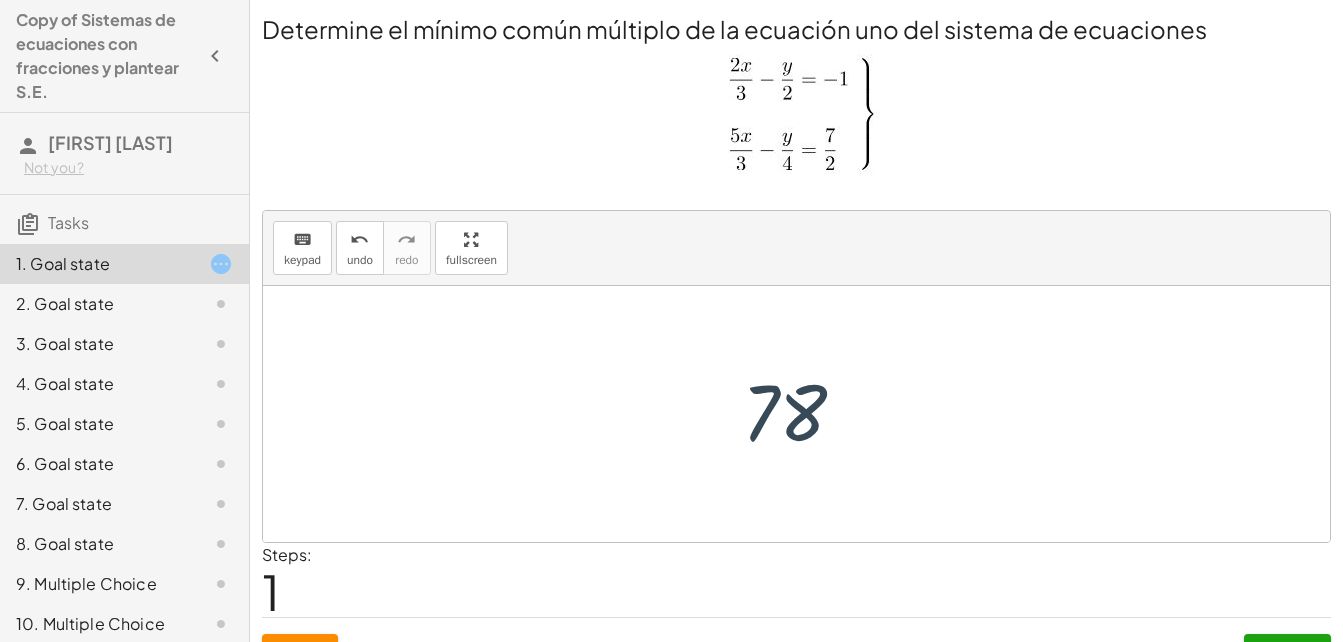 click at bounding box center [804, 414] 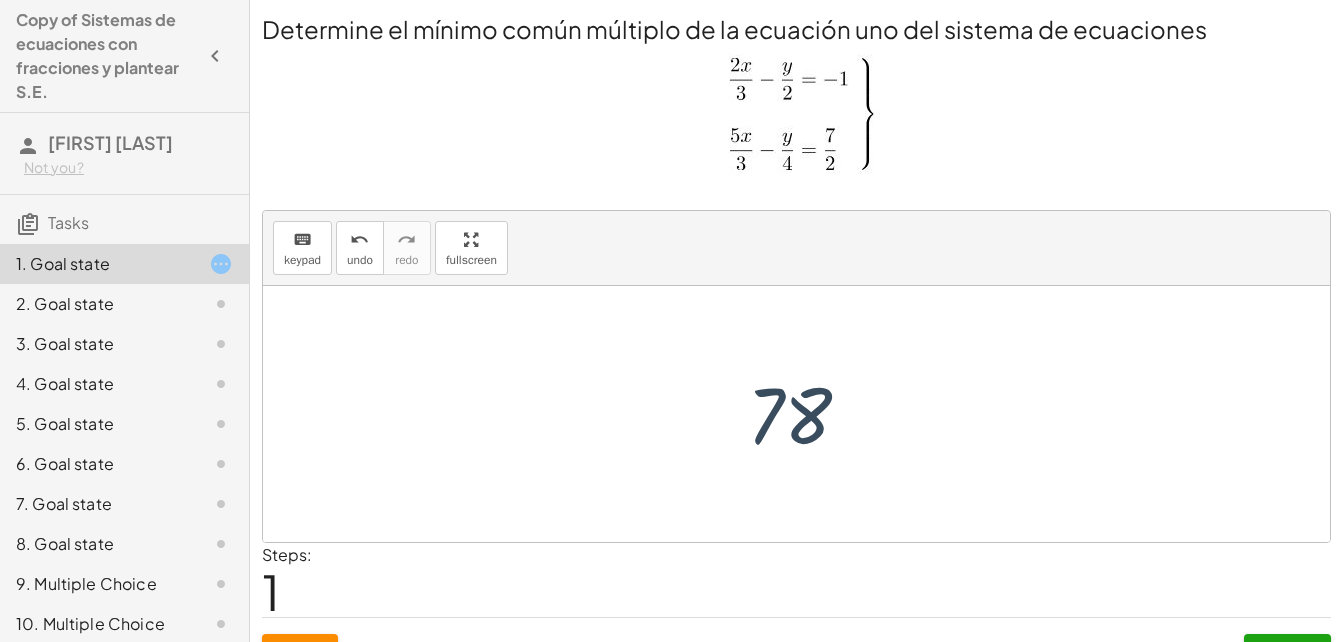 click at bounding box center [804, 414] 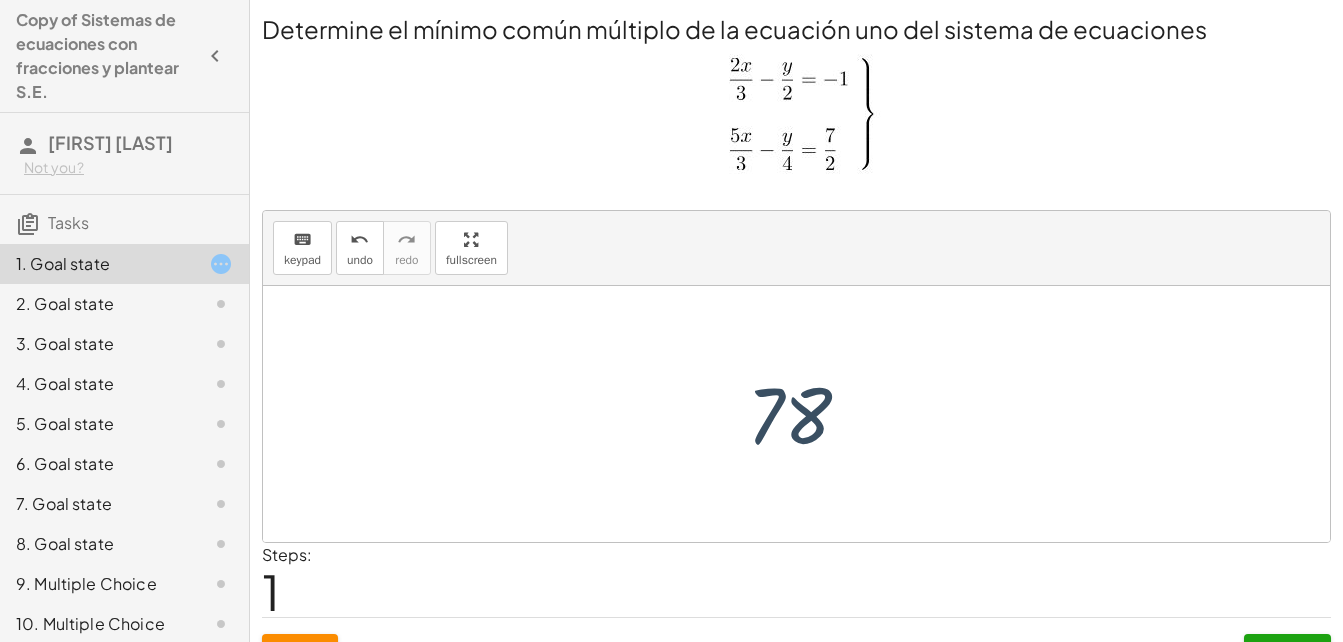 click at bounding box center [804, 414] 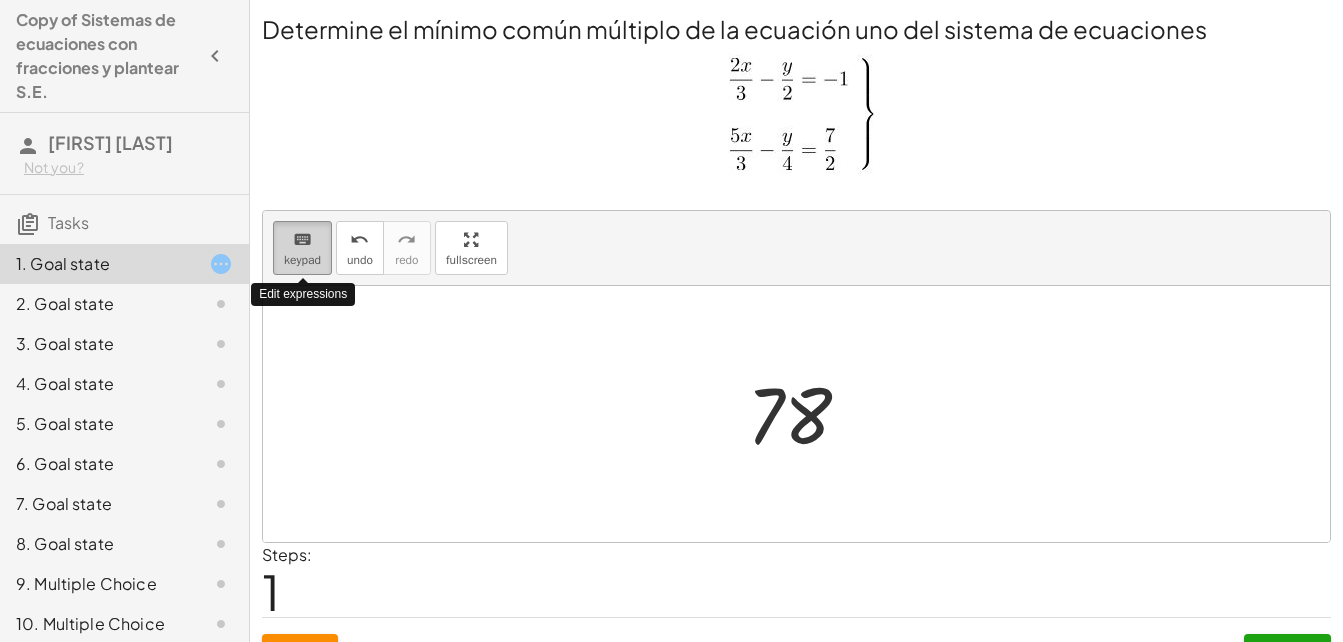 click on "keyboard keypad" at bounding box center [302, 248] 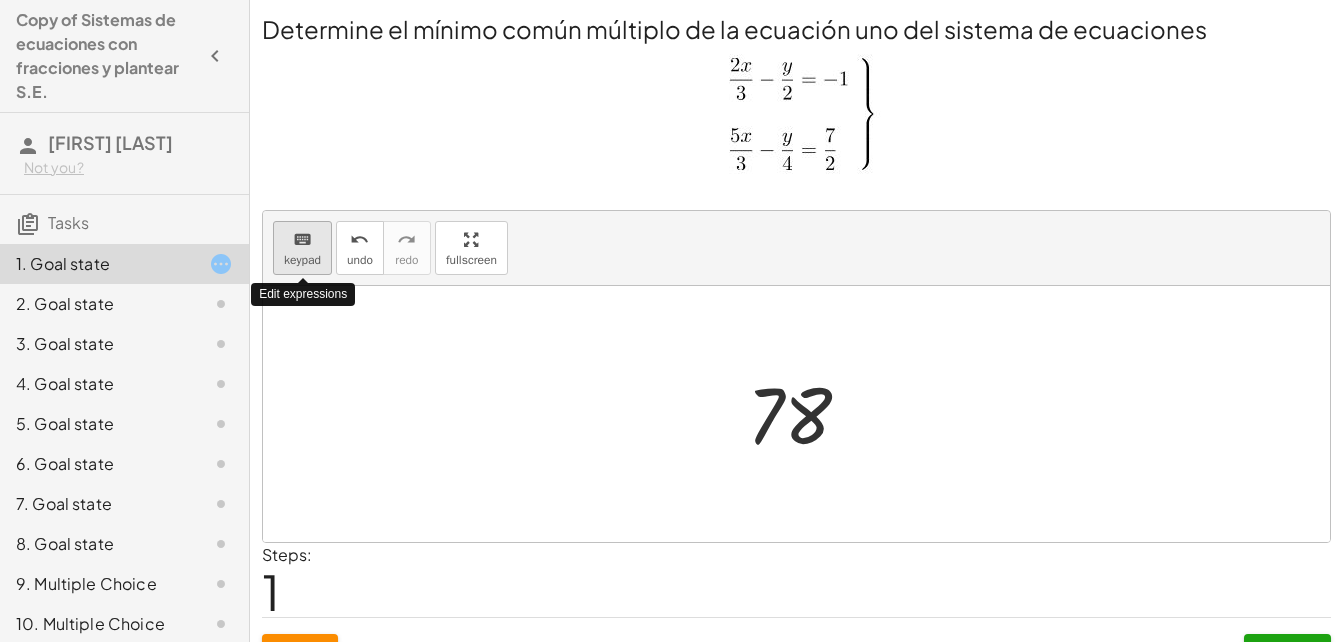 click on "keypad" at bounding box center (302, 260) 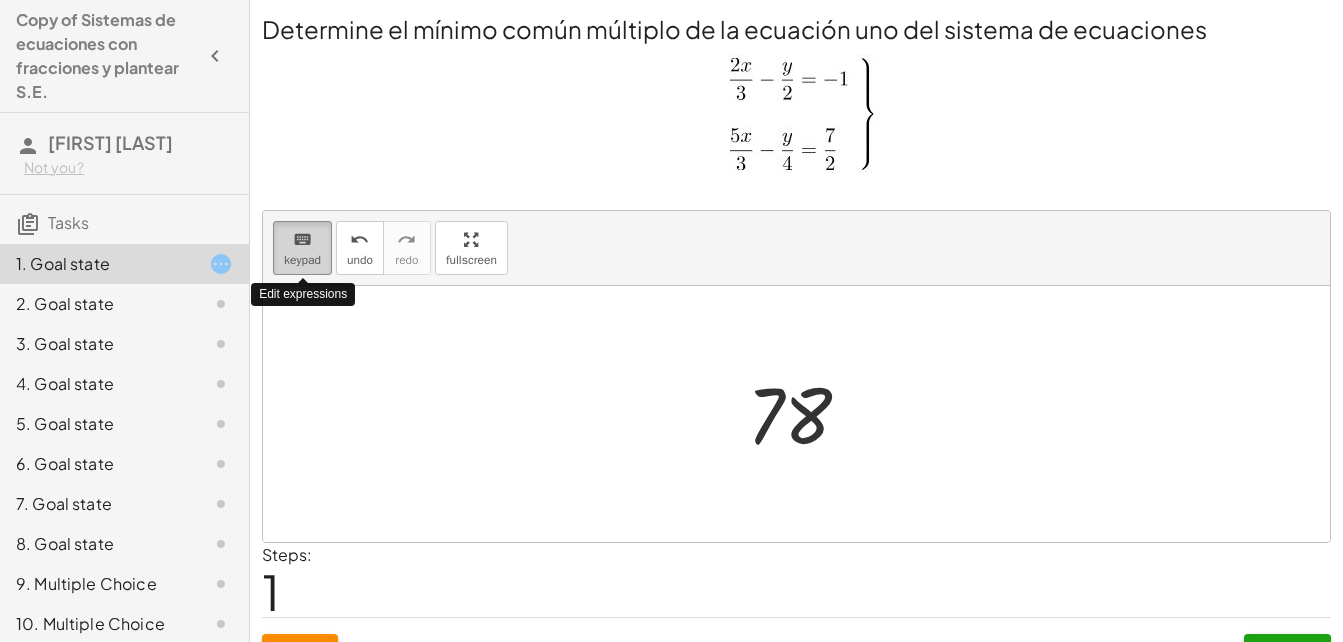 click on "keypad" at bounding box center (302, 260) 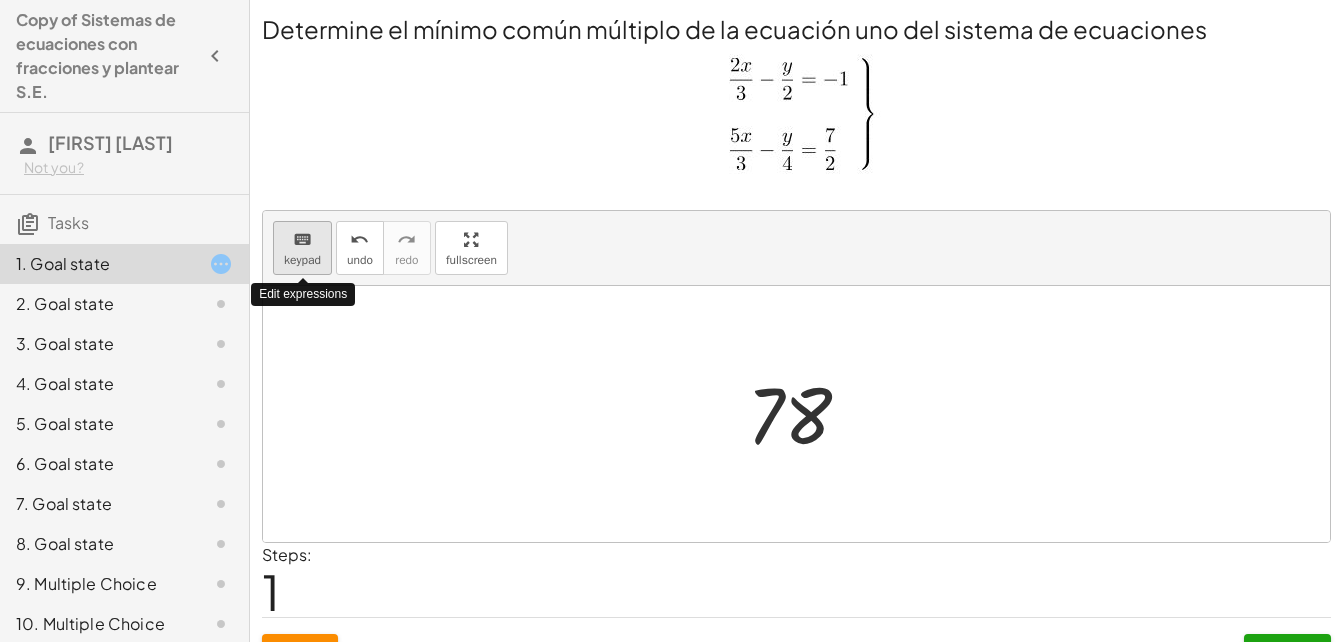 click on "keypad" at bounding box center [302, 260] 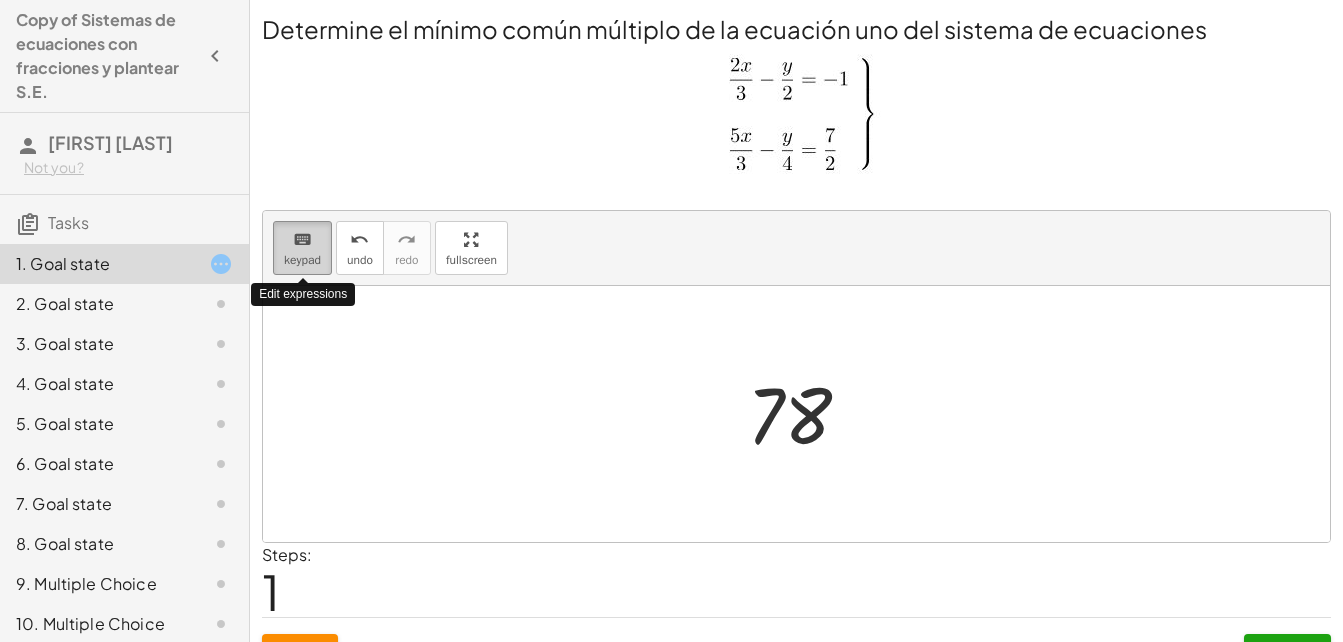 click on "keyboard keypad" at bounding box center [302, 248] 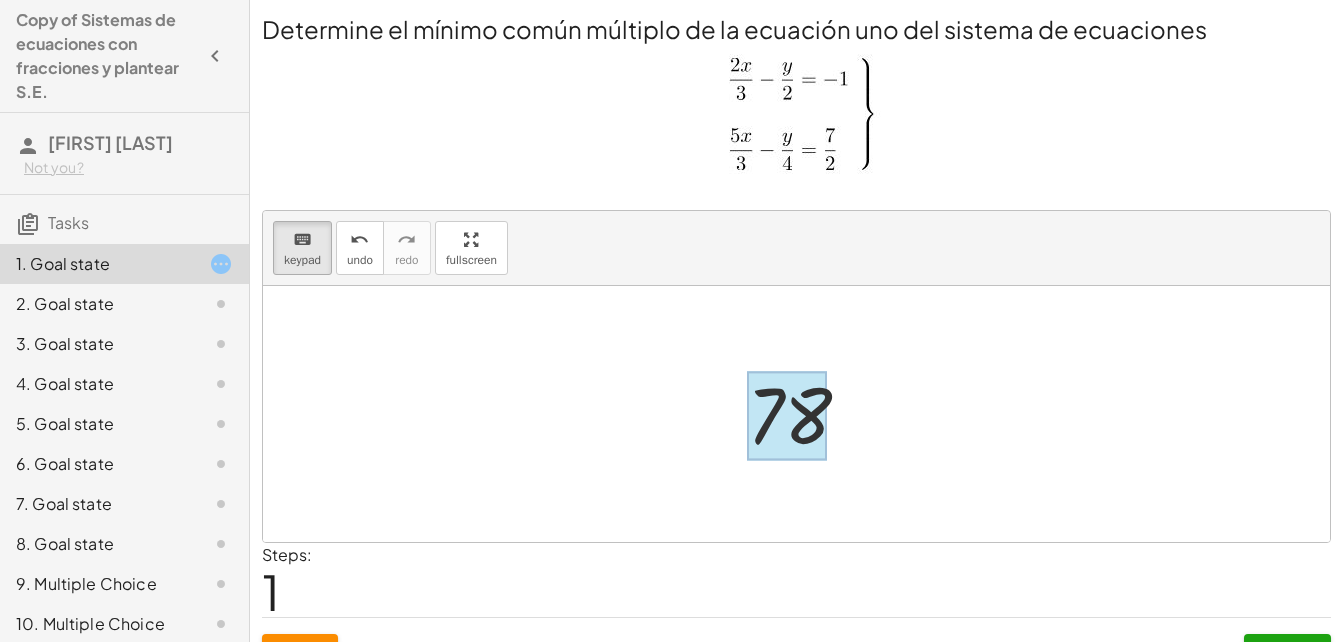 click at bounding box center [787, 416] 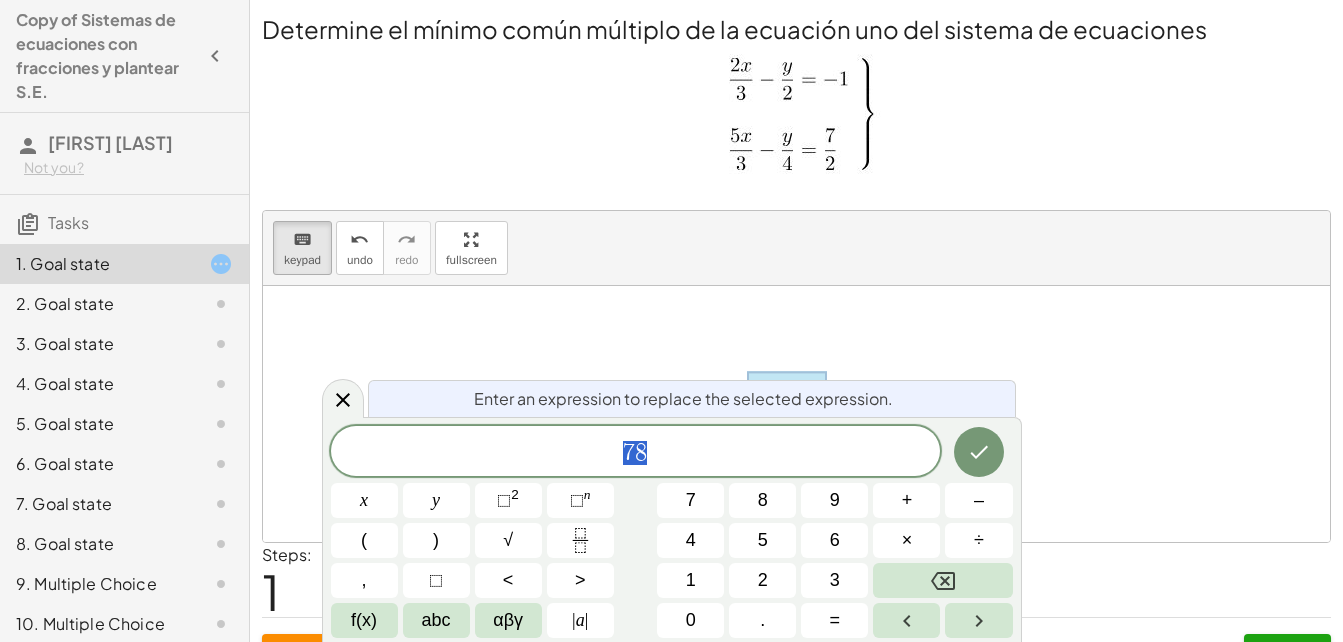 click on "Enter an expression to replace the selected expression." at bounding box center [683, 399] 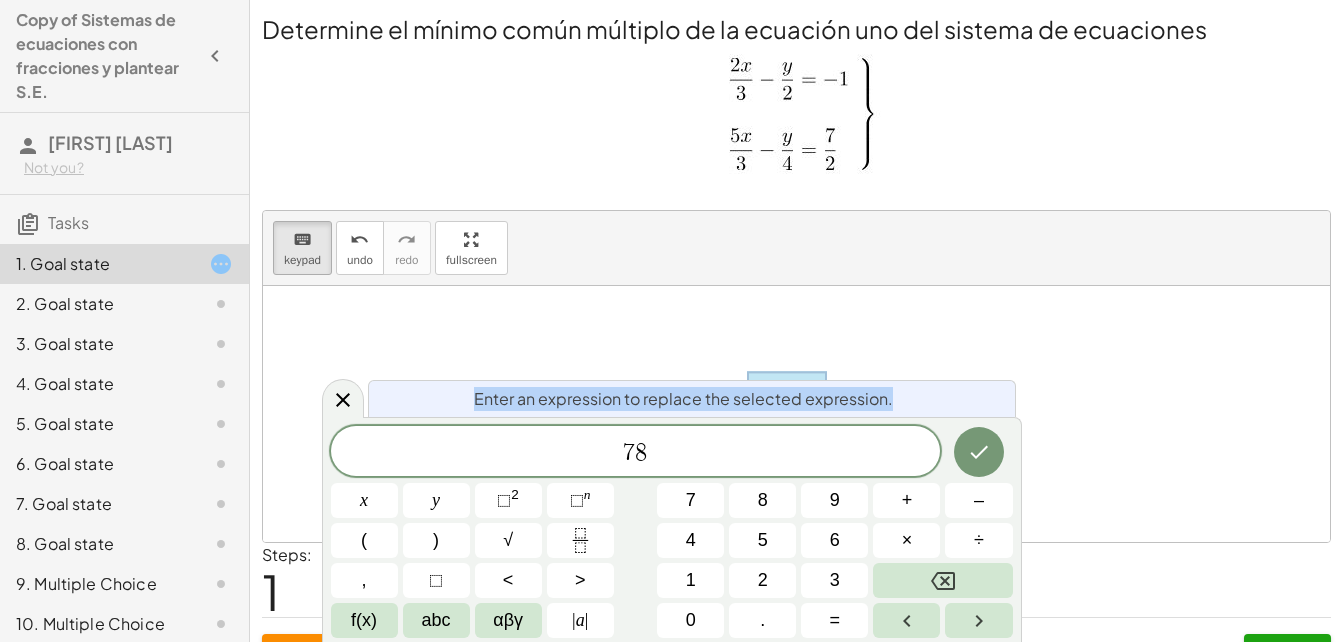 click on "Enter an expression to replace the selected expression." at bounding box center [683, 399] 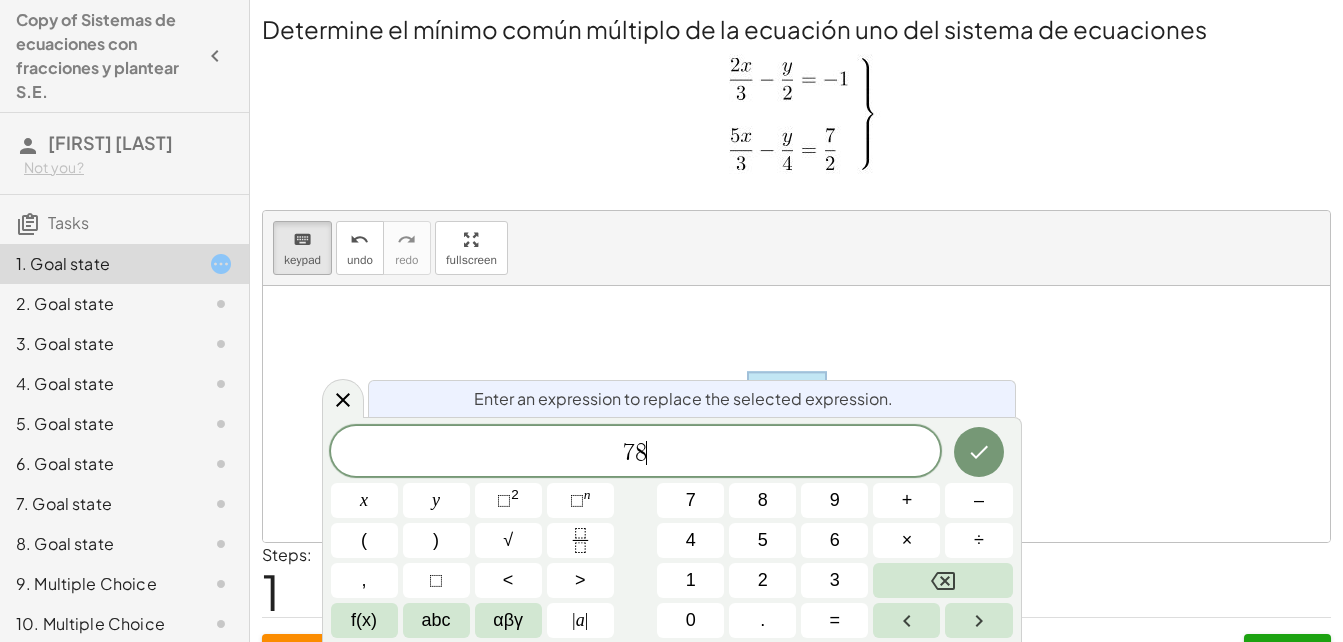drag, startPoint x: 807, startPoint y: 392, endPoint x: 810, endPoint y: 440, distance: 48.09366 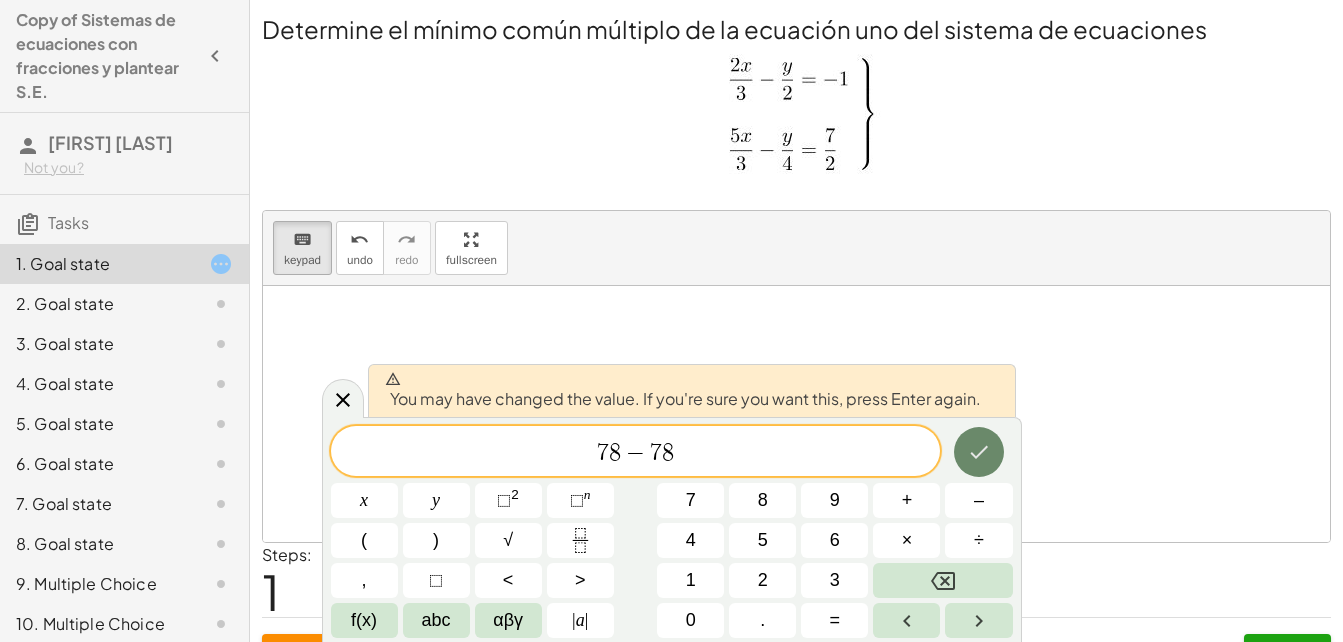 click at bounding box center [979, 452] 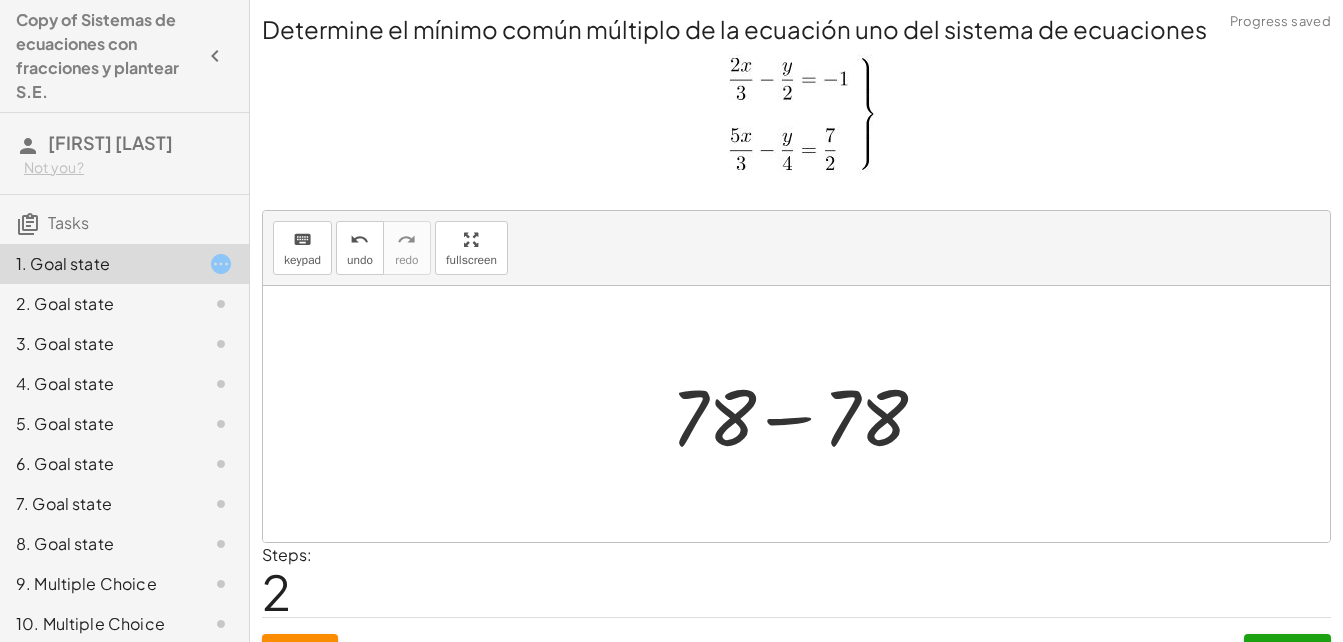 click at bounding box center [804, 414] 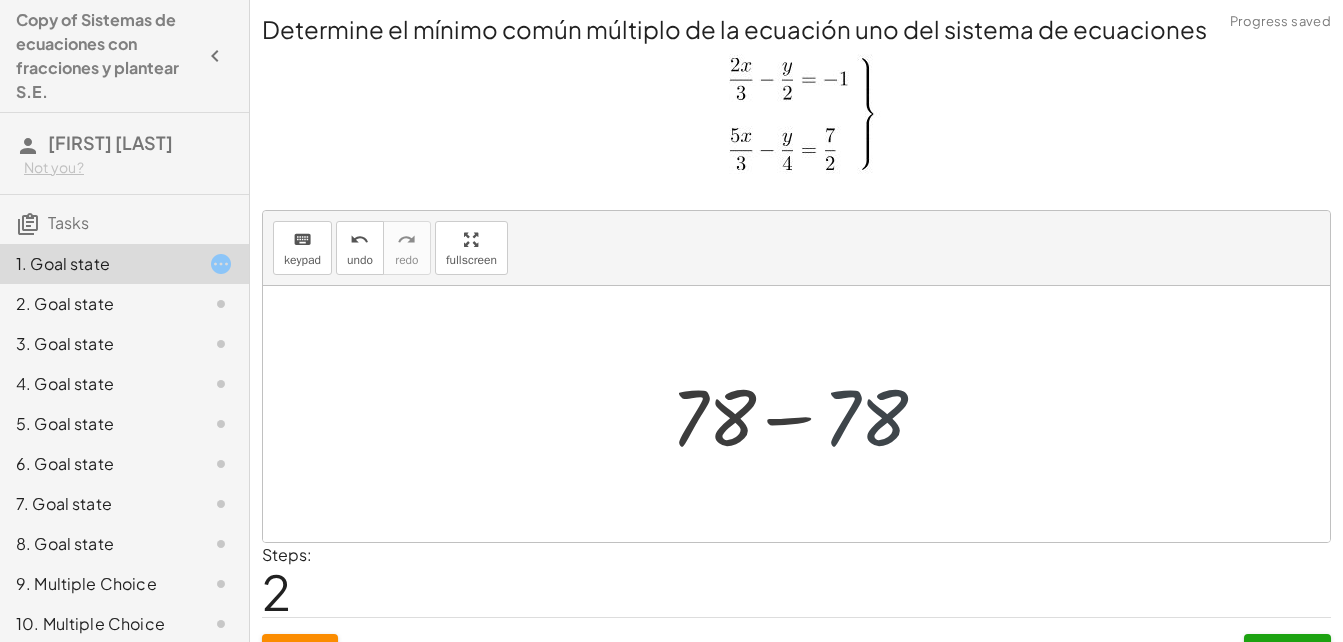 click at bounding box center (804, 414) 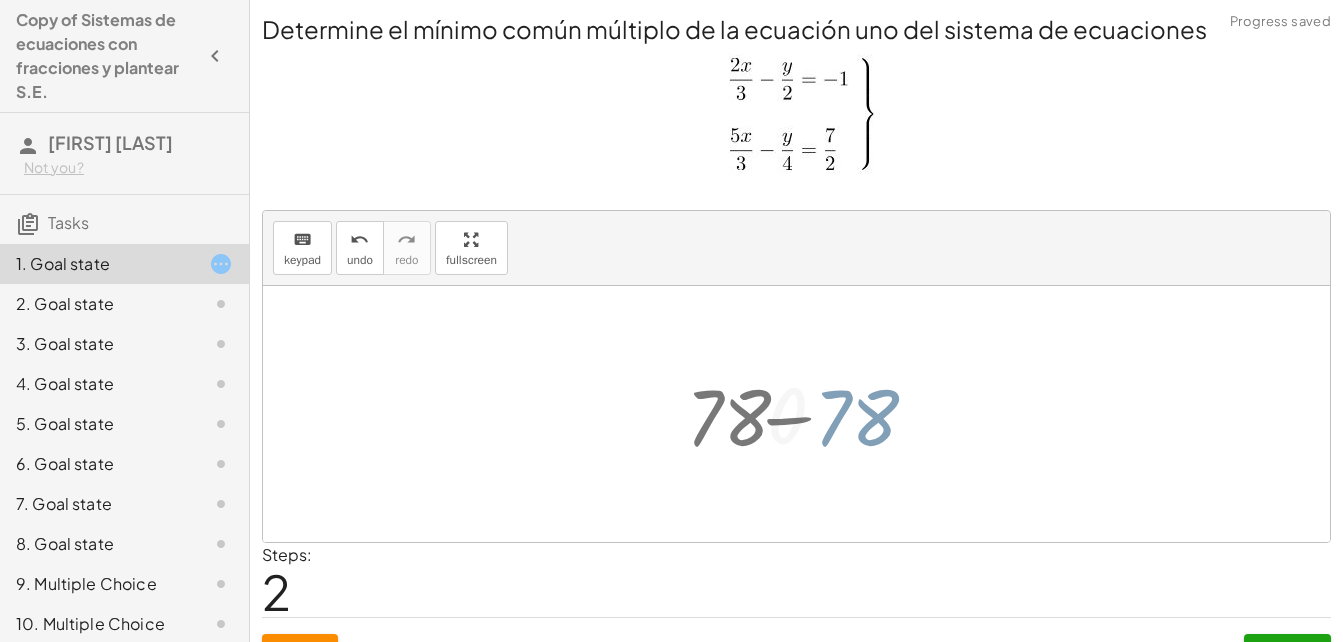 click at bounding box center [804, 414] 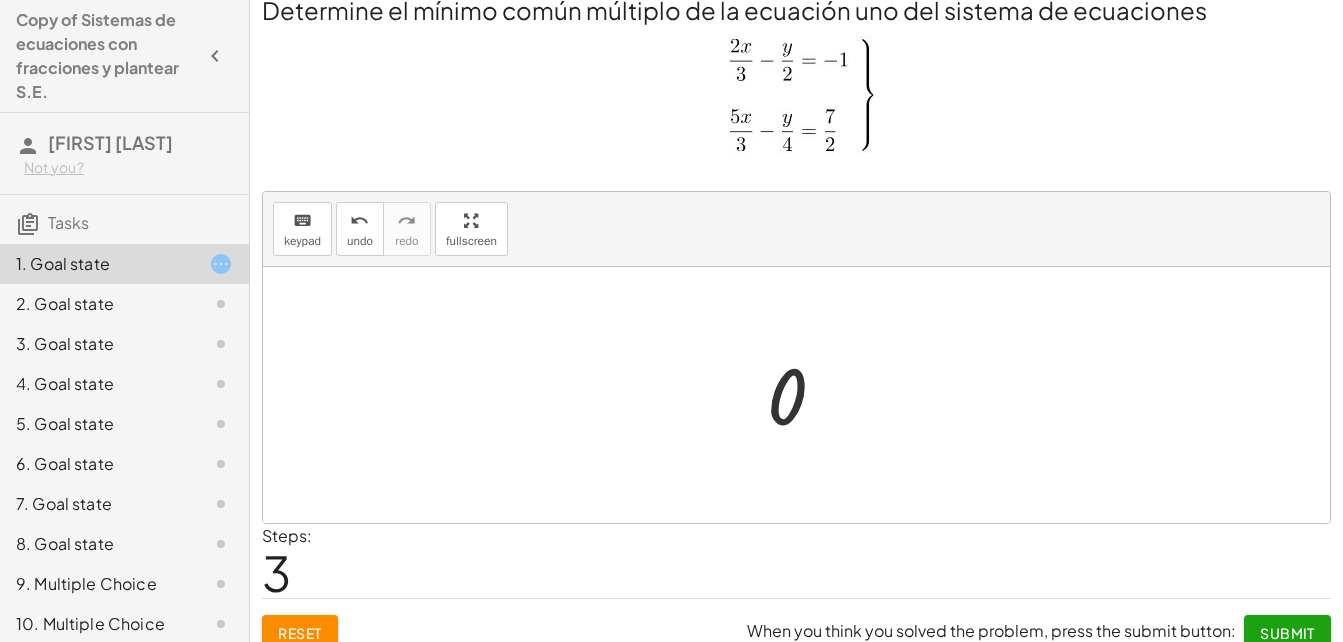 scroll, scrollTop: 20, scrollLeft: 0, axis: vertical 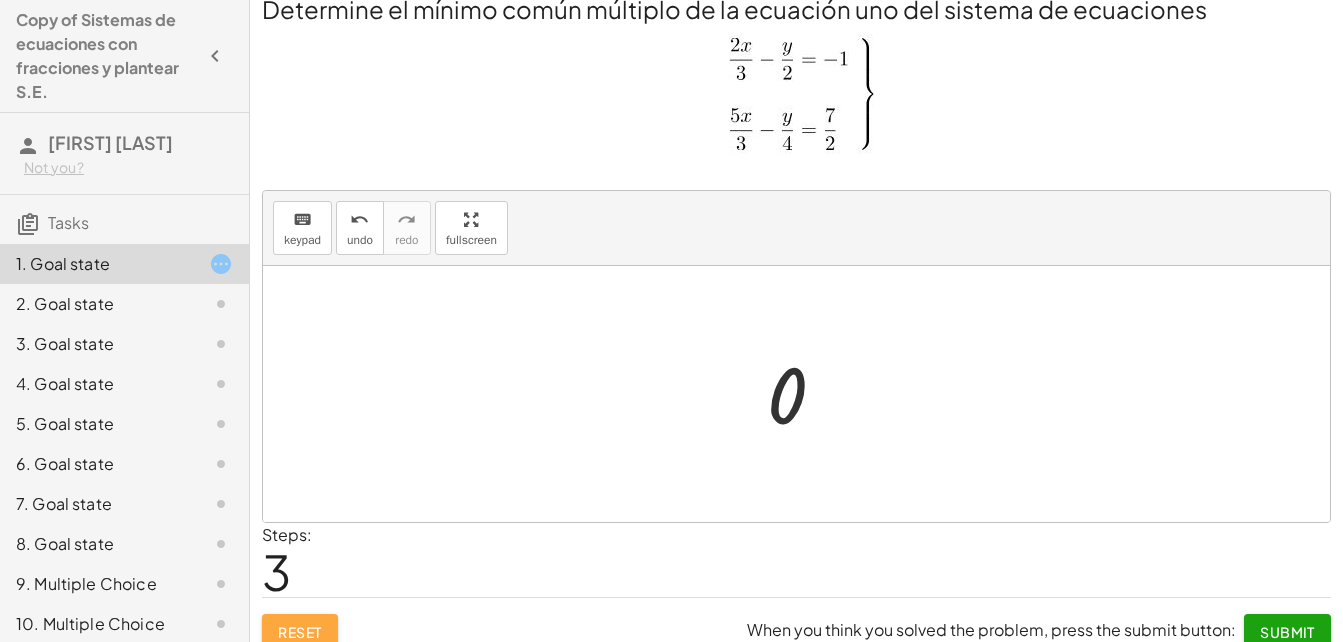 click on "Reset" at bounding box center (300, 632) 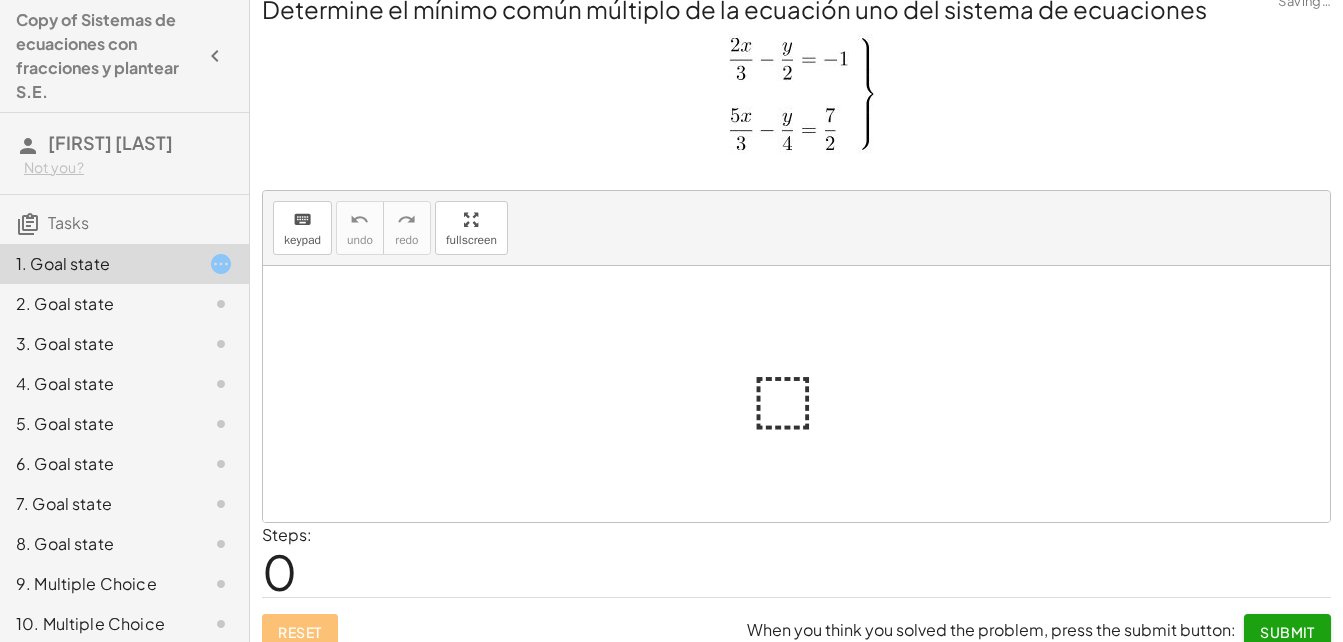 click at bounding box center (804, 394) 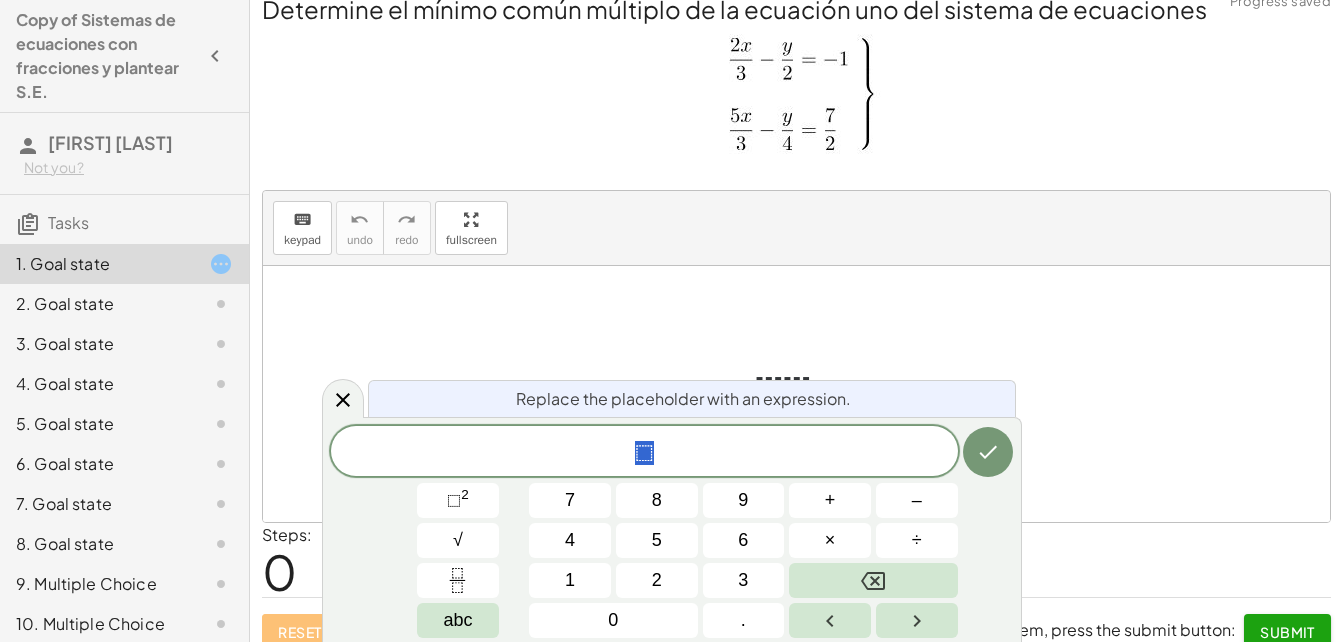click at bounding box center (804, 394) 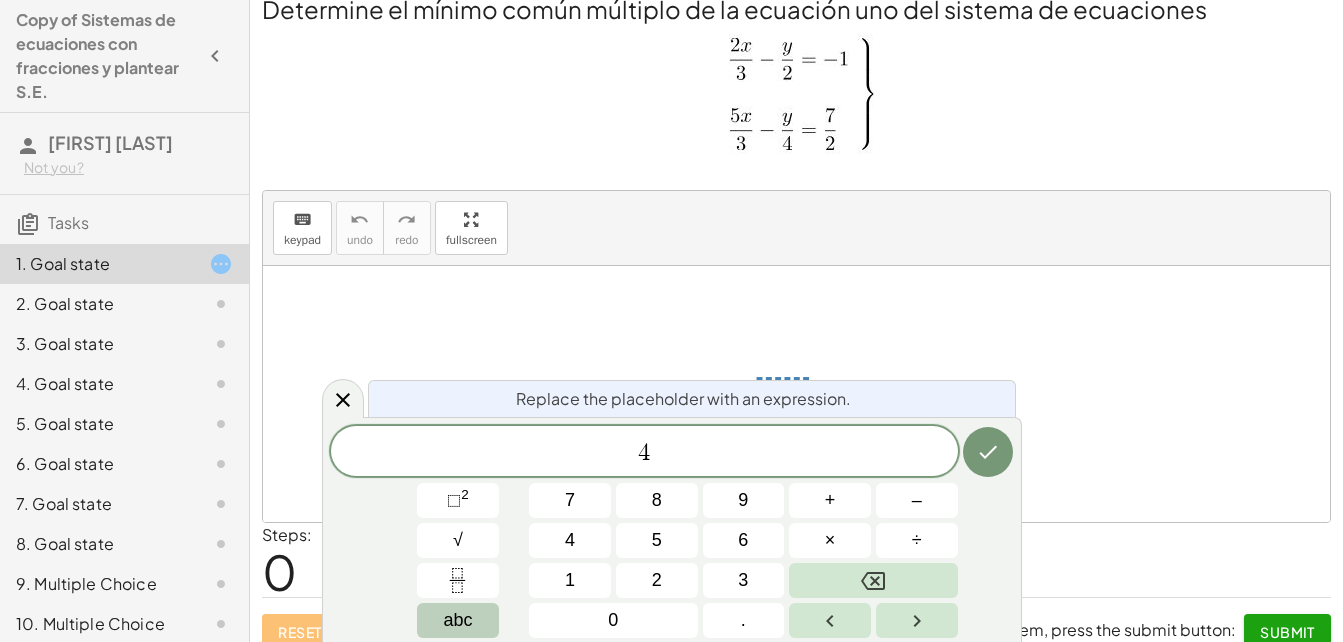 click on "abc" at bounding box center [458, 620] 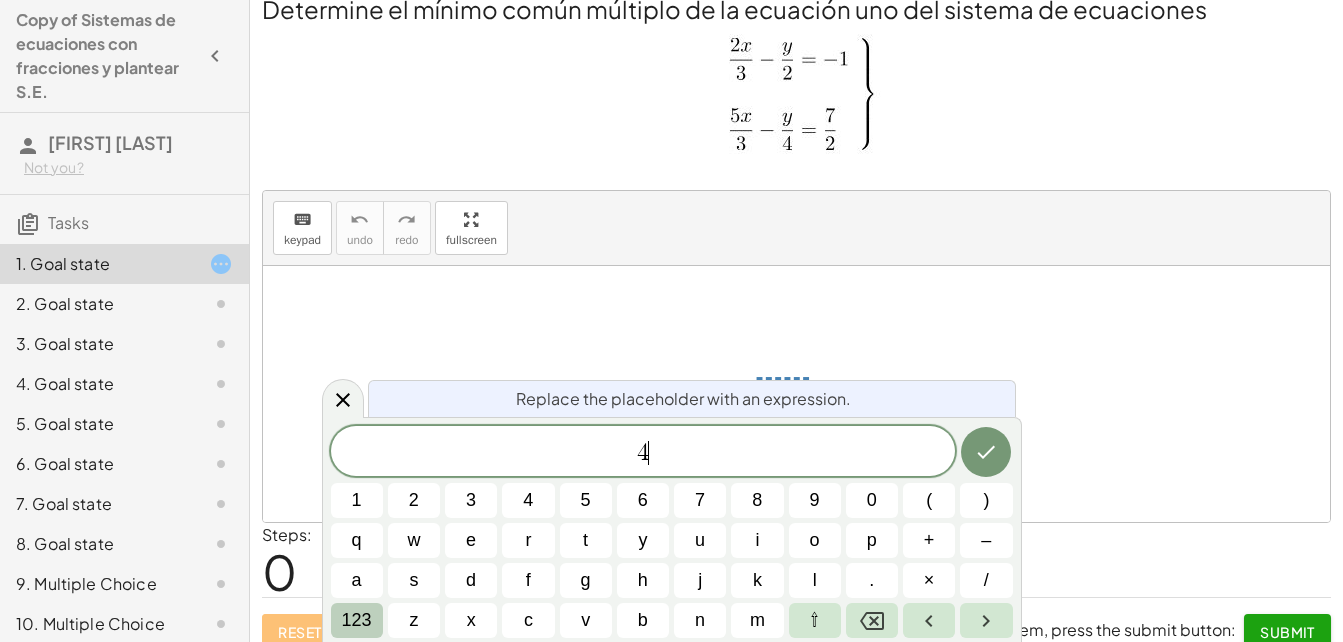 click on "123" at bounding box center (357, 620) 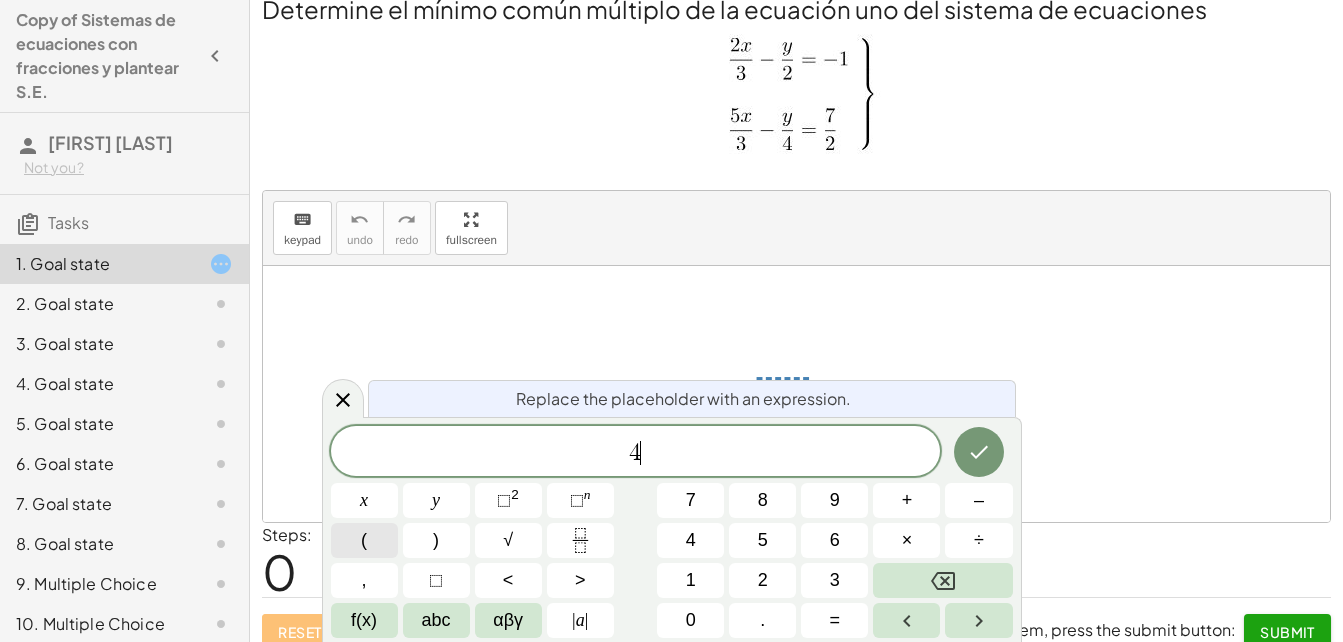 click on "(" at bounding box center [364, 540] 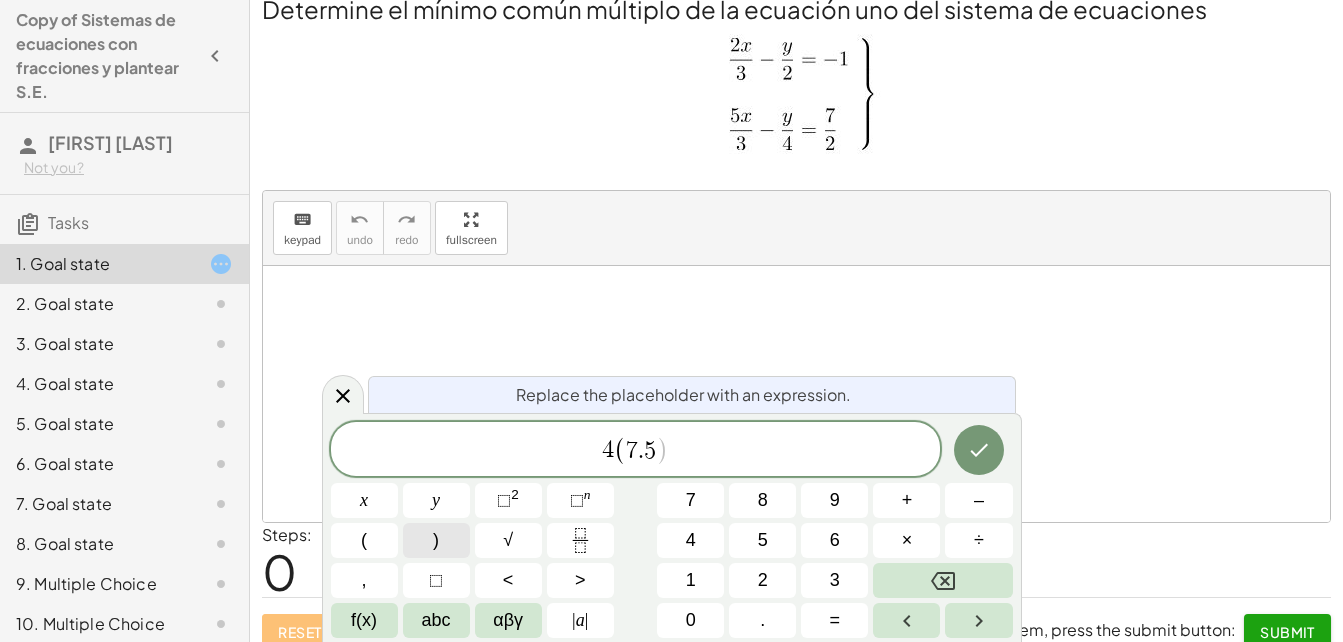 click on ")" at bounding box center [436, 540] 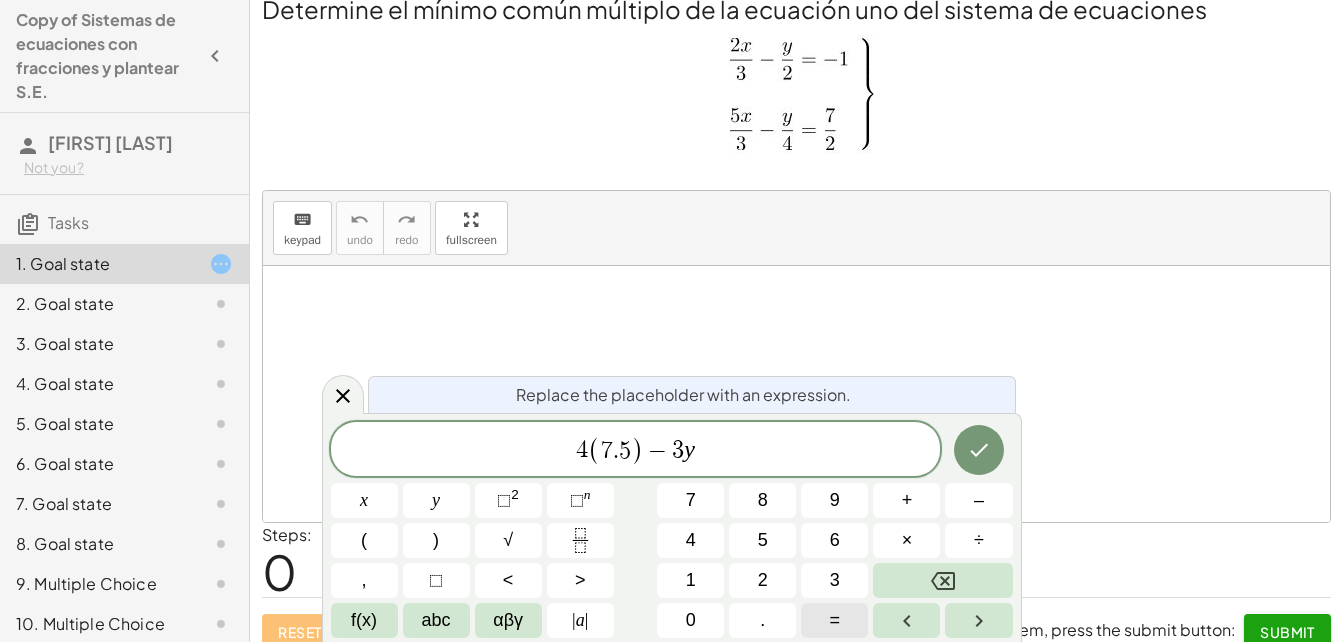 click on "=" at bounding box center (835, 620) 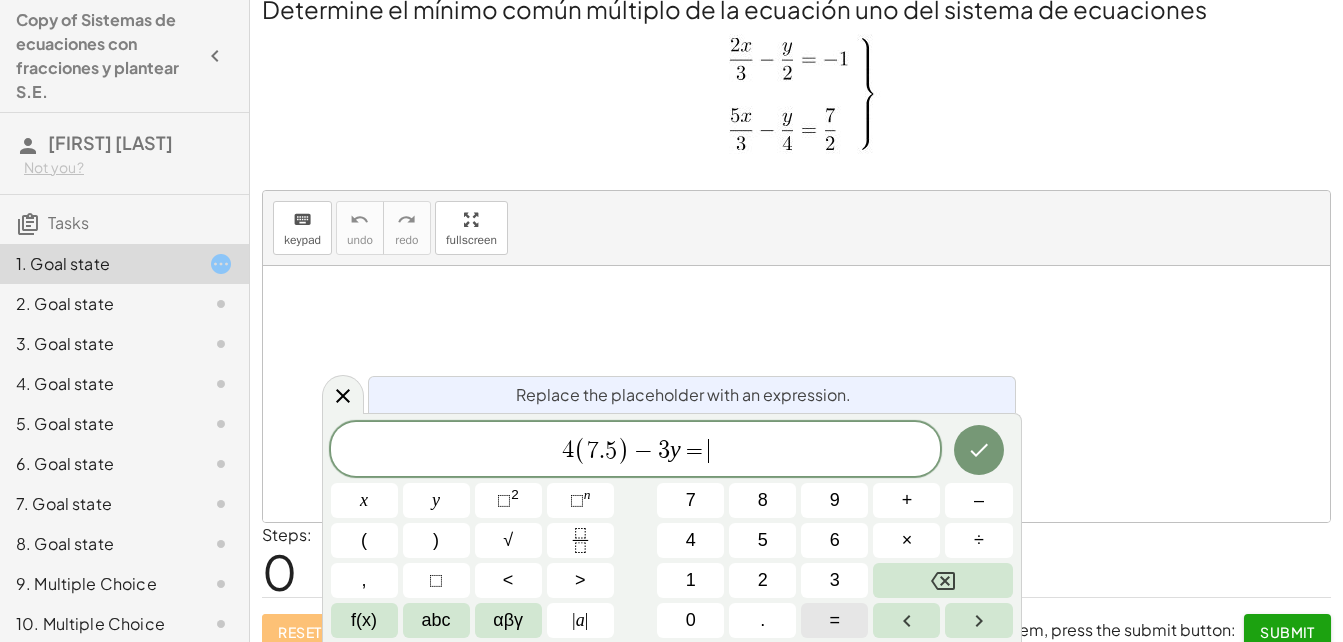 click on "=" at bounding box center [835, 620] 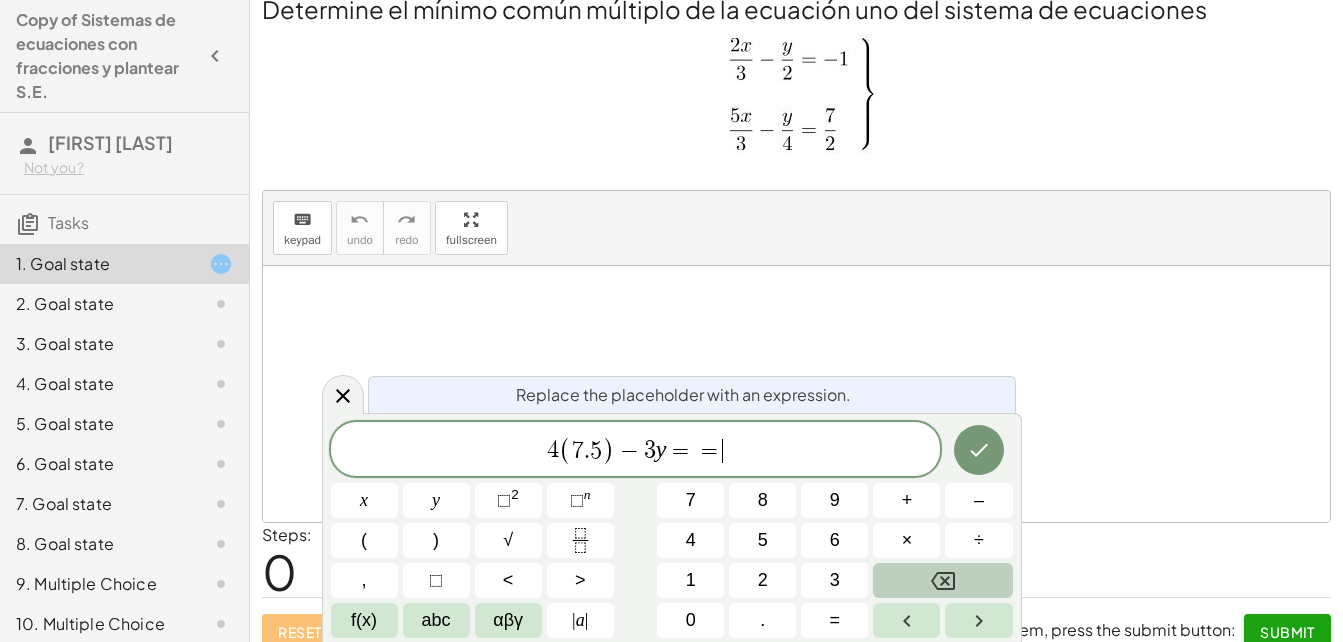 click at bounding box center [942, 580] 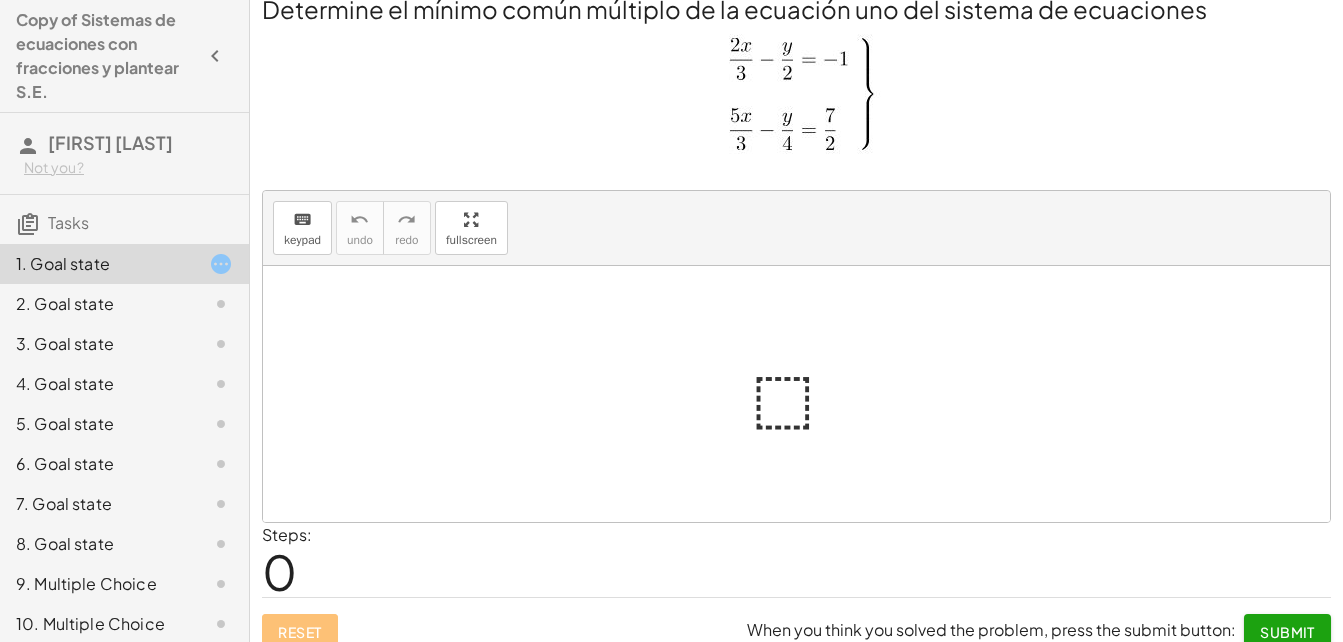 scroll, scrollTop: 40, scrollLeft: 0, axis: vertical 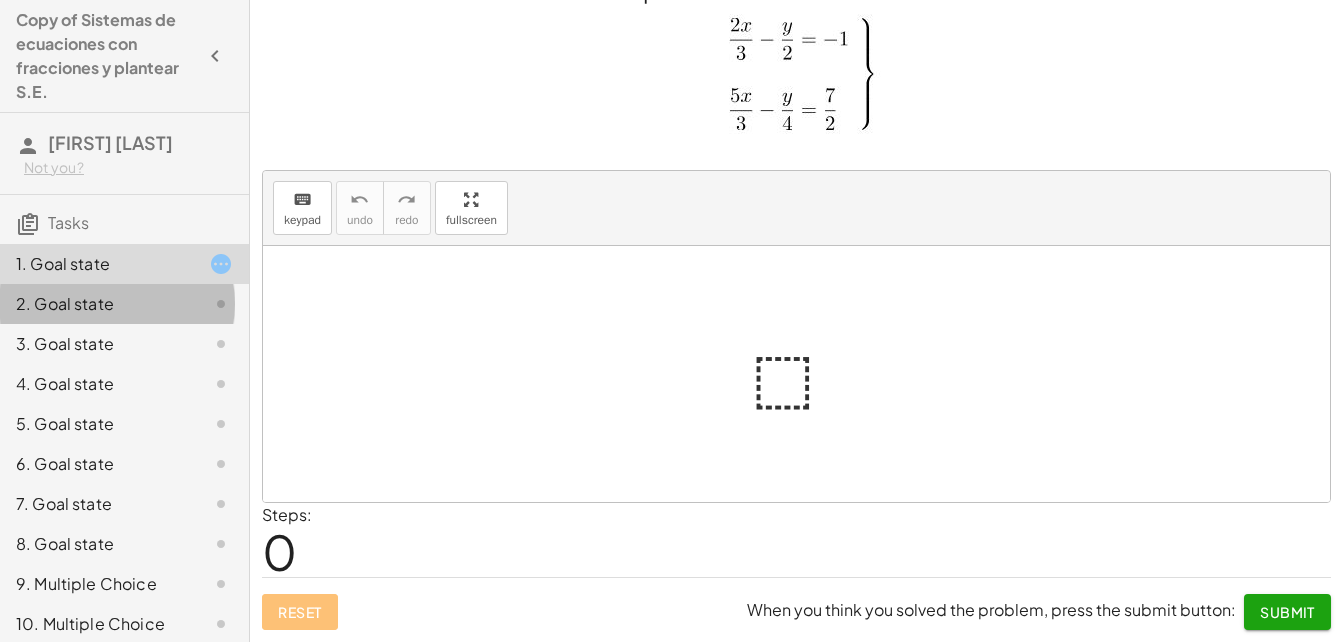 click on "2. Goal state" 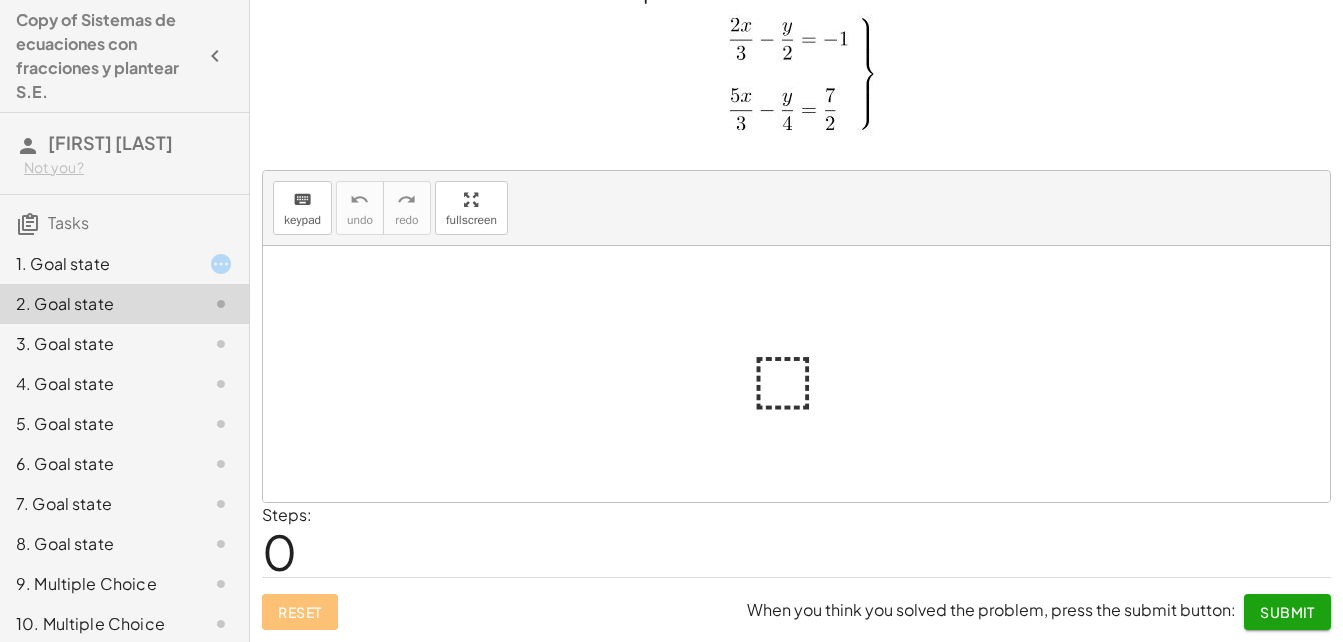 click 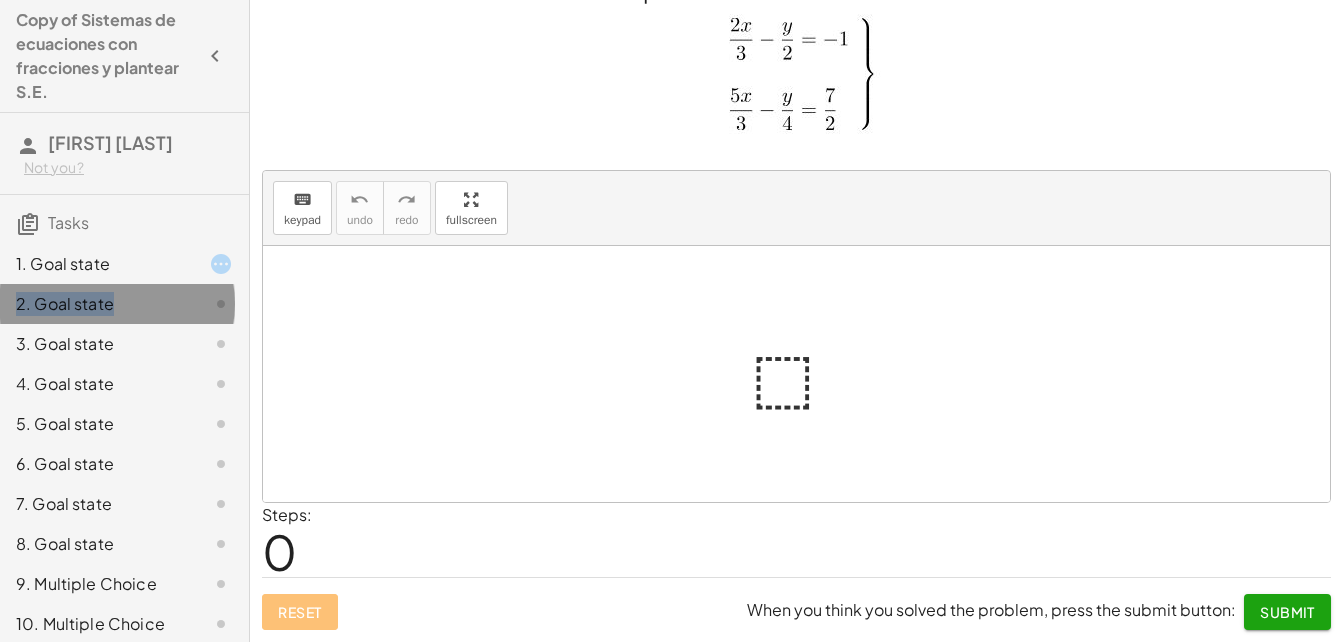 click 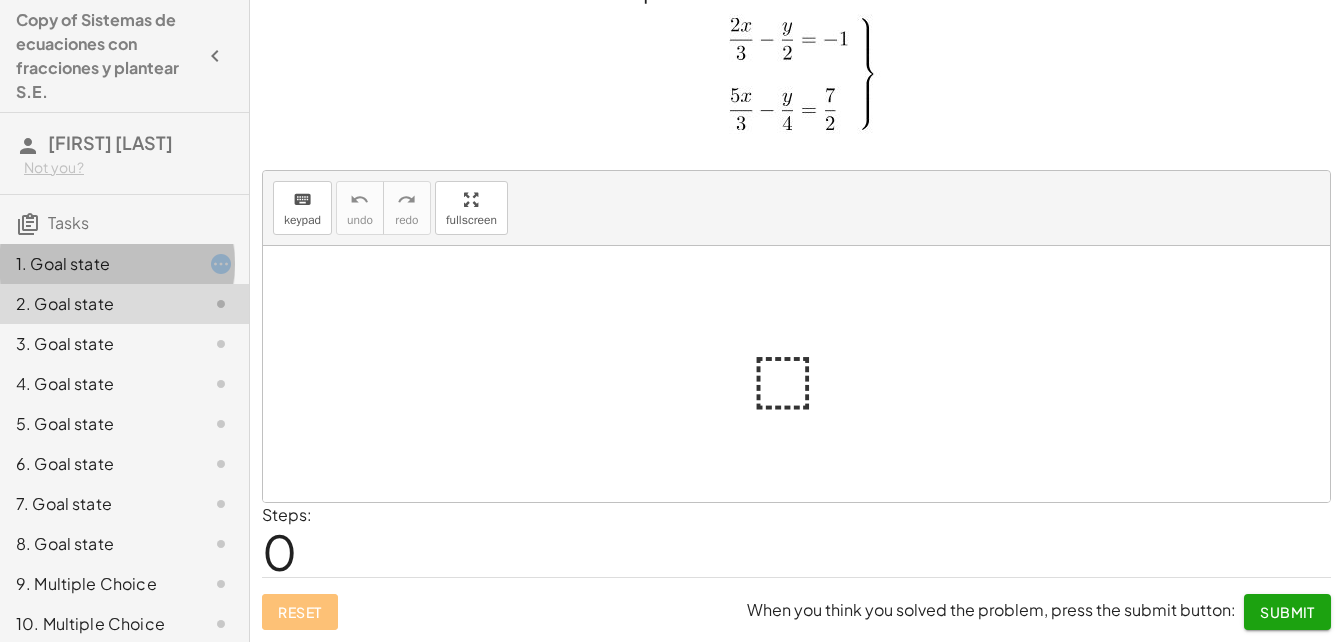 click on "1. Goal state" 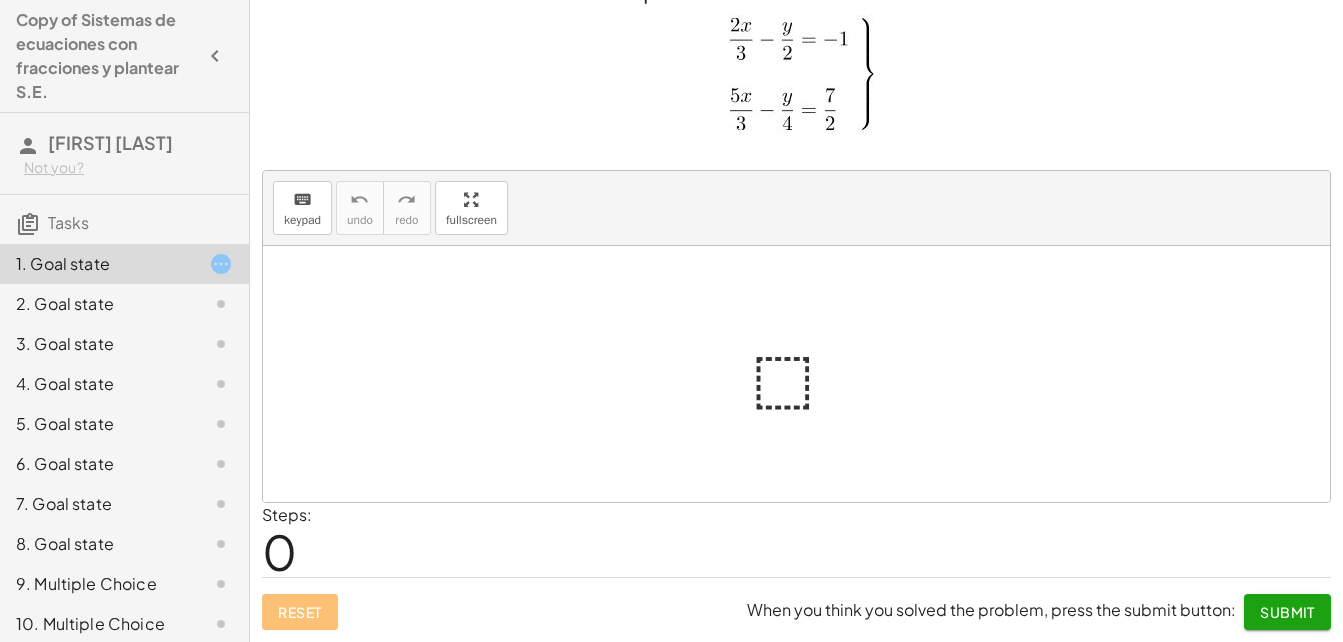 click on "2. Goal state" 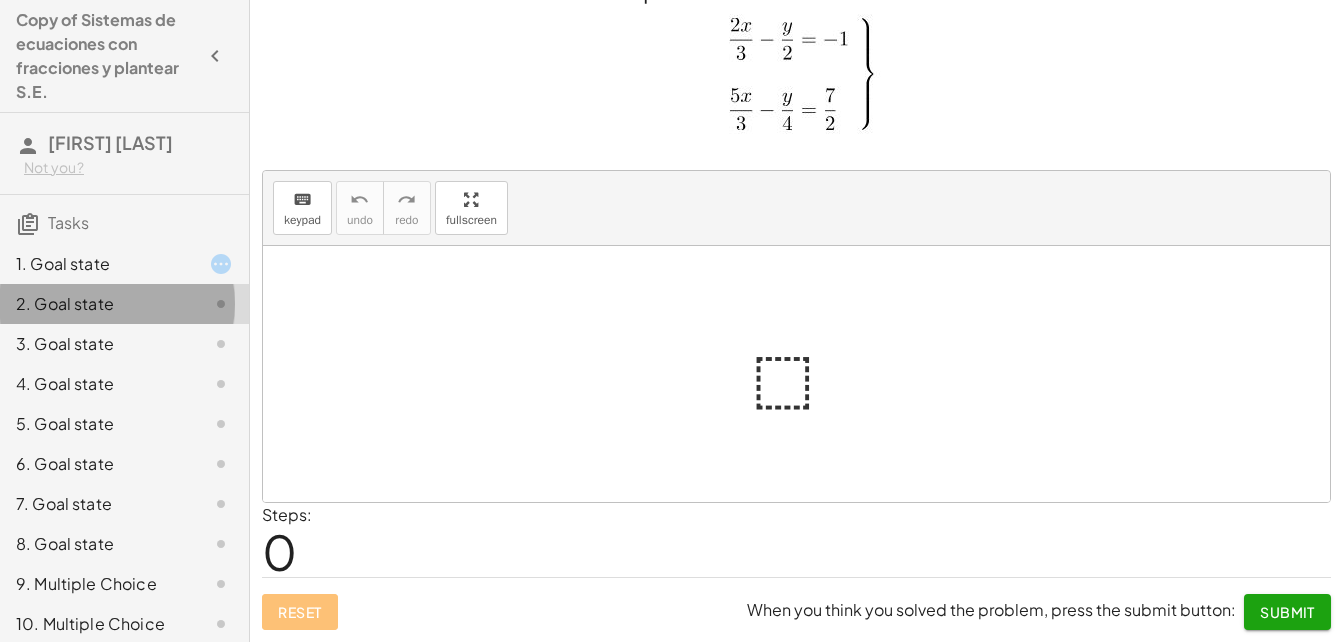 click on "2. Goal state" 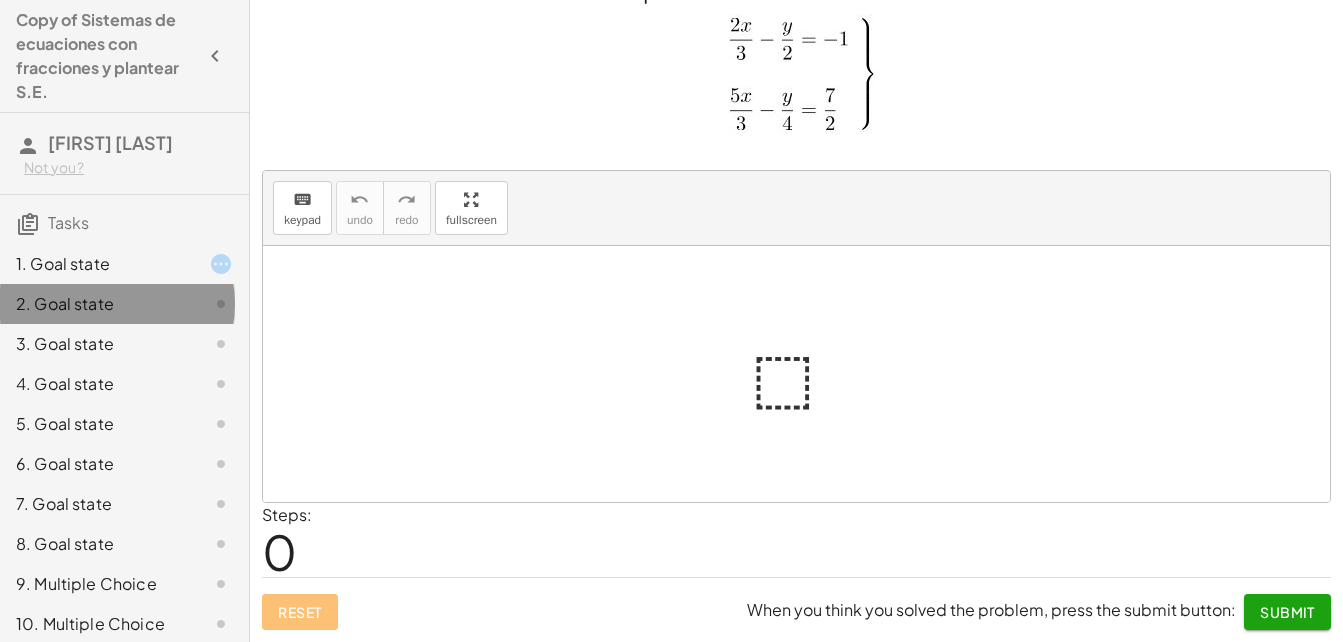 click on "2. Goal state" 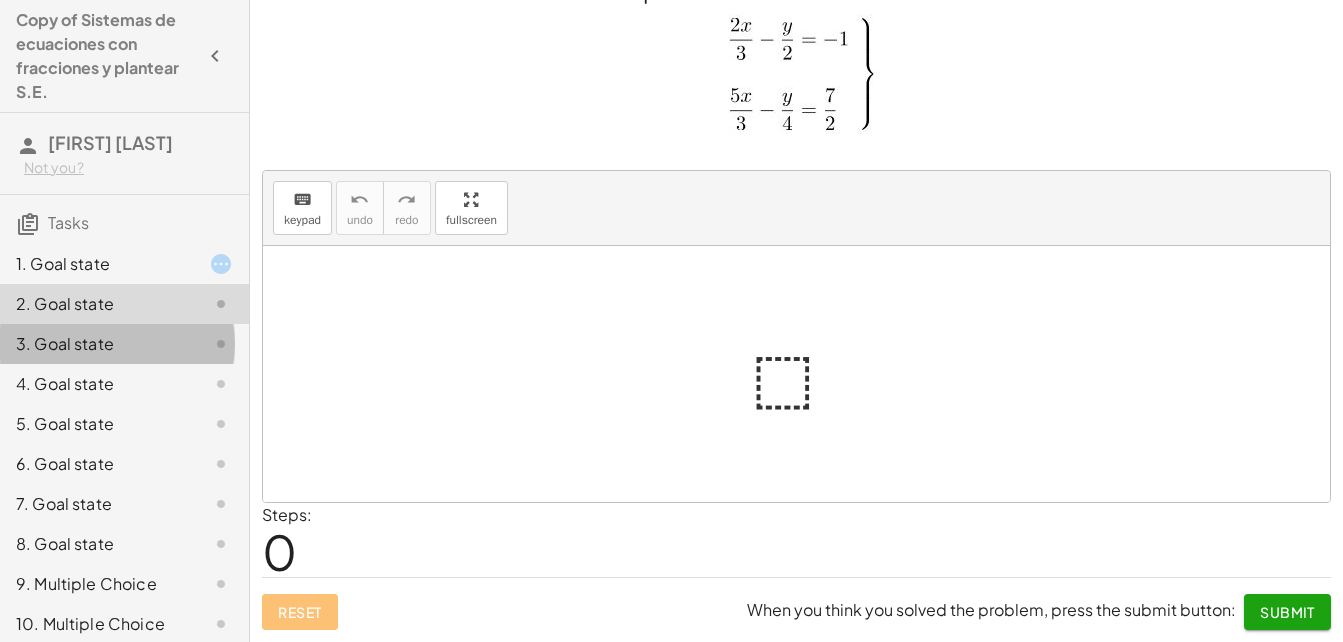 click on "3. Goal state" 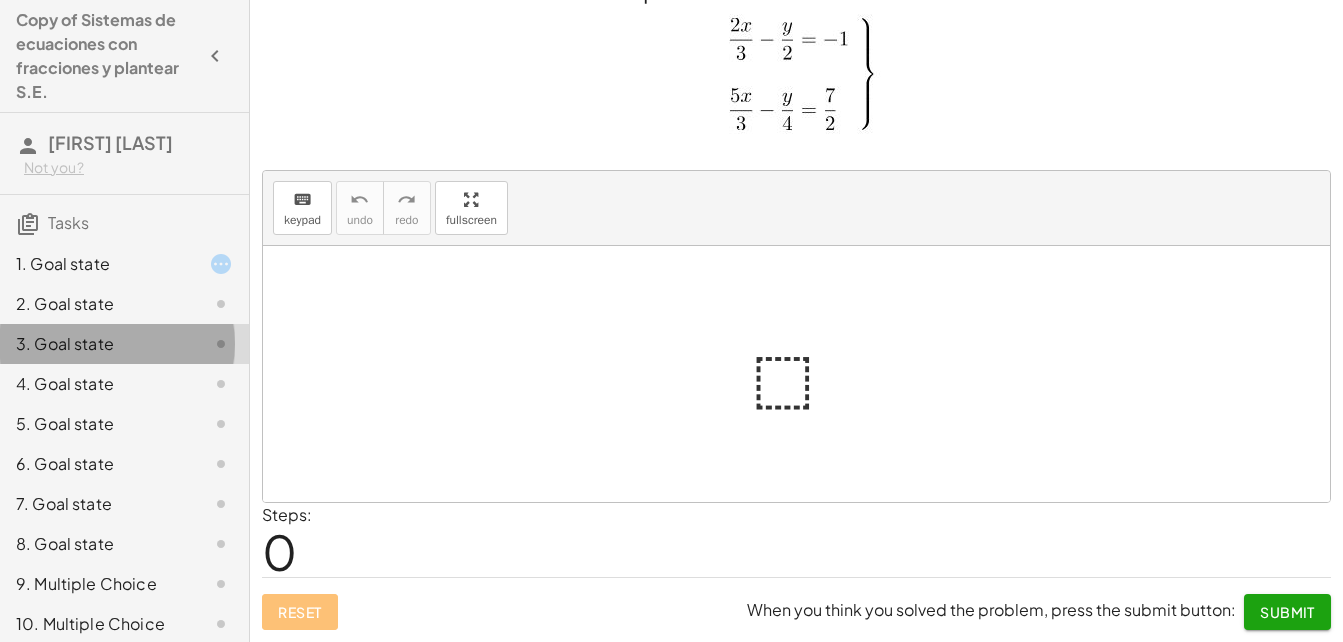 click on "3. Goal state" 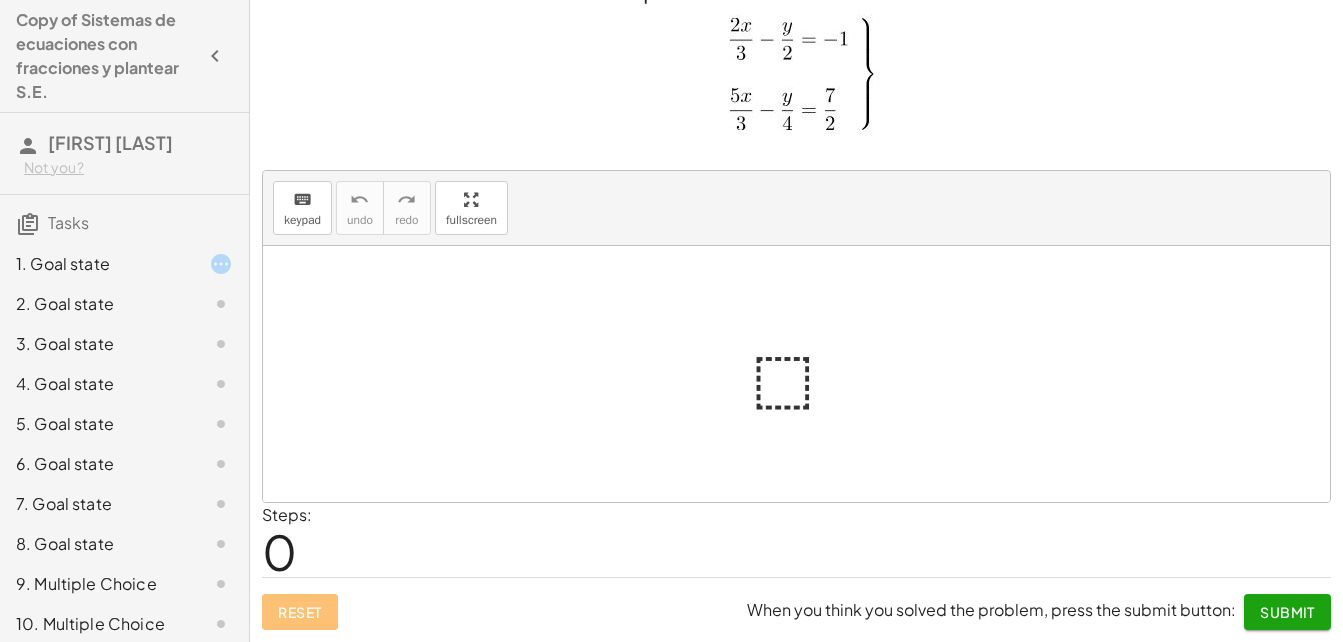 drag, startPoint x: 164, startPoint y: 355, endPoint x: 164, endPoint y: 297, distance: 58 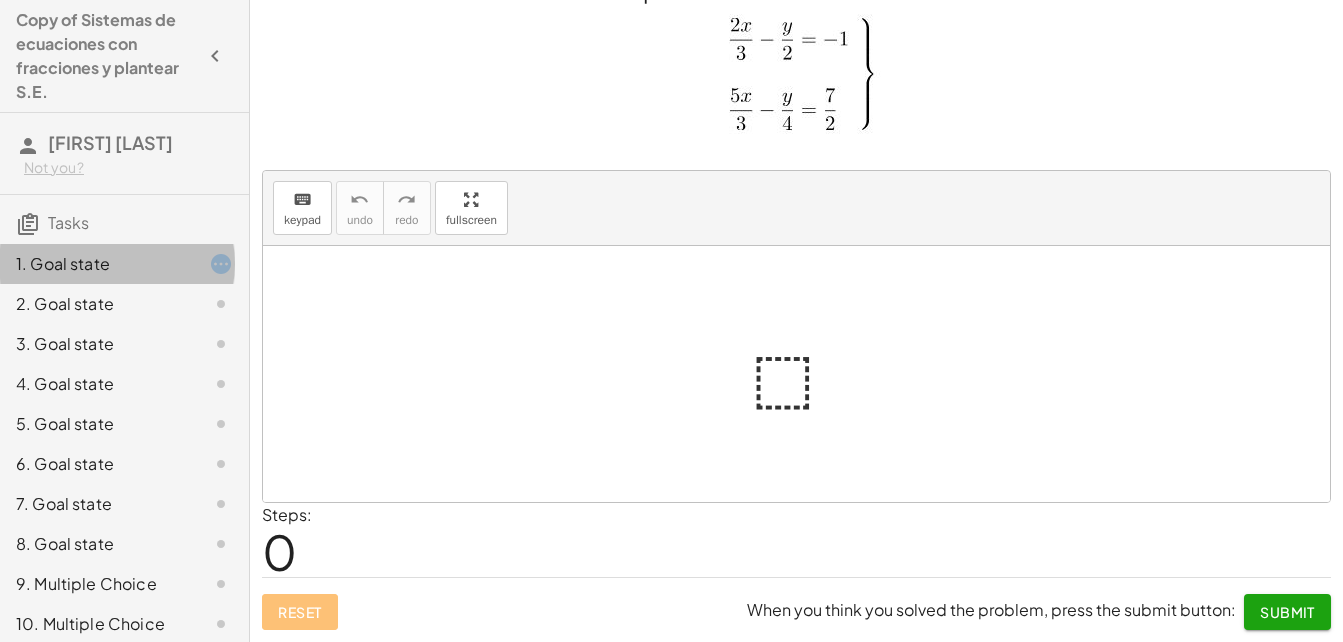 click 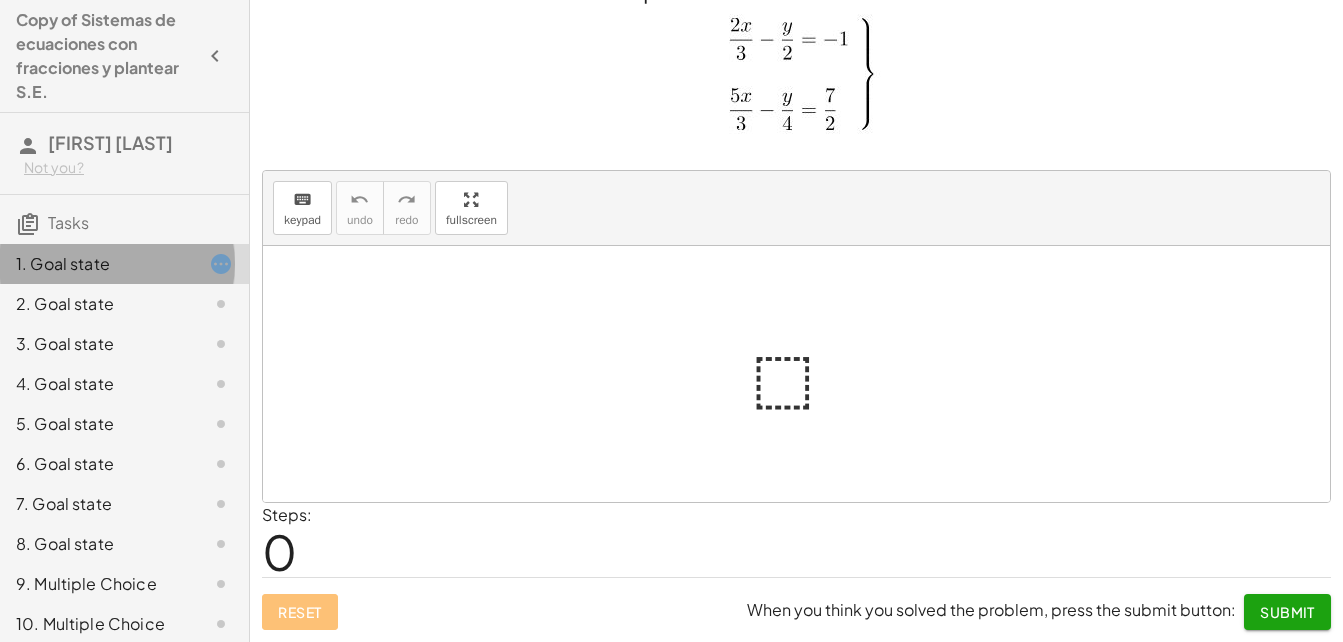 click 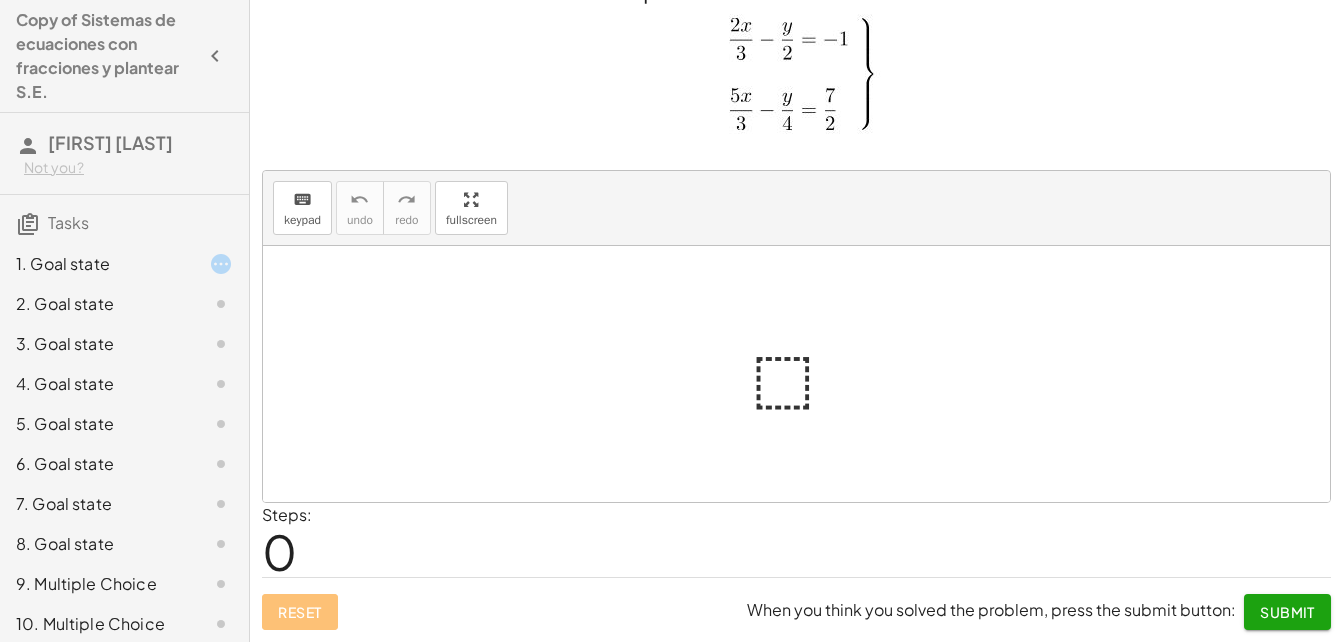 click 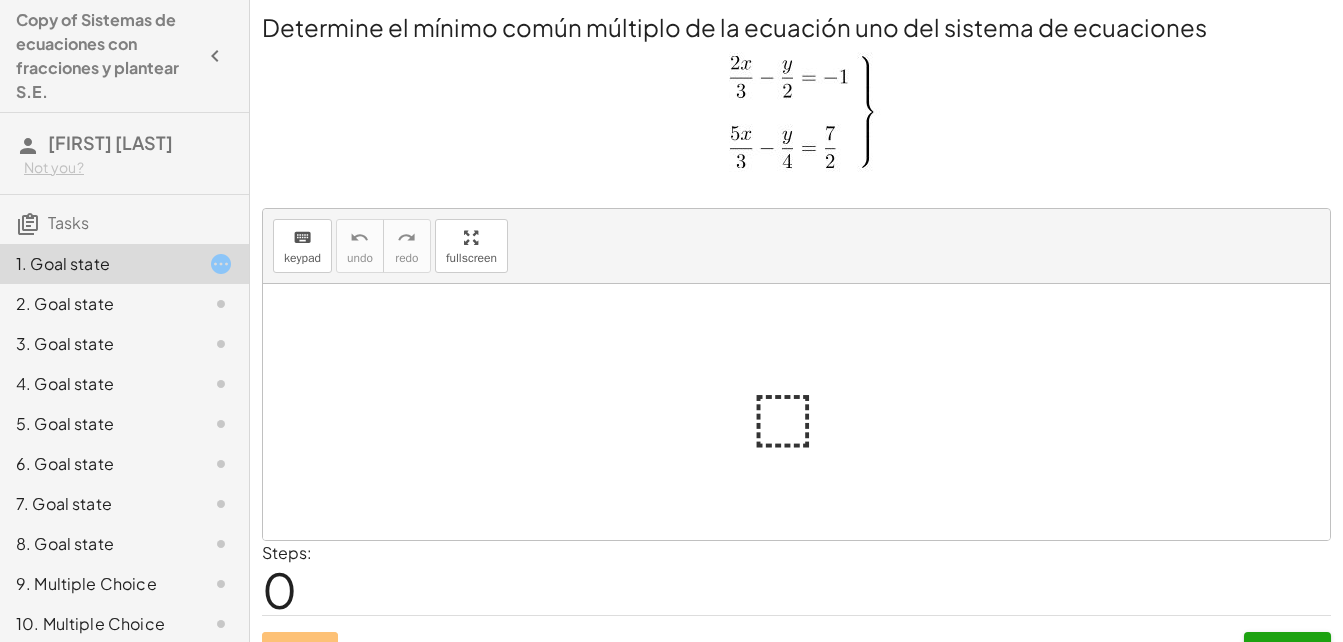 scroll, scrollTop: 0, scrollLeft: 0, axis: both 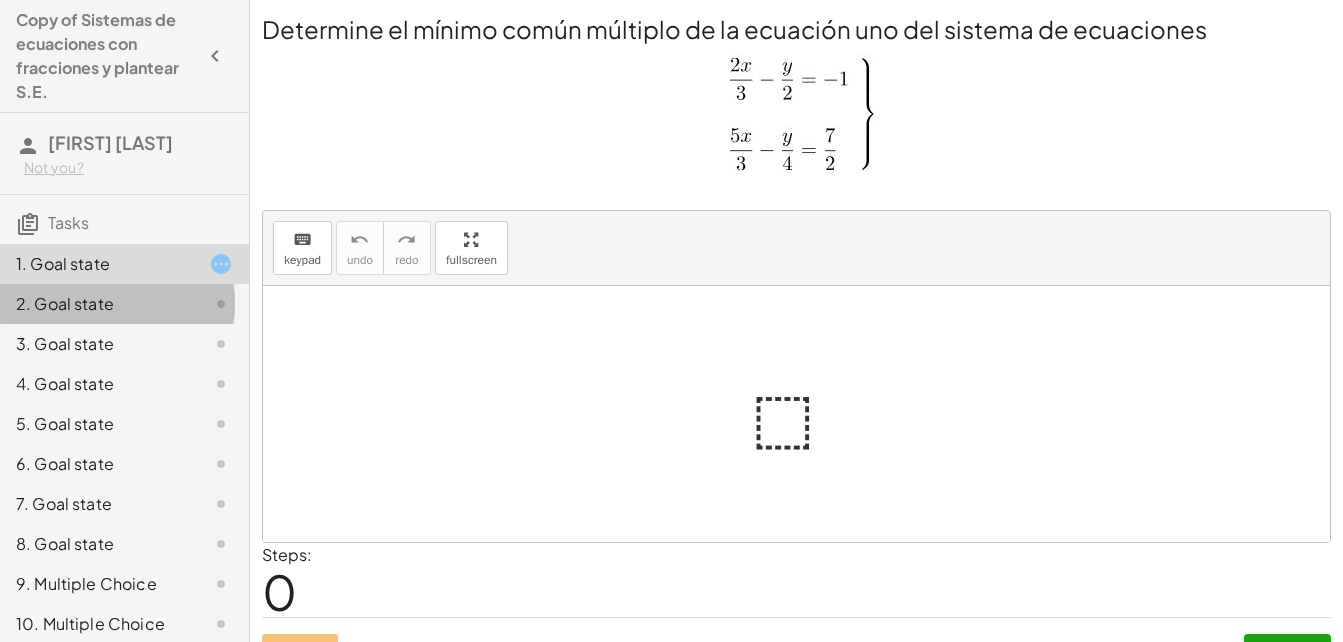 click 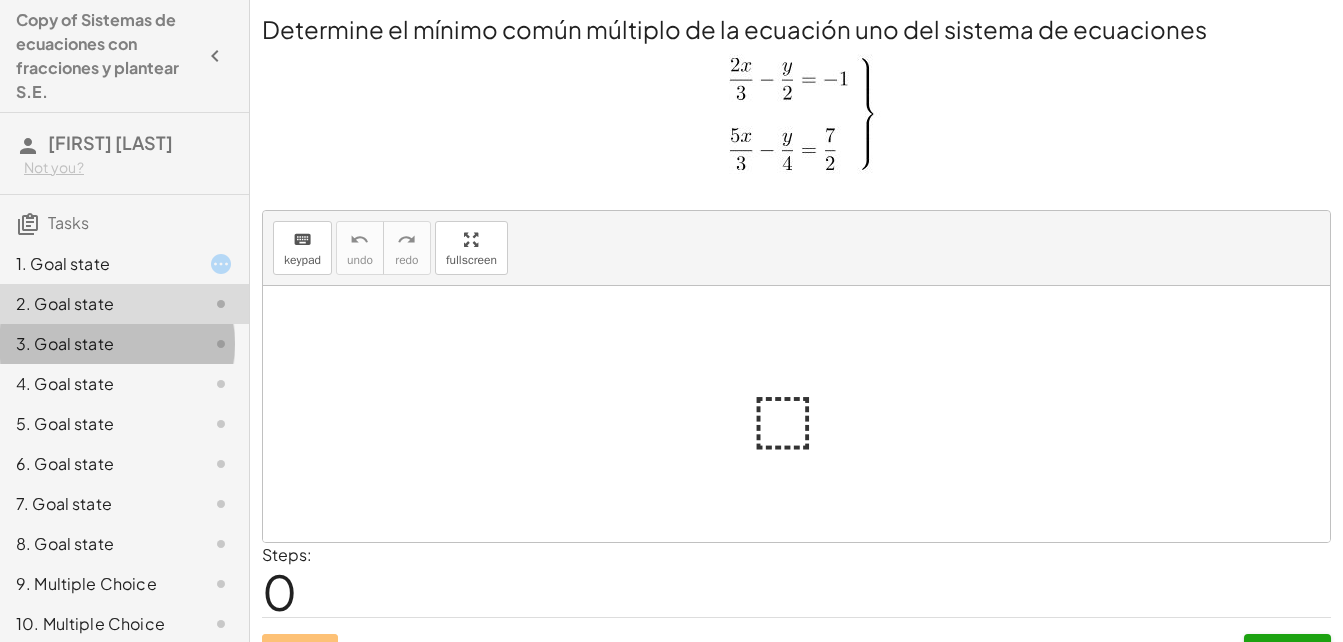 click 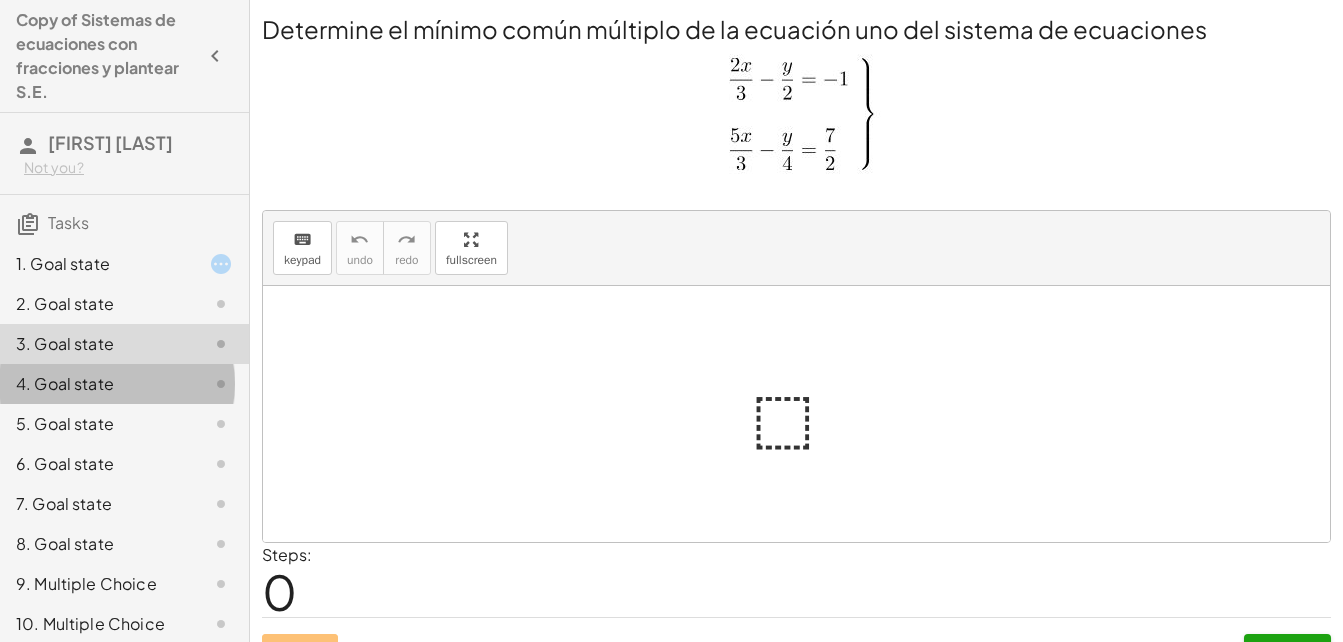 click 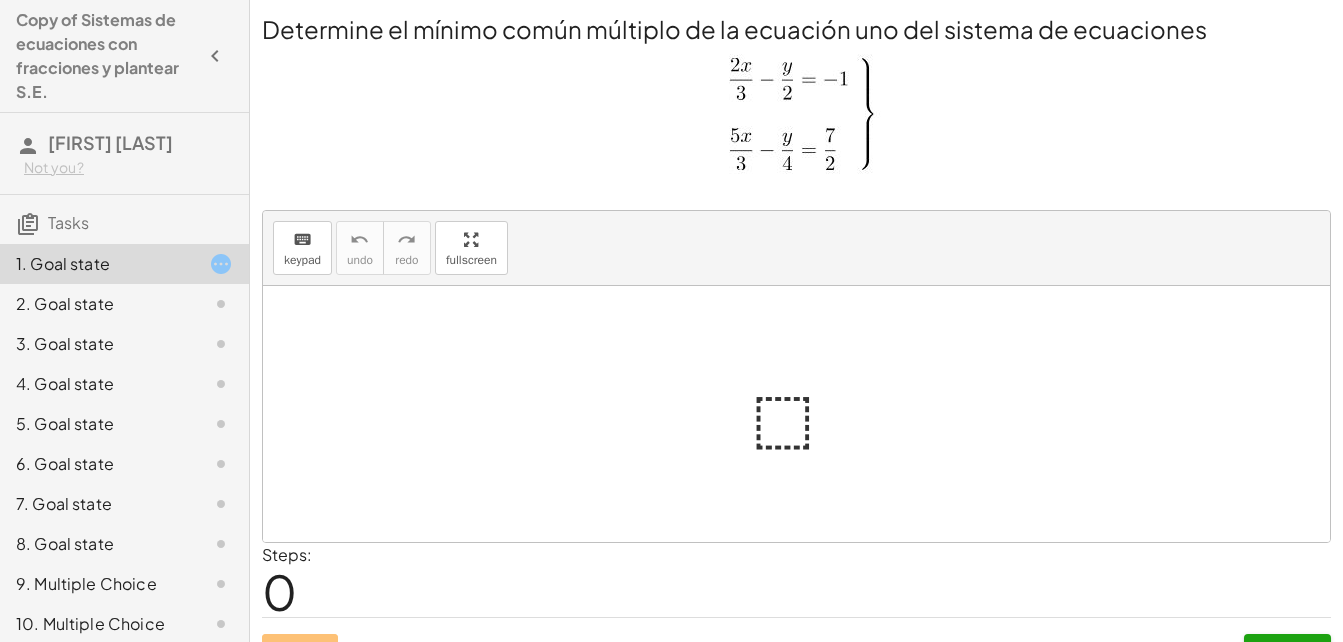 scroll, scrollTop: 90, scrollLeft: 0, axis: vertical 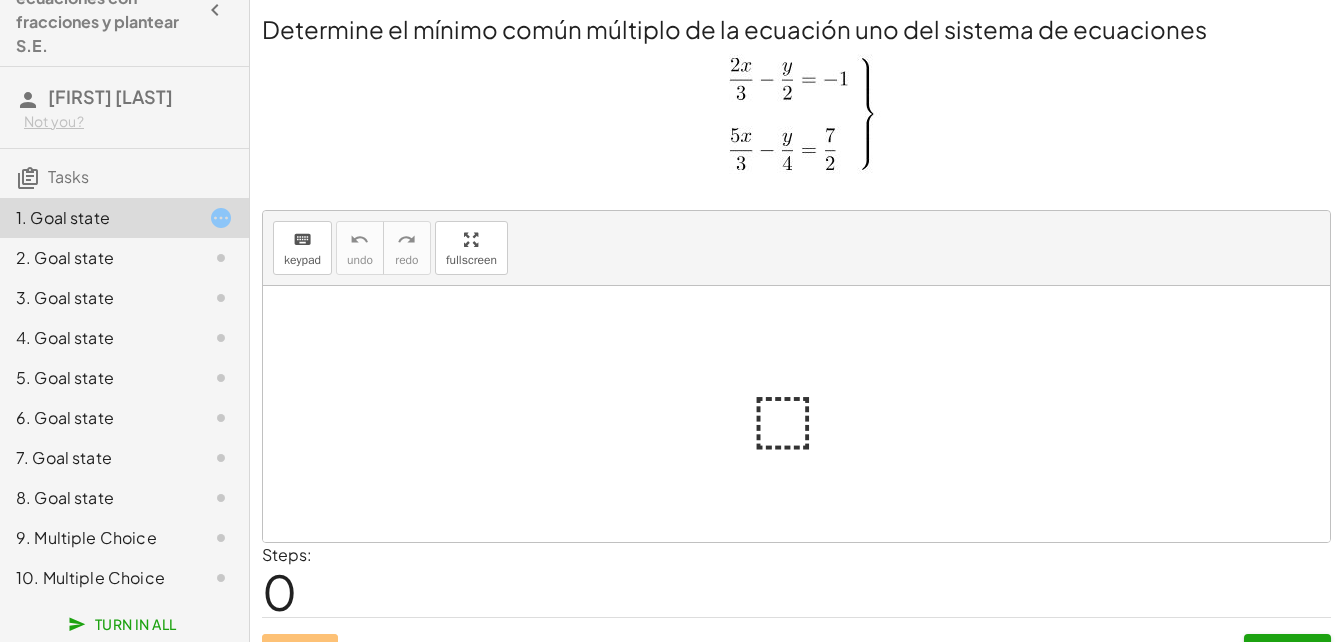 click 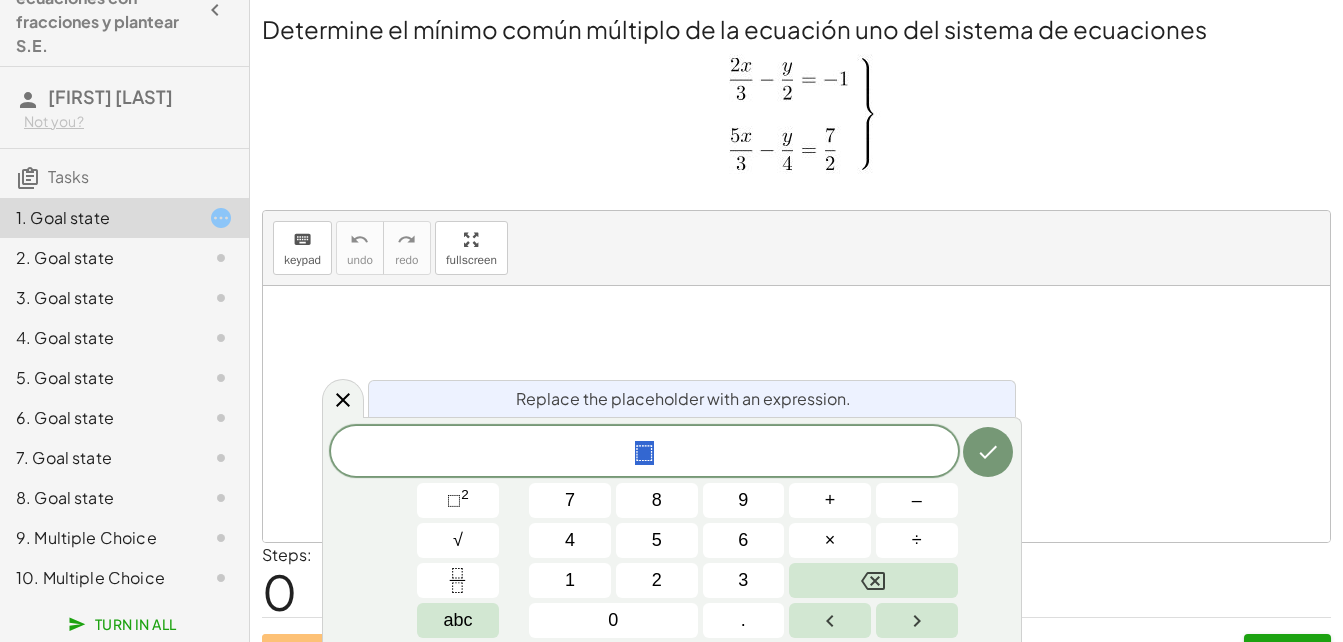 click at bounding box center (804, 414) 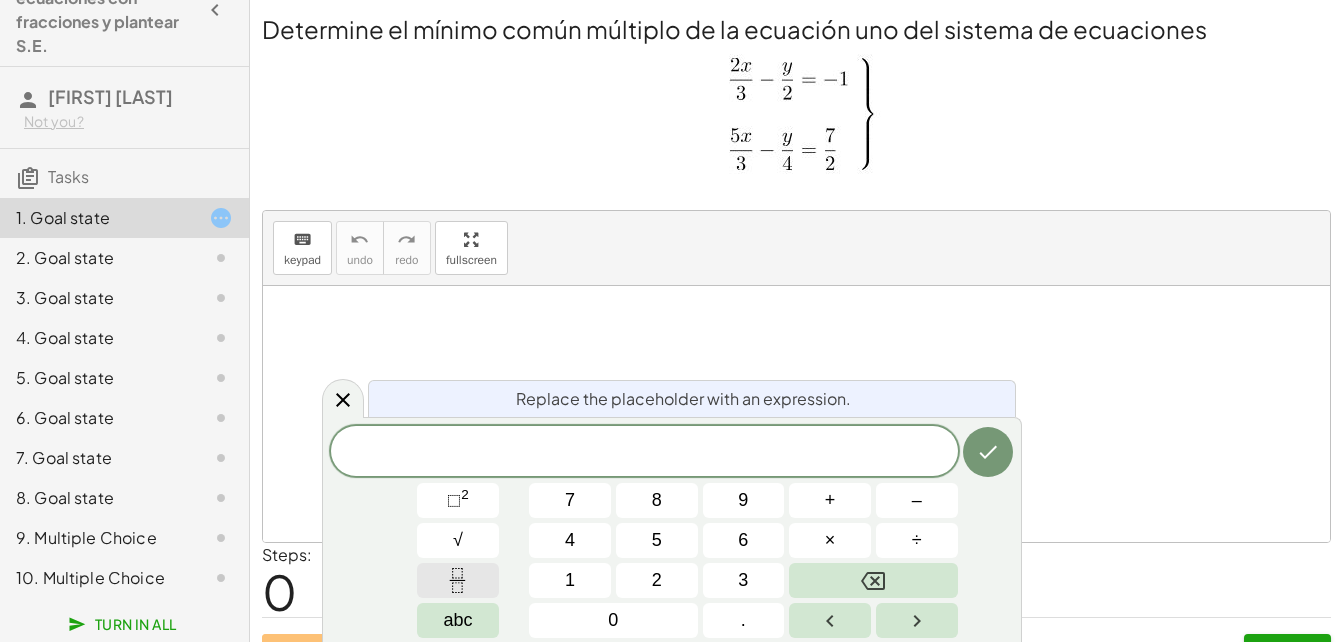 click 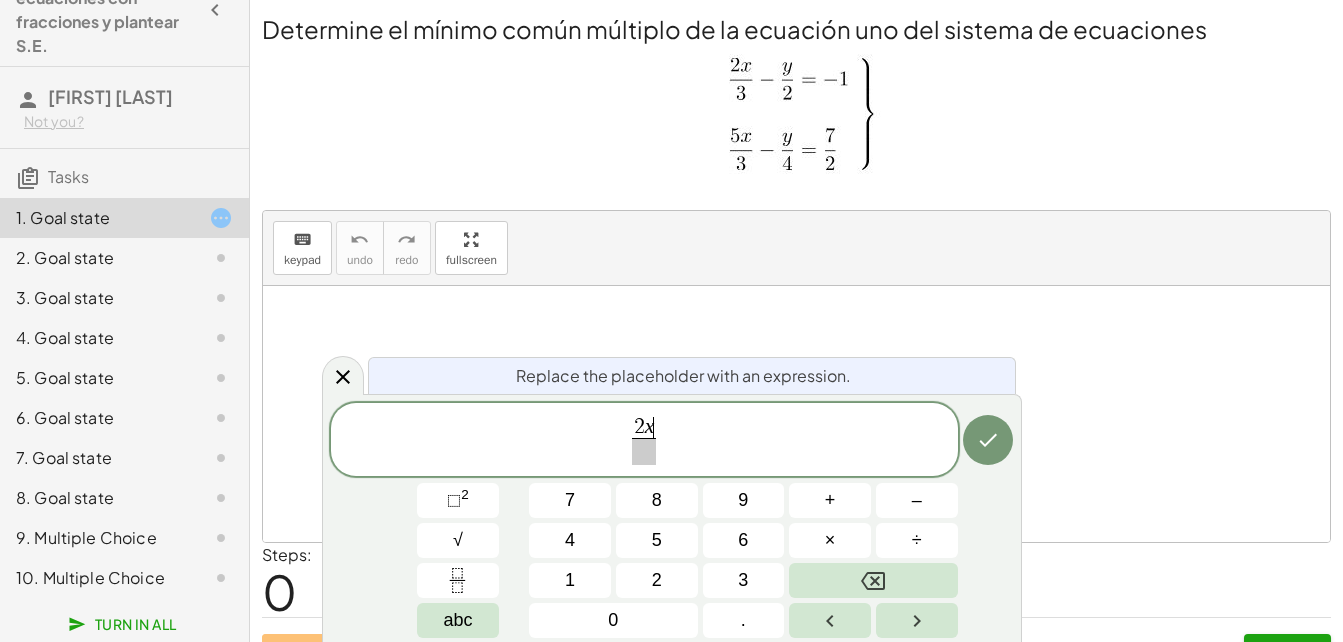 click at bounding box center [644, 451] 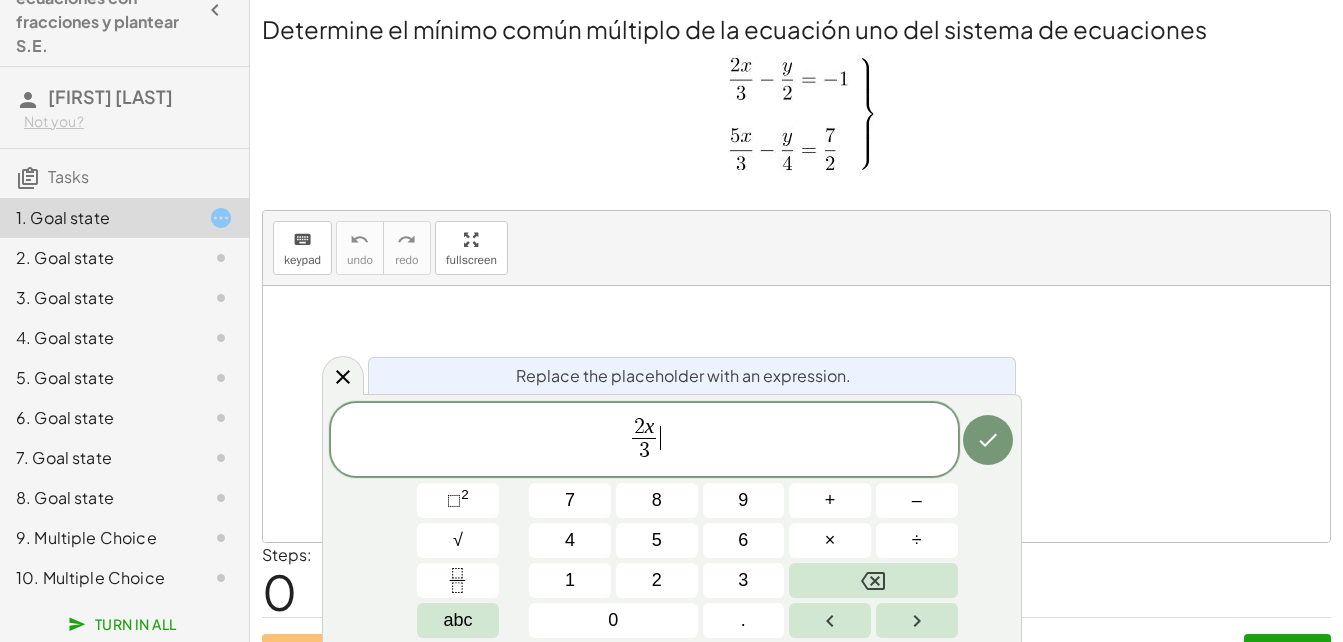 click on "2 x 3 ​ ​" at bounding box center (644, 441) 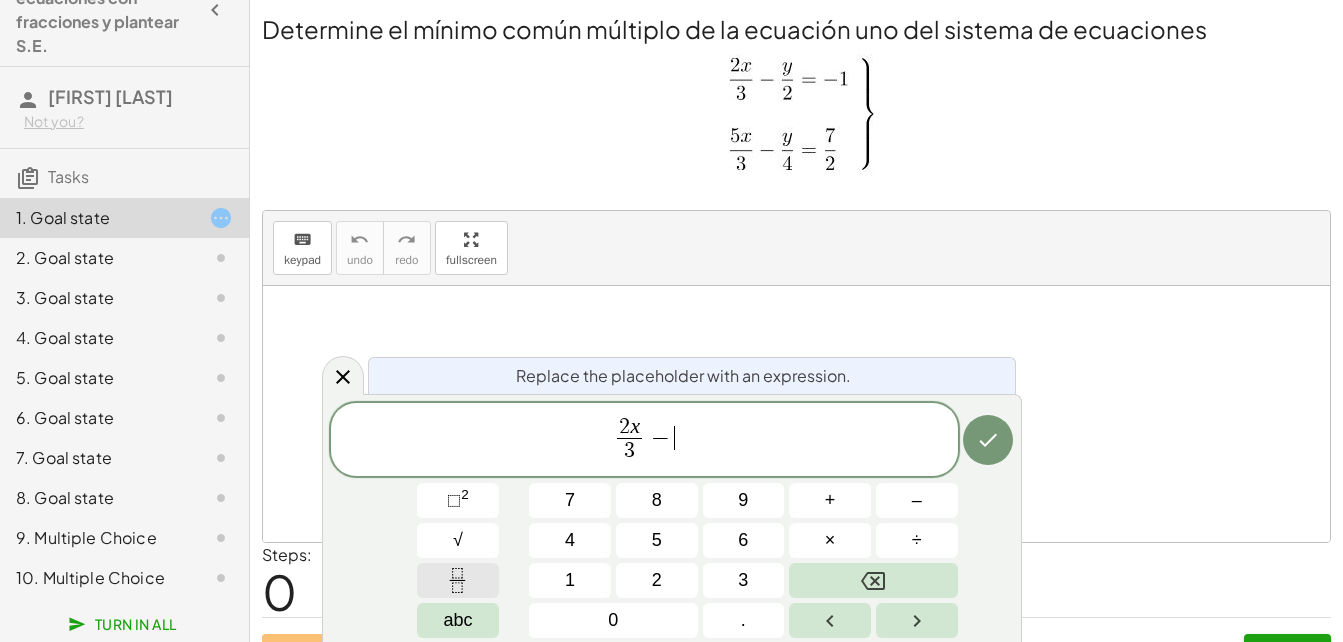 click at bounding box center [458, 580] 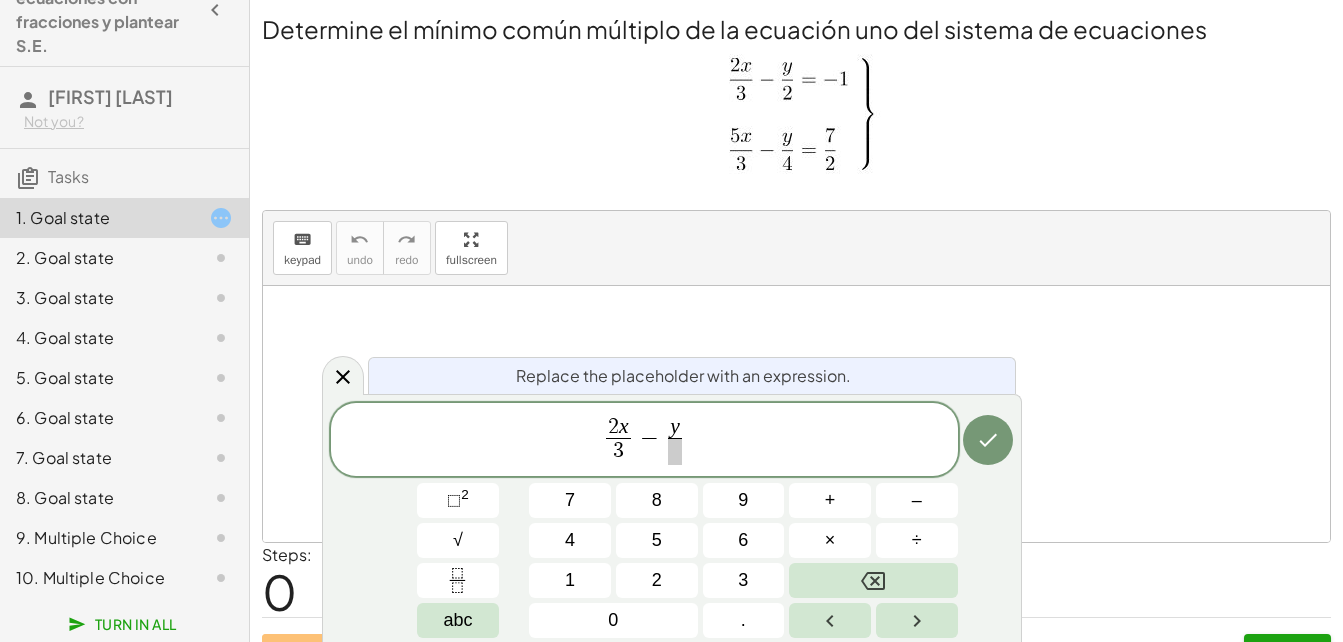 click at bounding box center (675, 451) 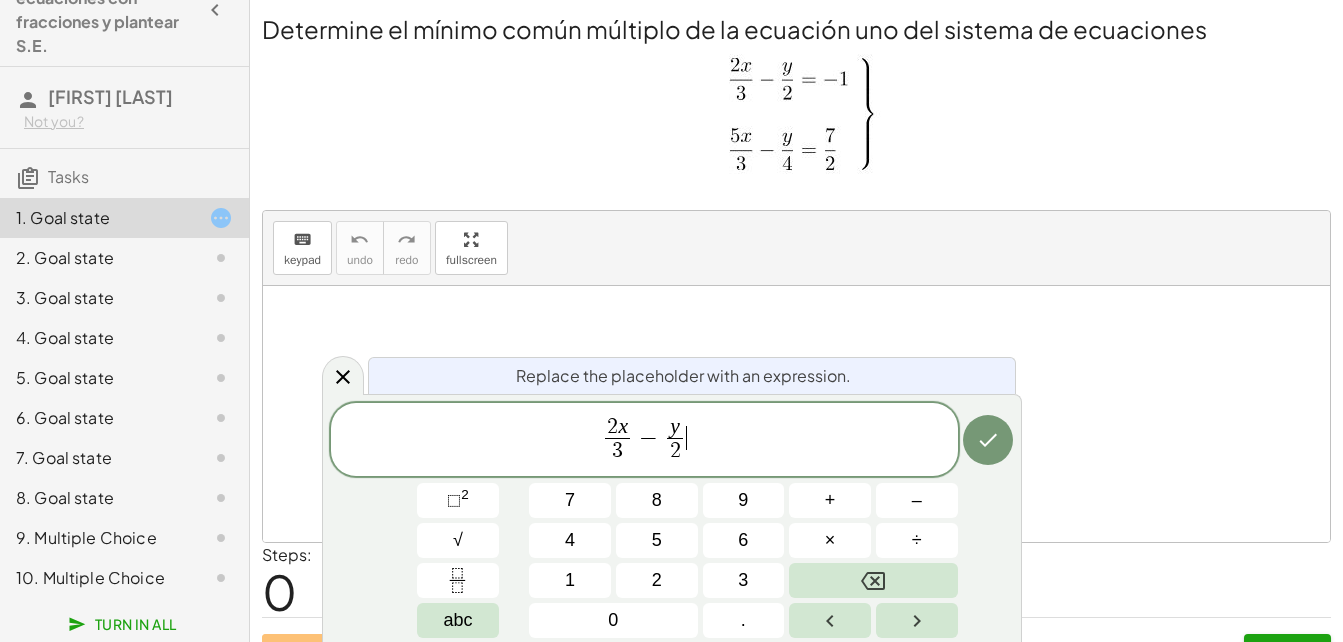click on "2 x 3 ​ − y 2 ​ ​" at bounding box center (644, 441) 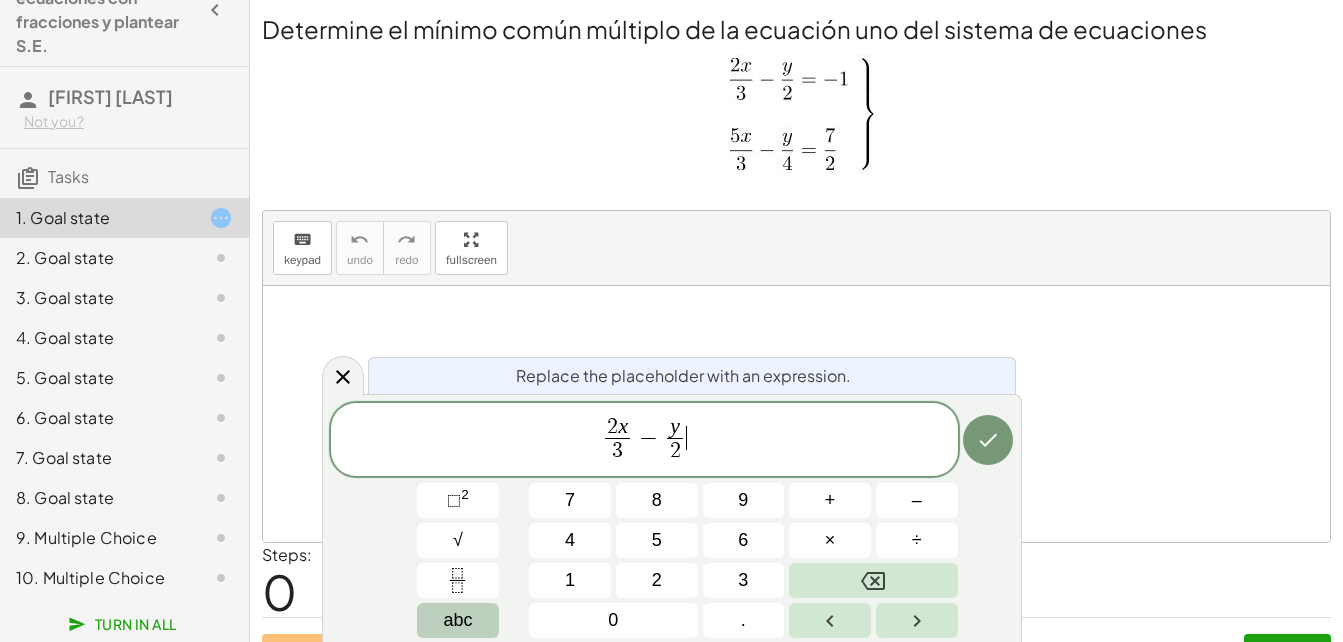 click on "abc" at bounding box center [458, 620] 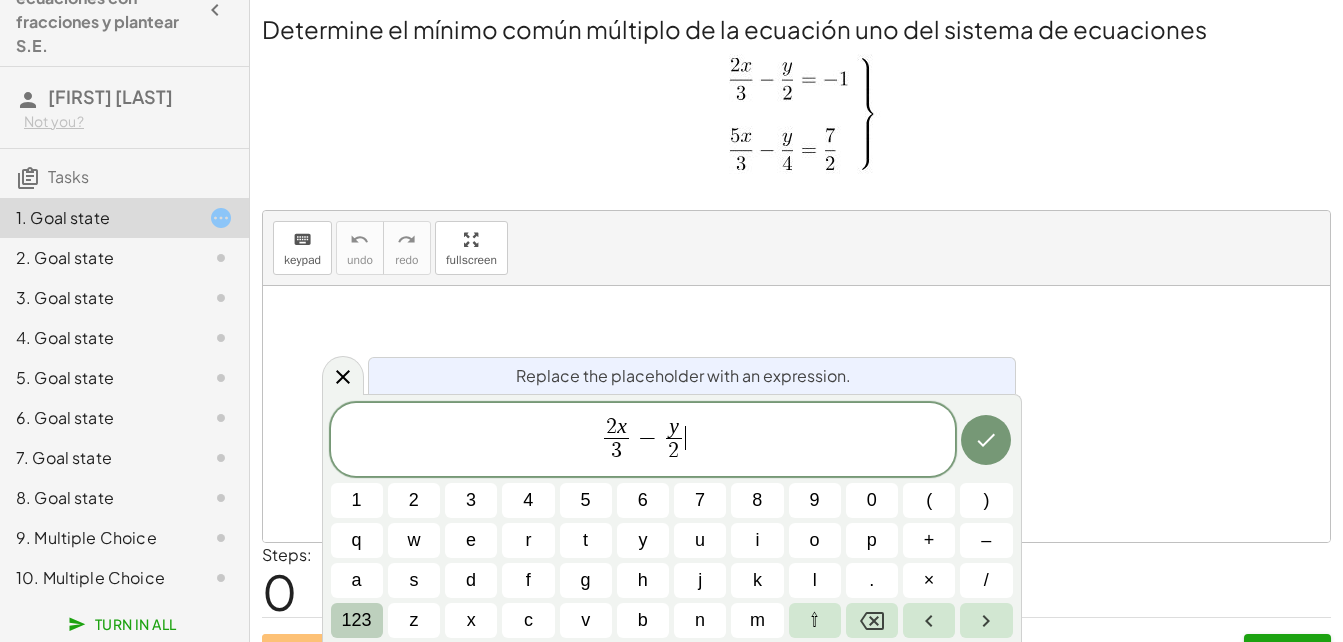 click on "123" at bounding box center (357, 620) 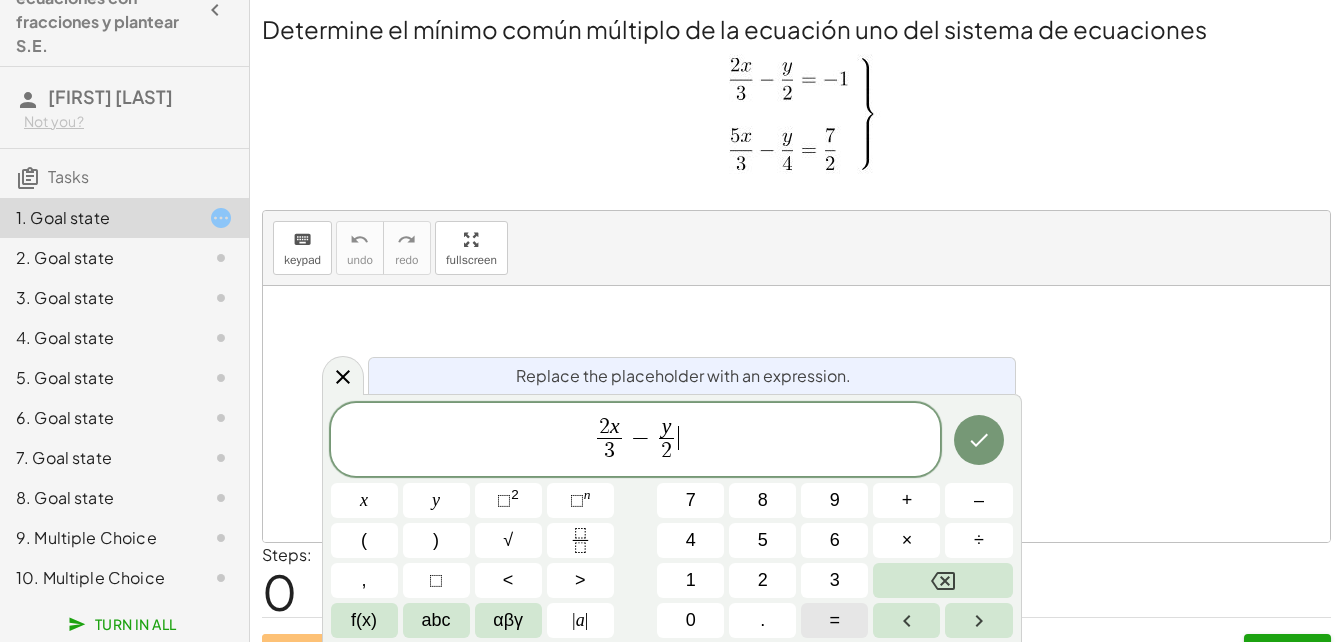 click on "=" at bounding box center (834, 620) 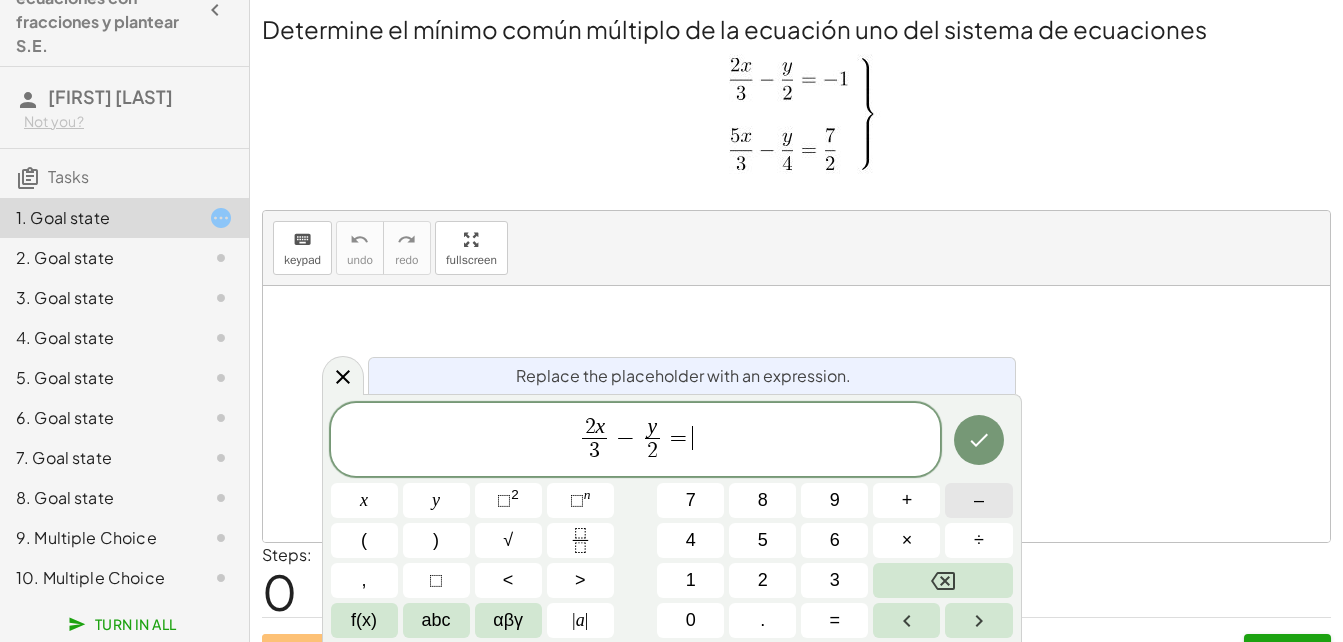 click on "–" at bounding box center (979, 500) 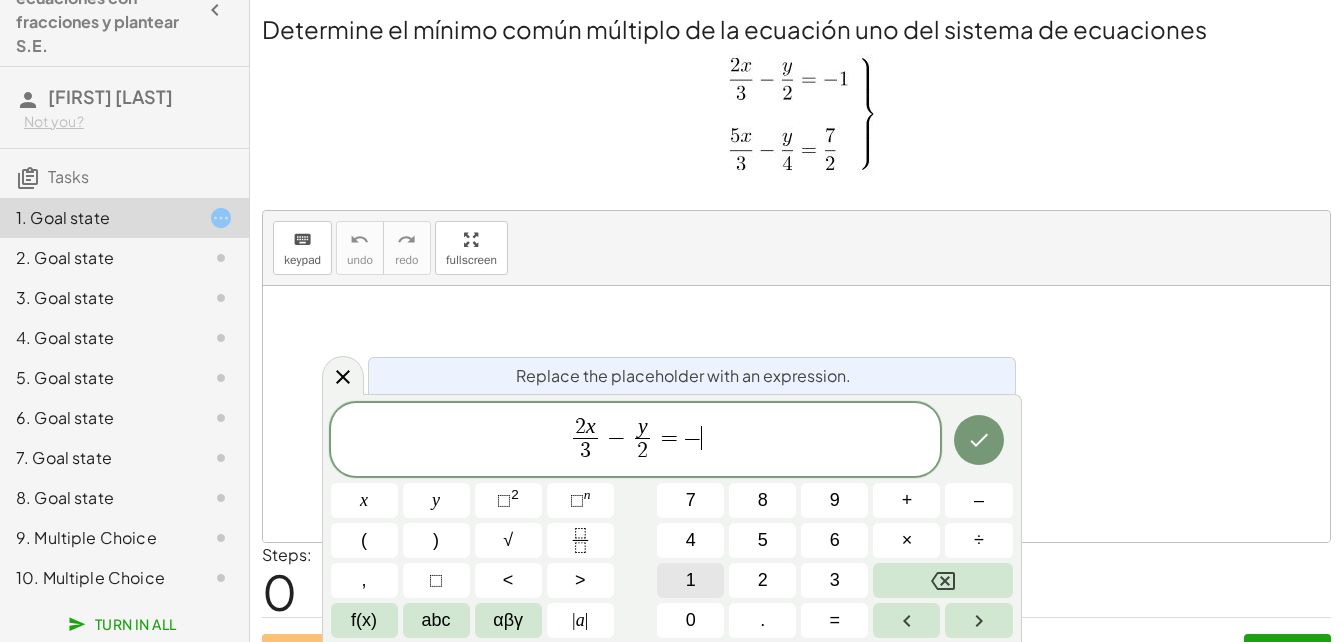click on "1" at bounding box center [691, 580] 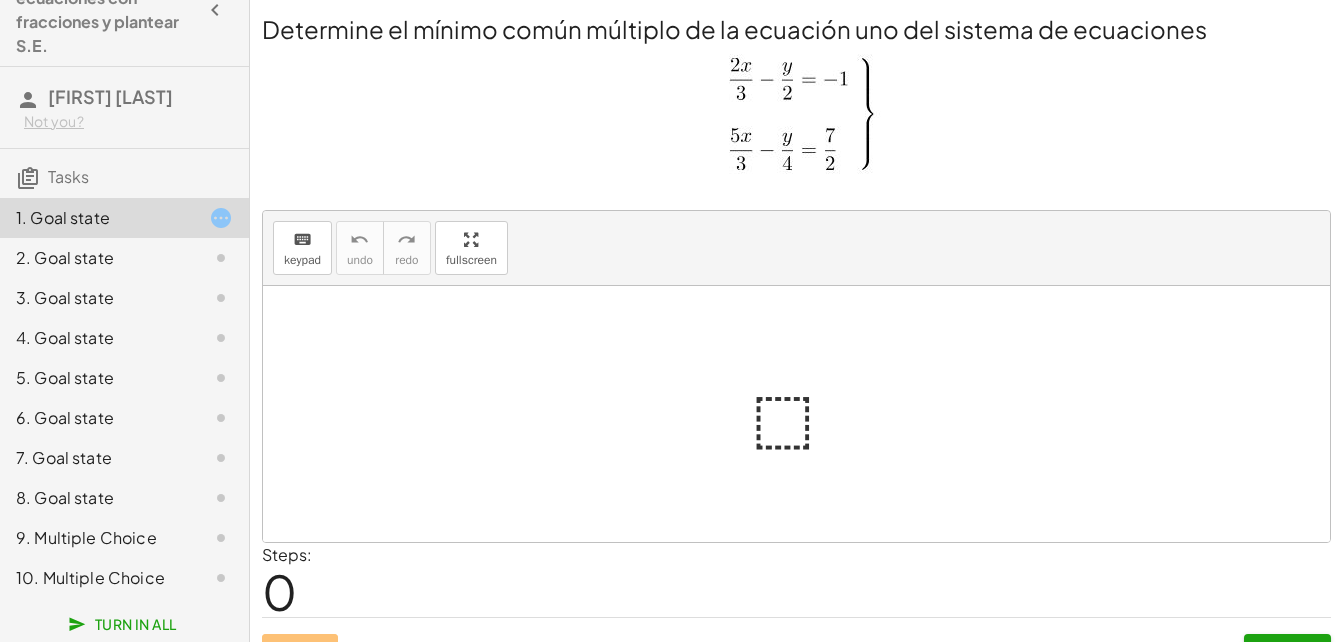 click at bounding box center [804, 414] 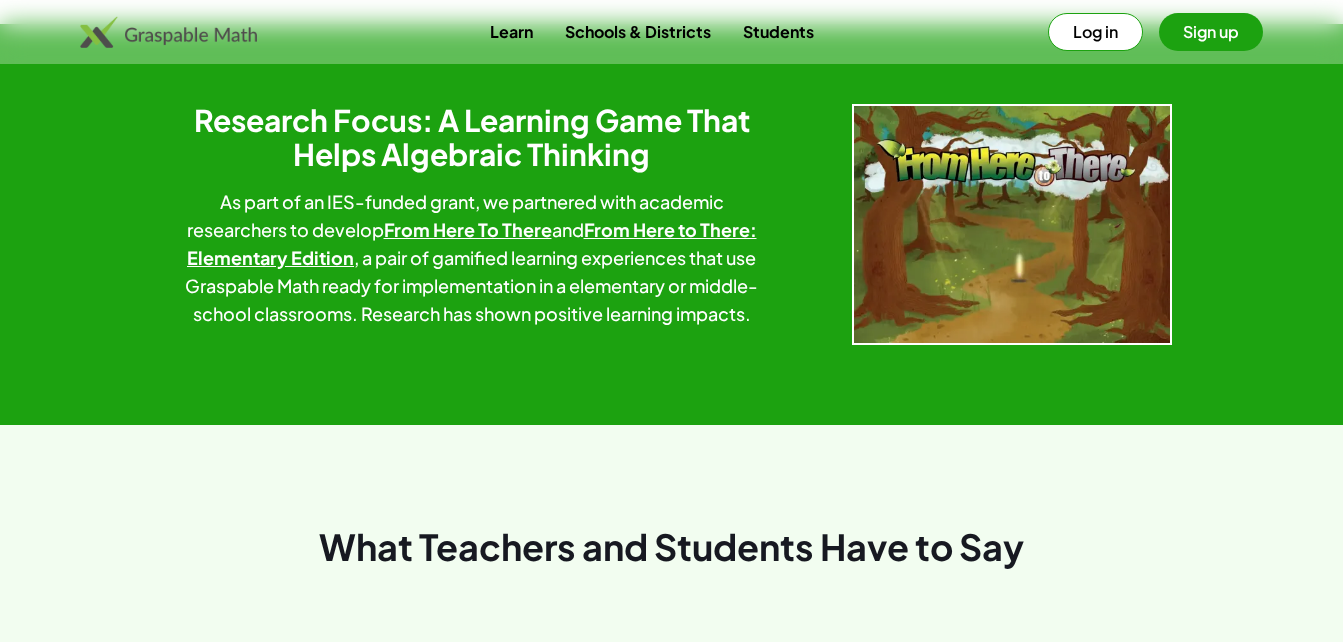 scroll, scrollTop: 3301, scrollLeft: 0, axis: vertical 